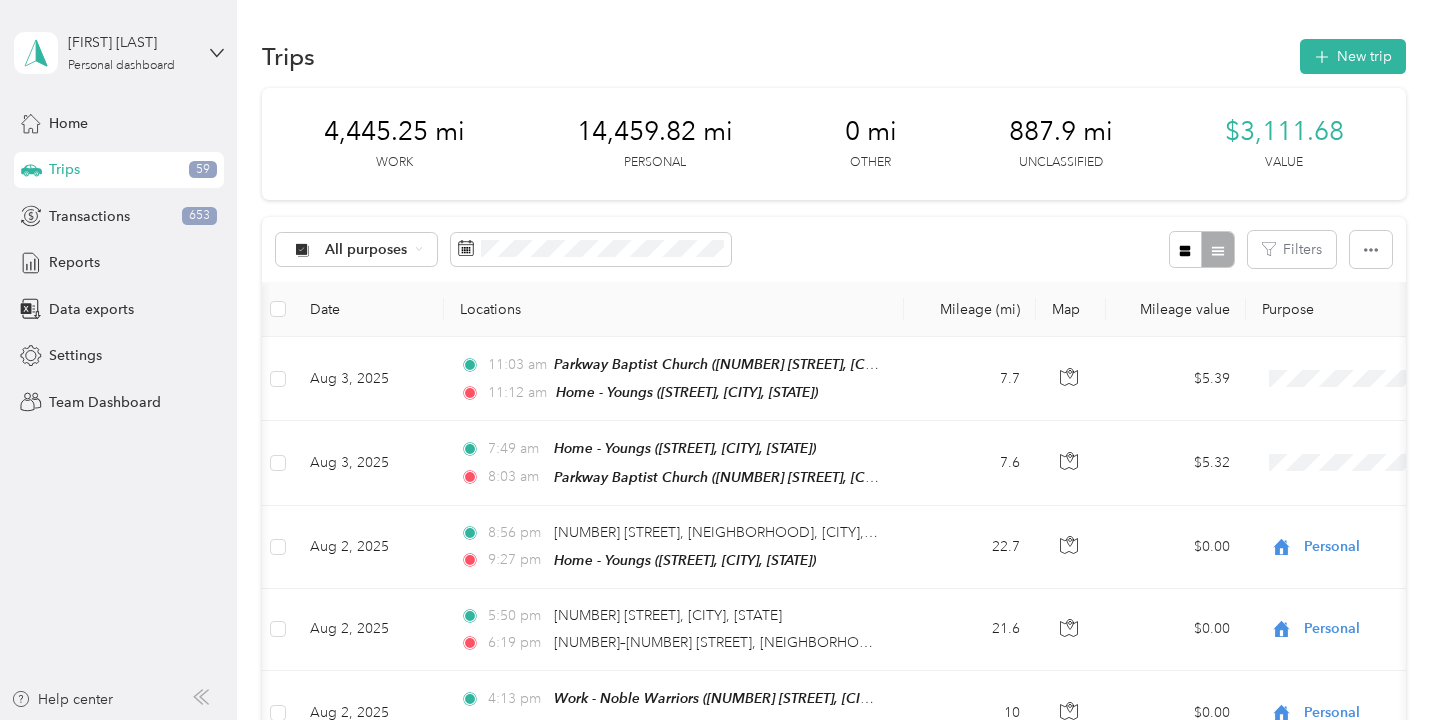 scroll, scrollTop: 0, scrollLeft: 0, axis: both 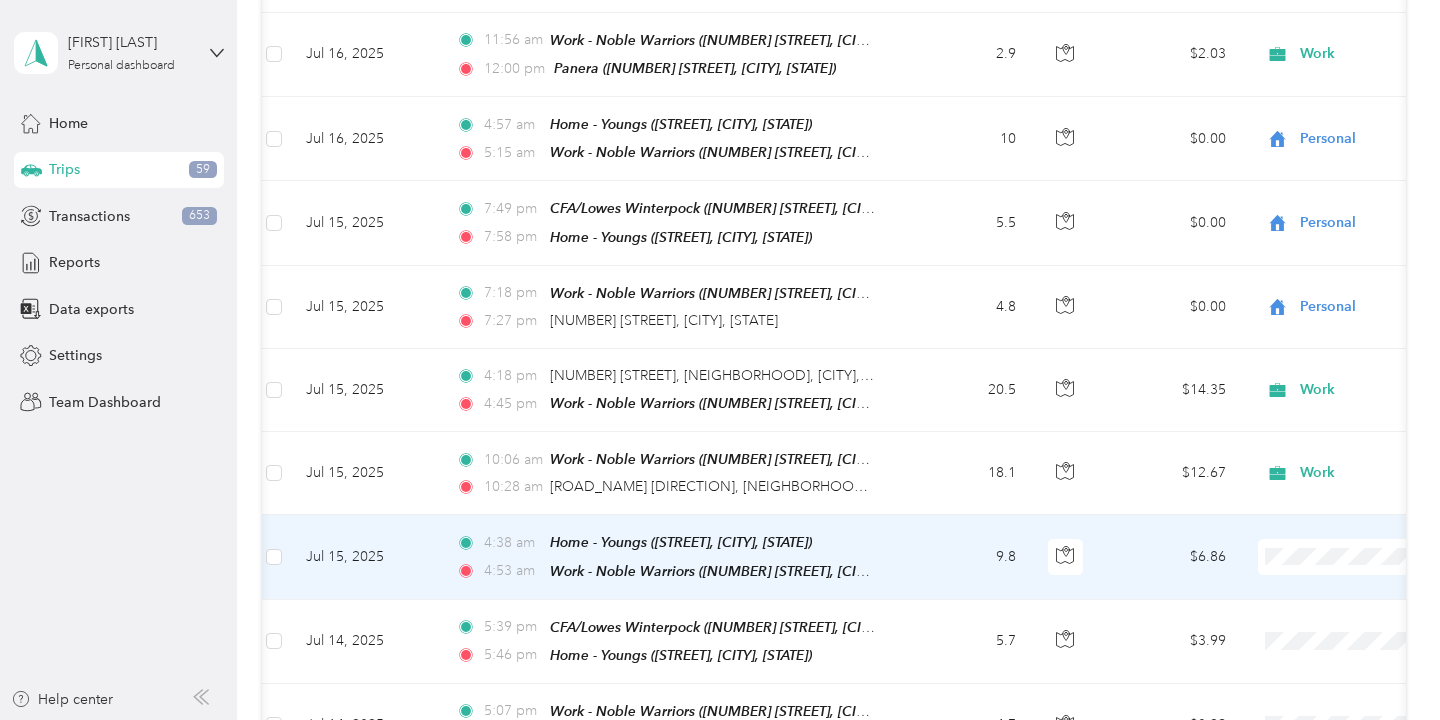 click on "Personal" at bounding box center (1316, 266) 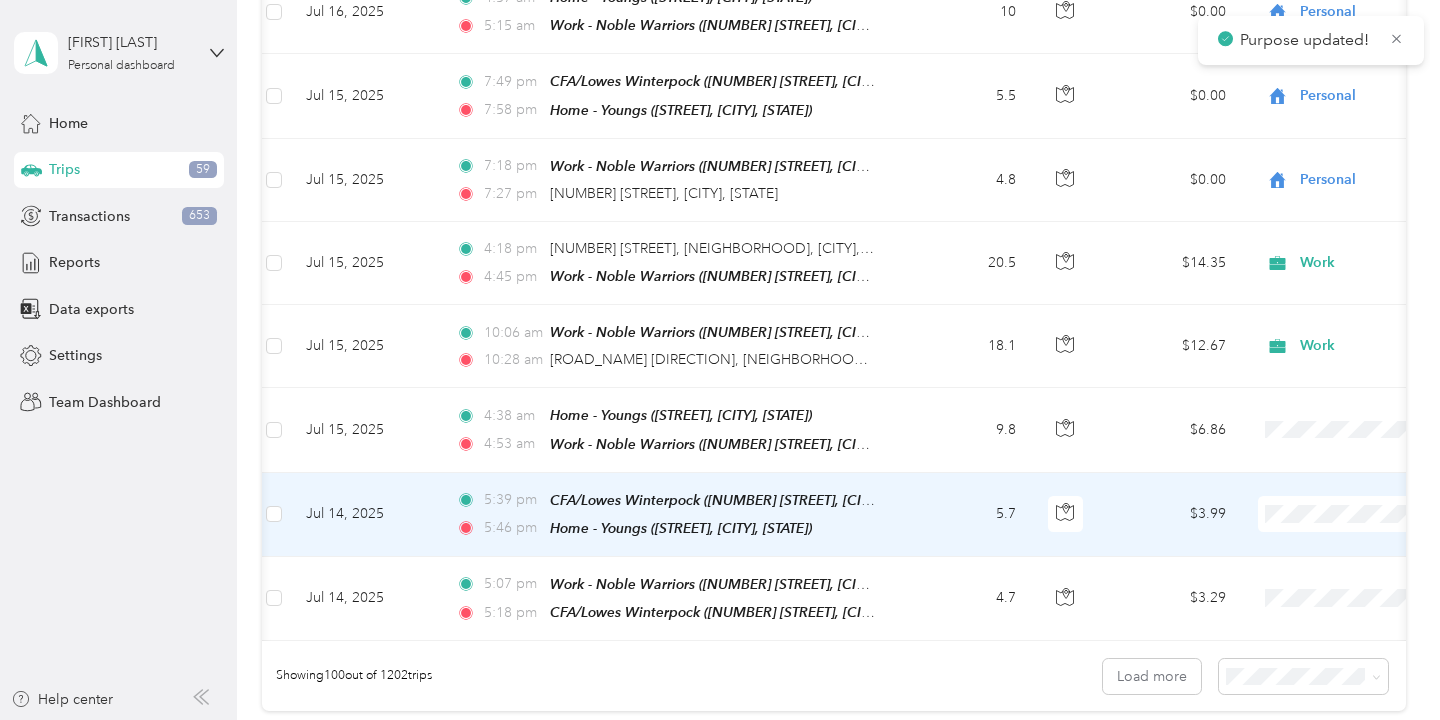 scroll, scrollTop: 8086, scrollLeft: 0, axis: vertical 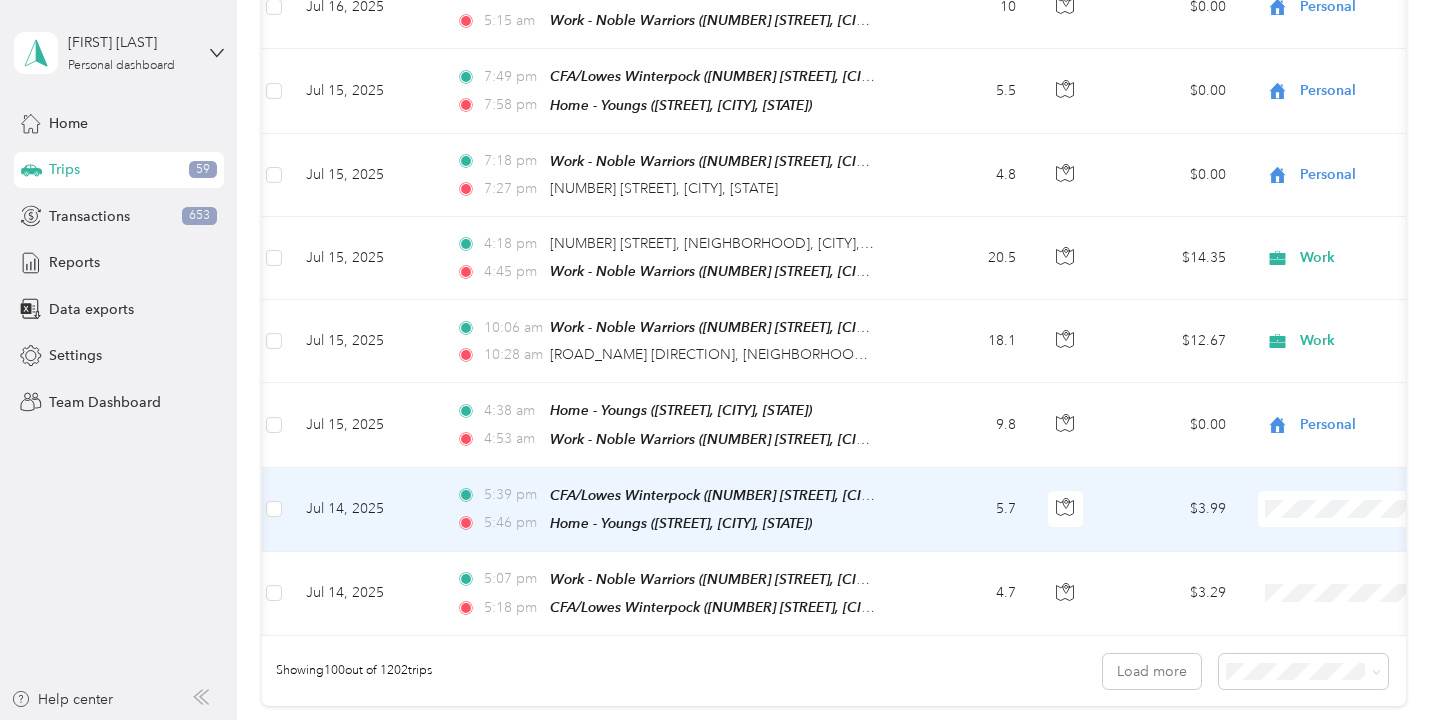 click on "Personal" at bounding box center [1334, 502] 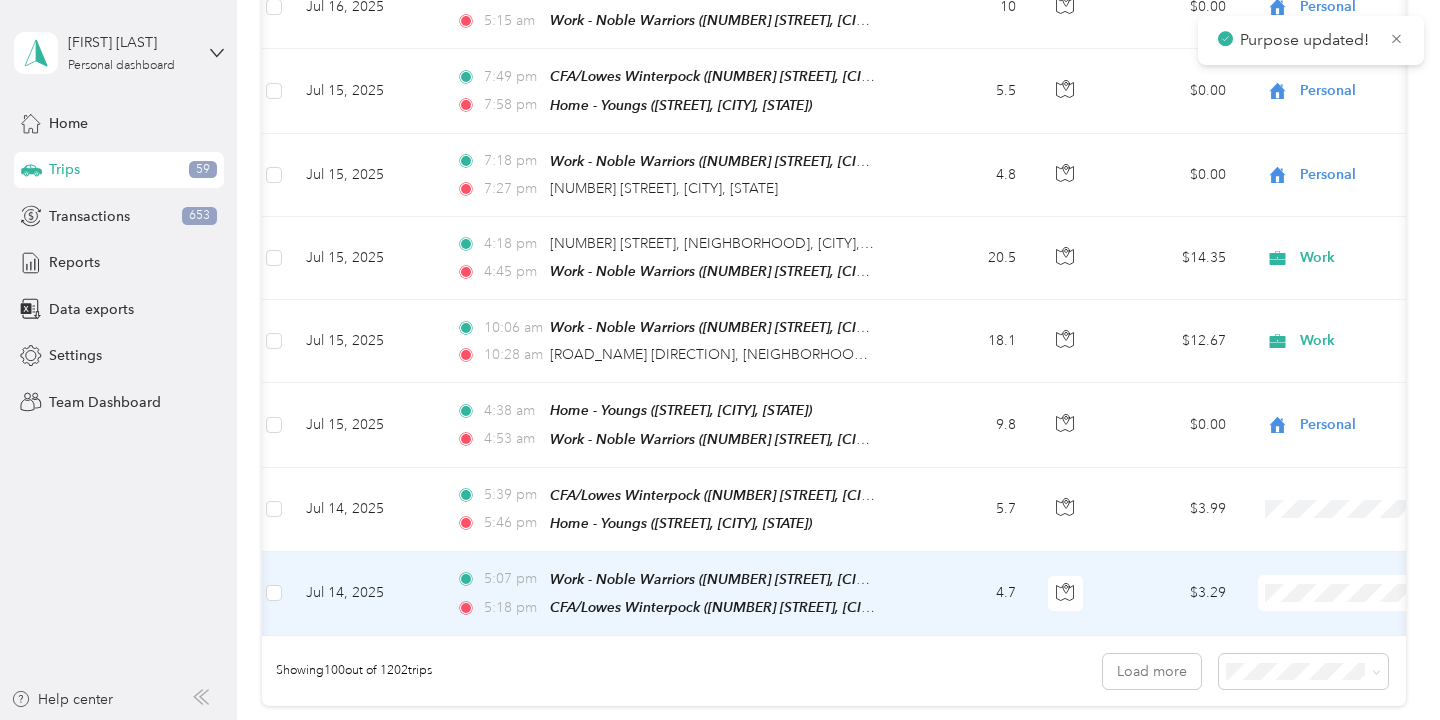 click on "Personal" at bounding box center (1316, 297) 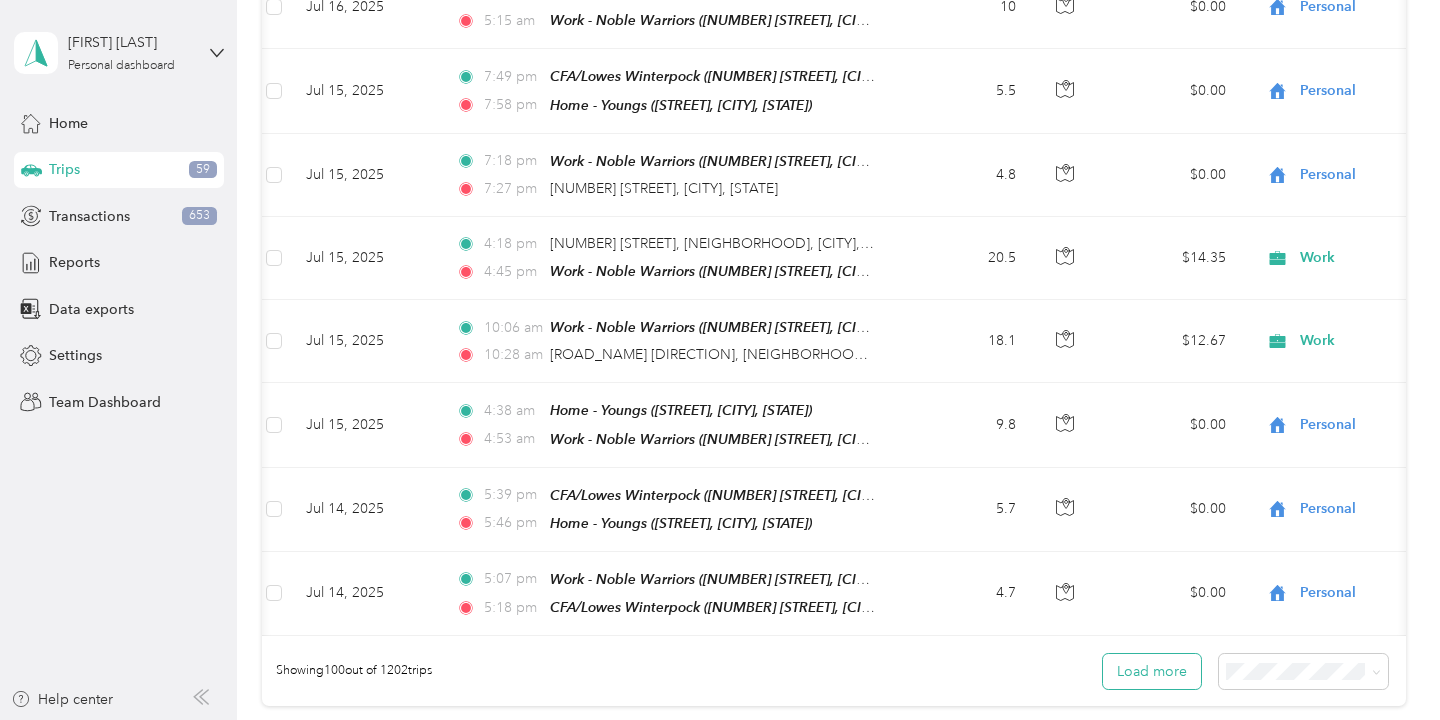 click on "Load more" at bounding box center (1152, 671) 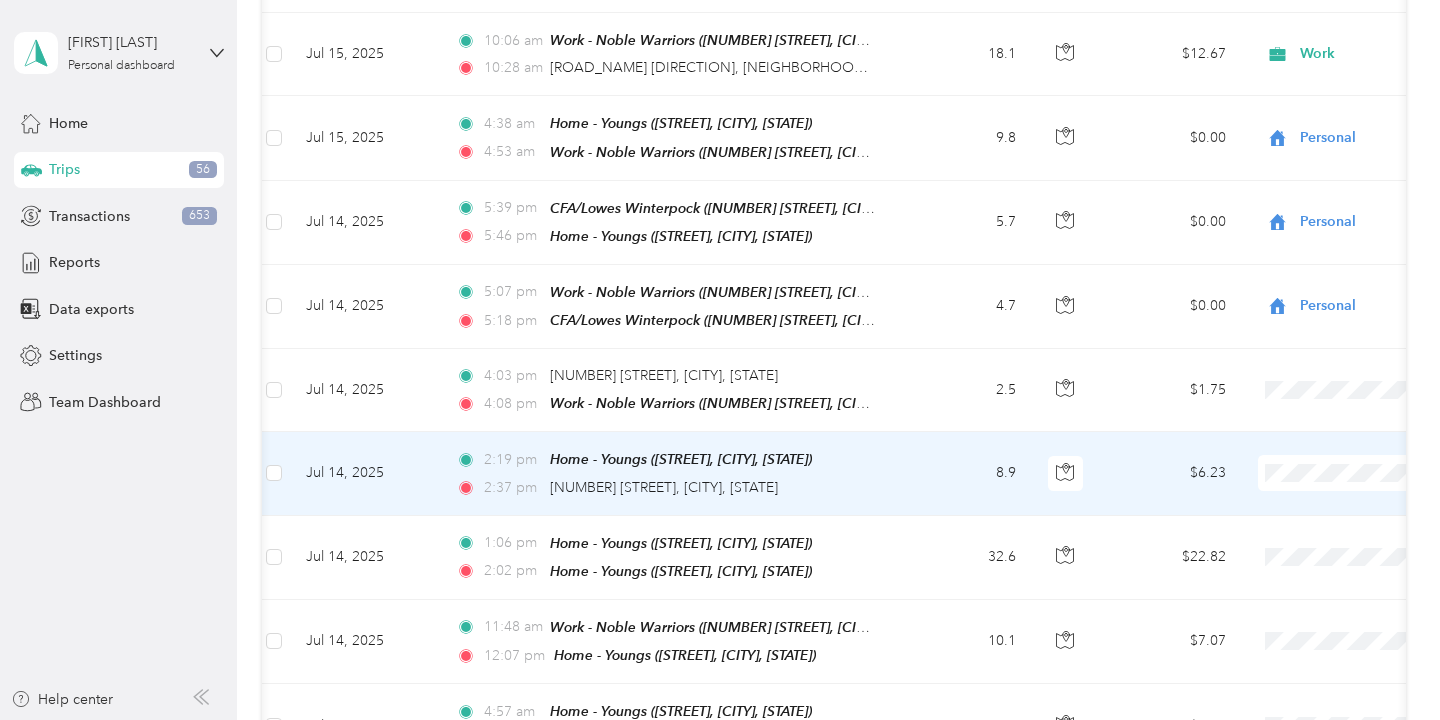 scroll, scrollTop: 8374, scrollLeft: 0, axis: vertical 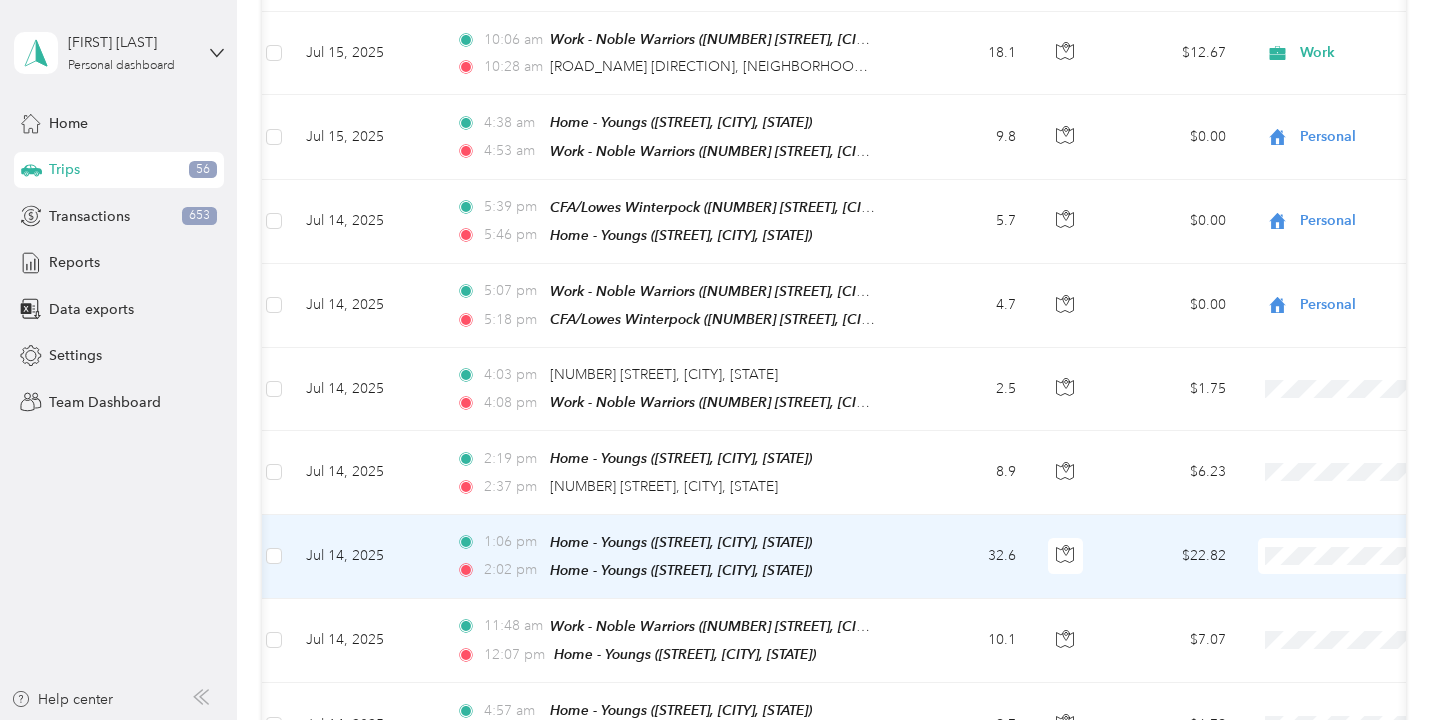 click on "32.6" at bounding box center (966, 557) 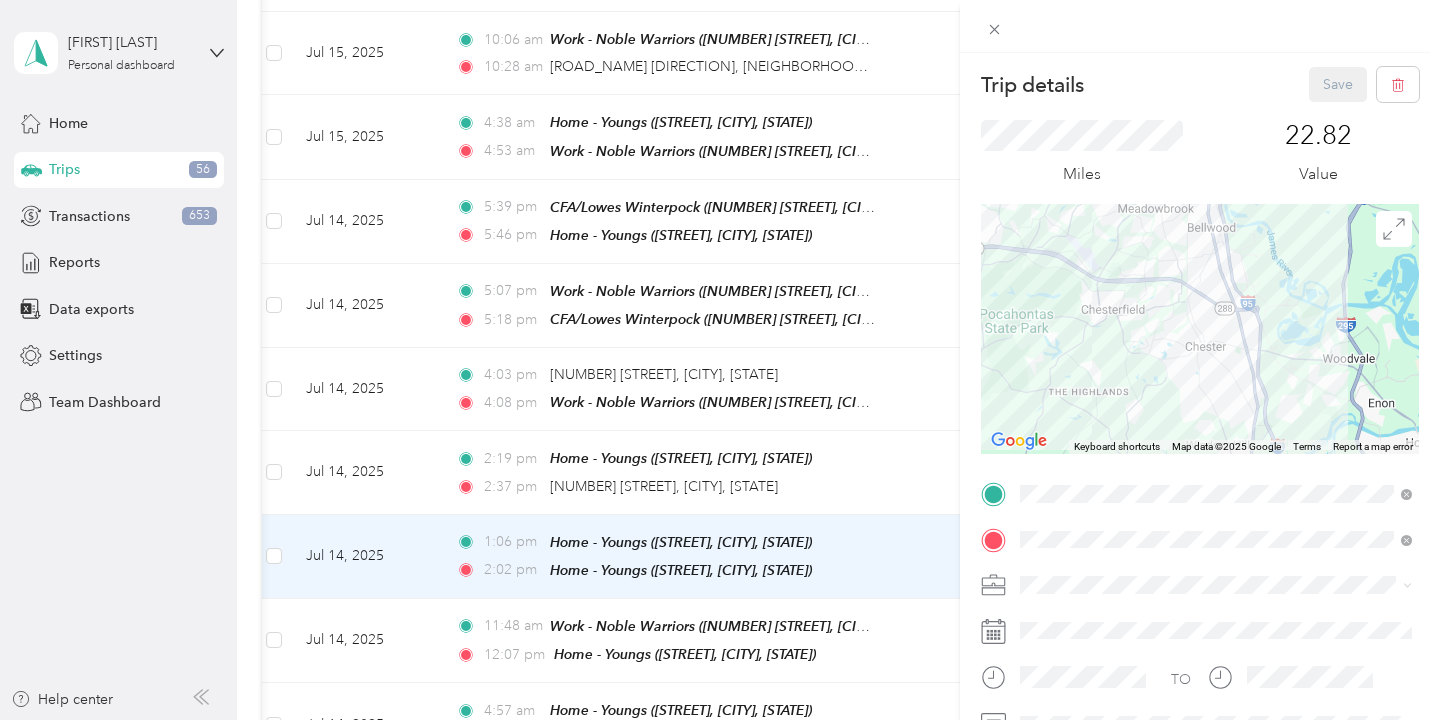 drag, startPoint x: 1235, startPoint y: 353, endPoint x: 1063, endPoint y: 378, distance: 173.80736 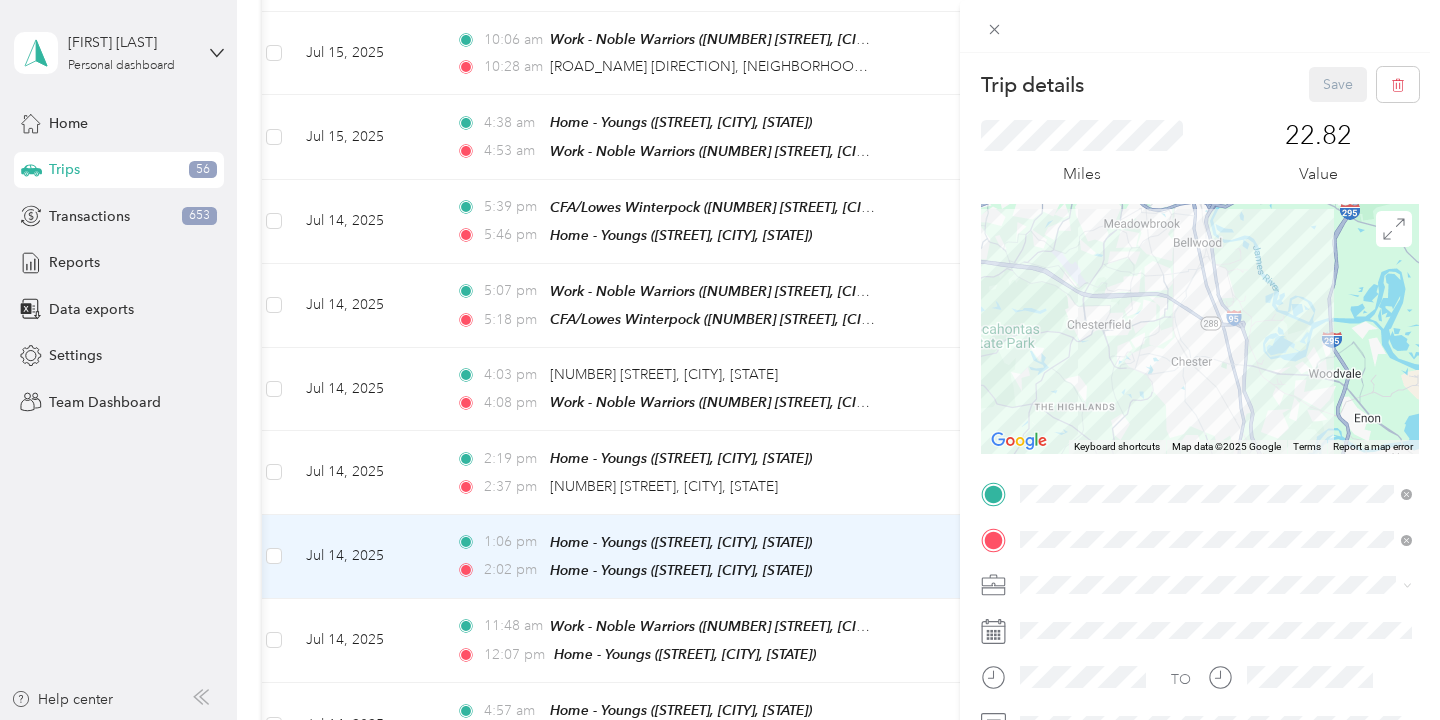 drag, startPoint x: 1159, startPoint y: 353, endPoint x: 1143, endPoint y: 368, distance: 21.931713 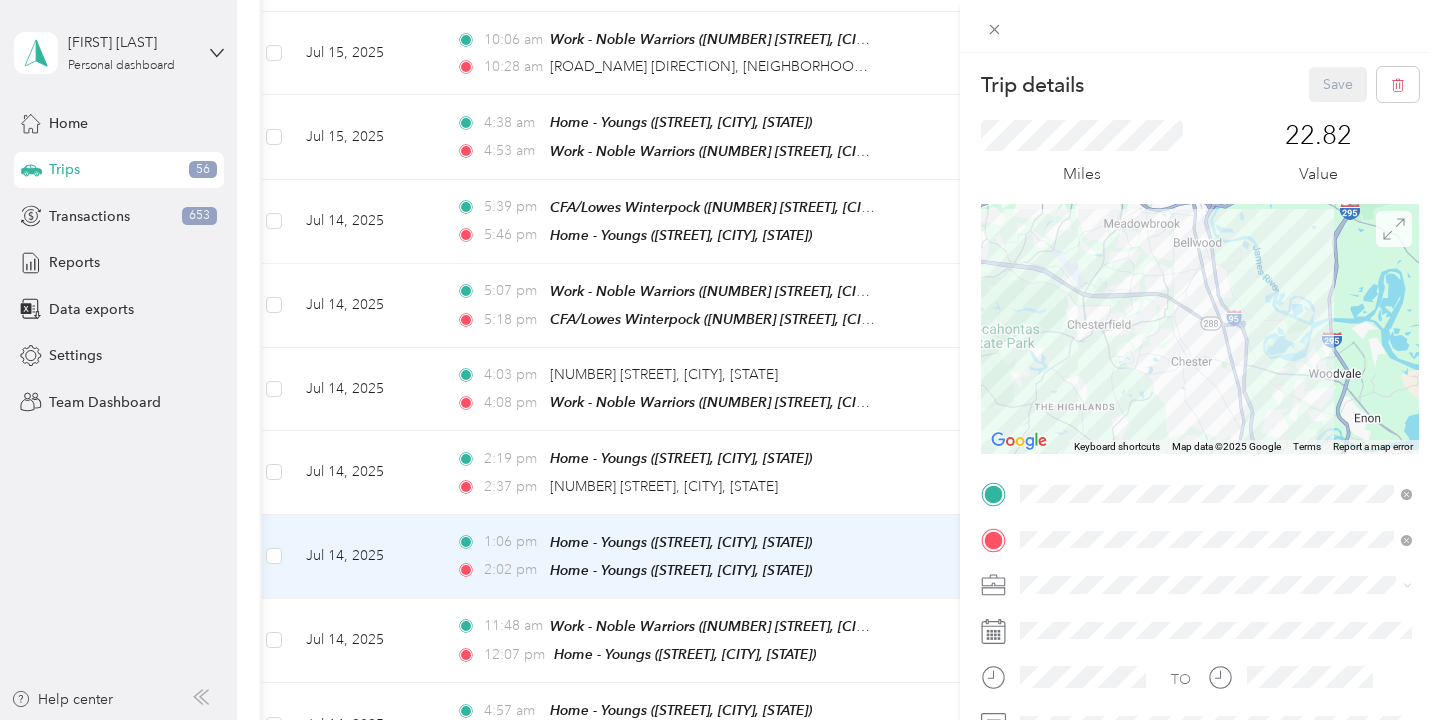 click 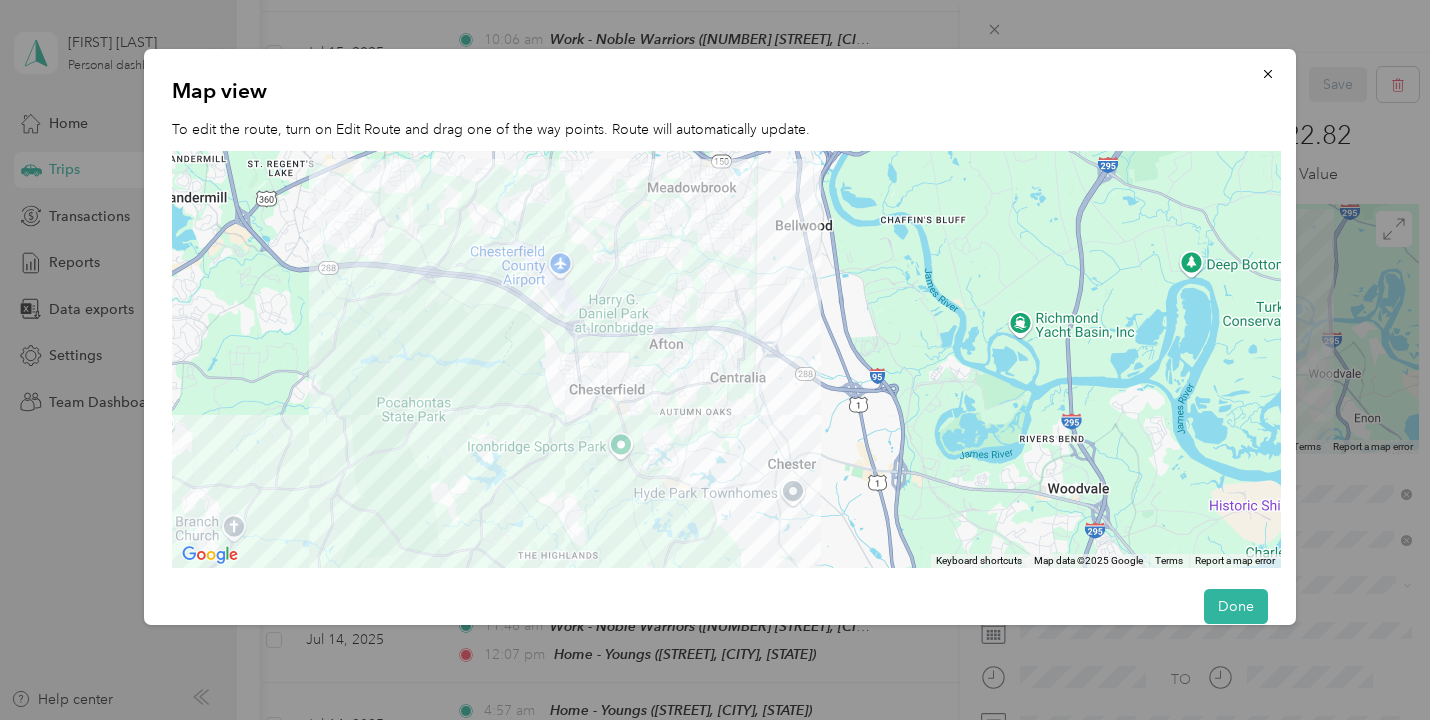 drag, startPoint x: 976, startPoint y: 397, endPoint x: 687, endPoint y: 517, distance: 312.9233 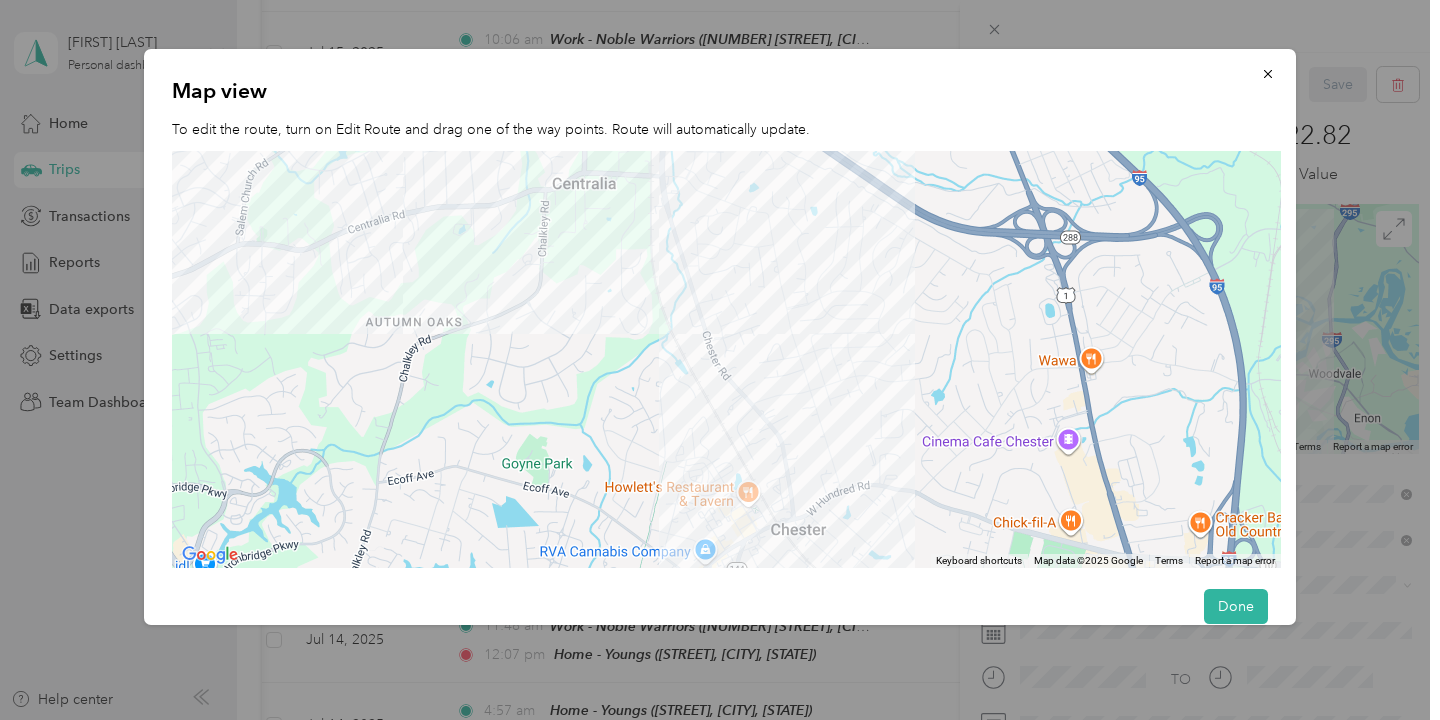 drag, startPoint x: 650, startPoint y: 440, endPoint x: 762, endPoint y: 410, distance: 115.948265 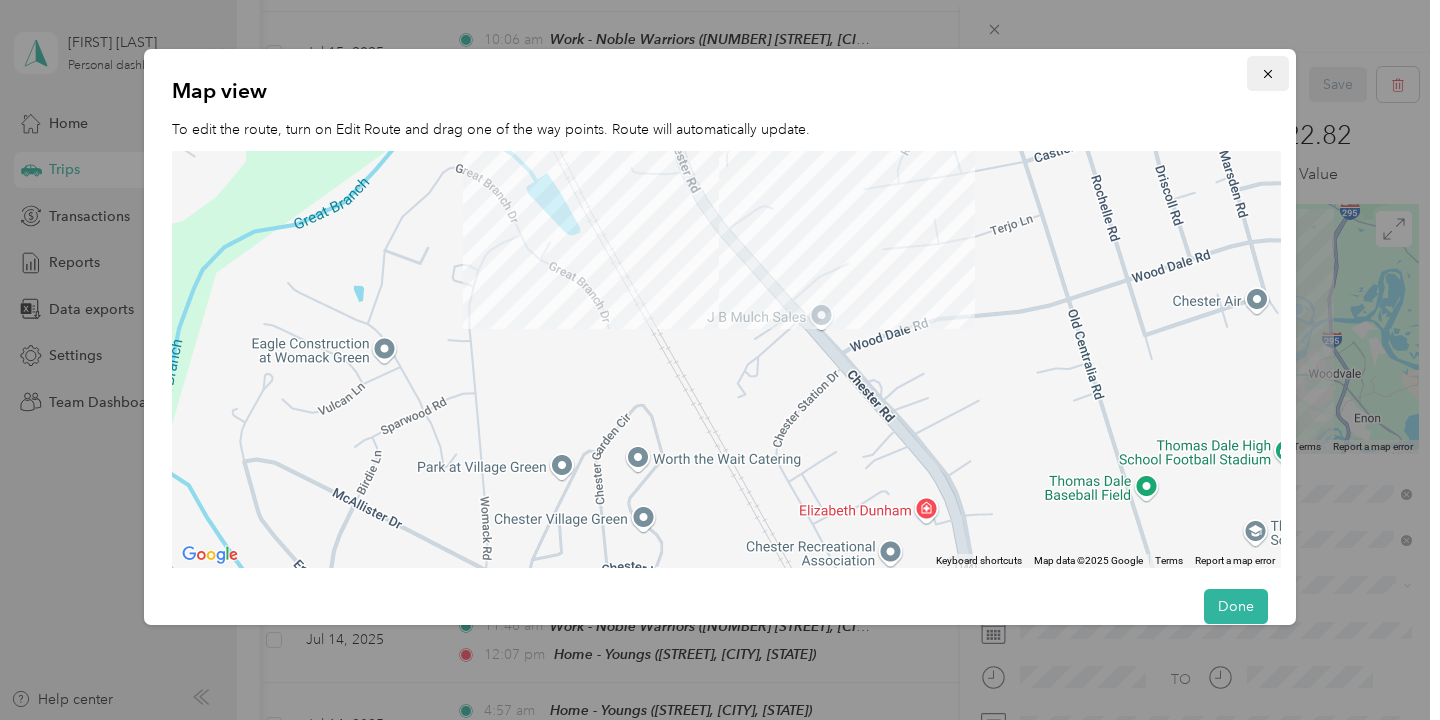 click 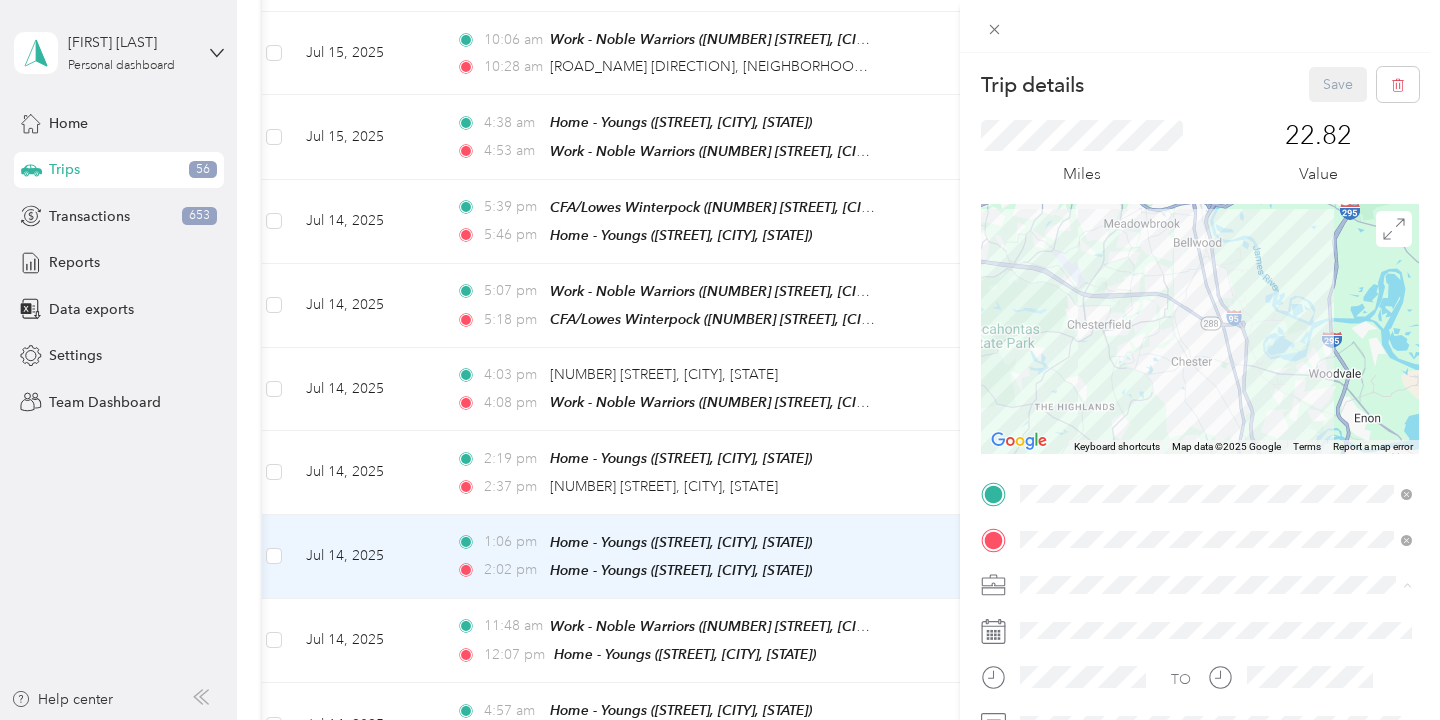 click on "Personal" at bounding box center [1216, 374] 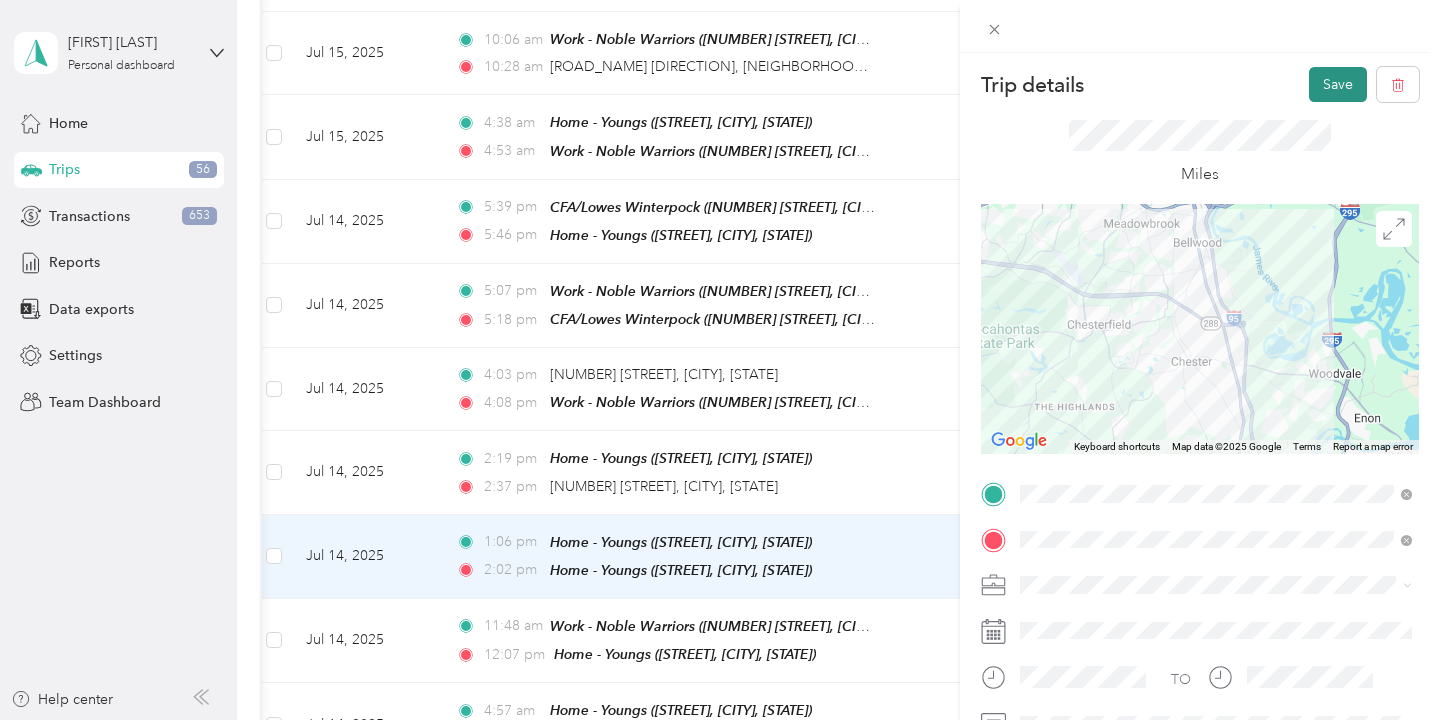 click on "Save" at bounding box center (1338, 84) 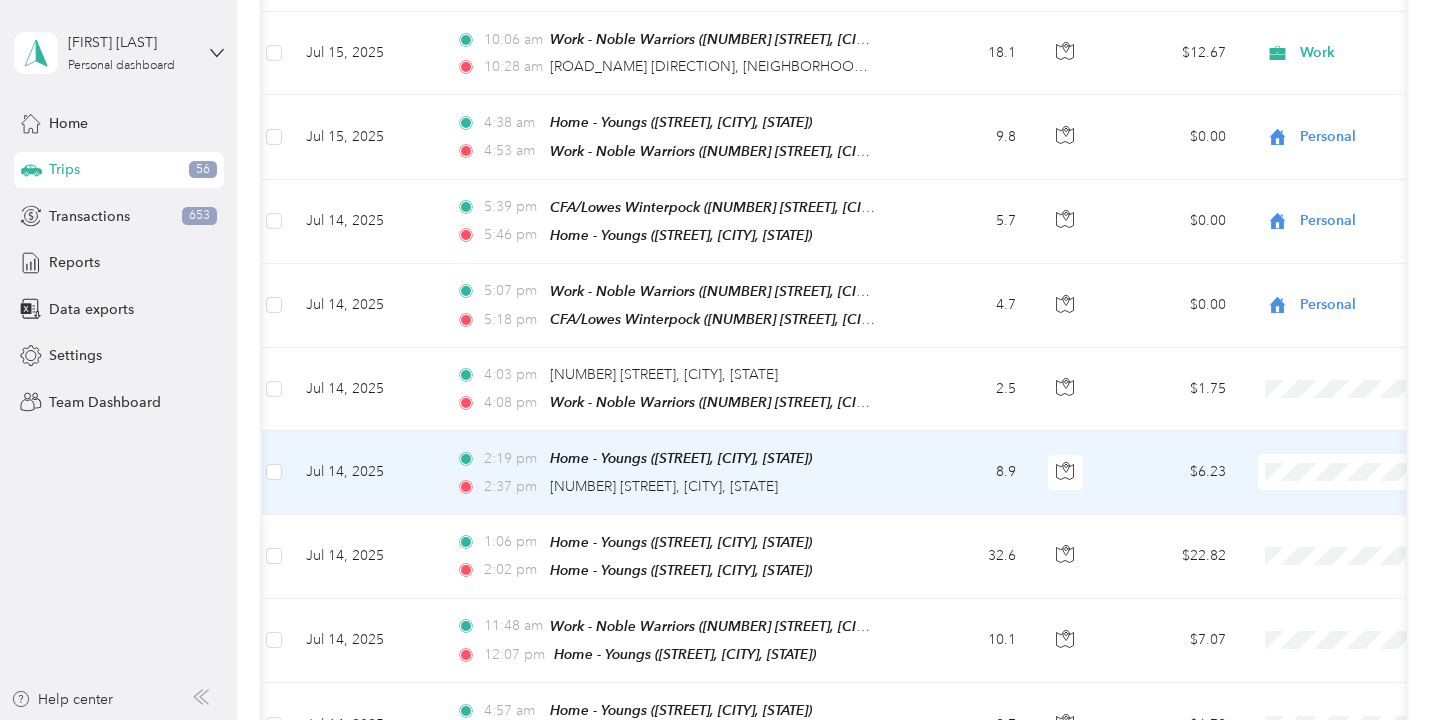 click on "Personal" at bounding box center (1334, 463) 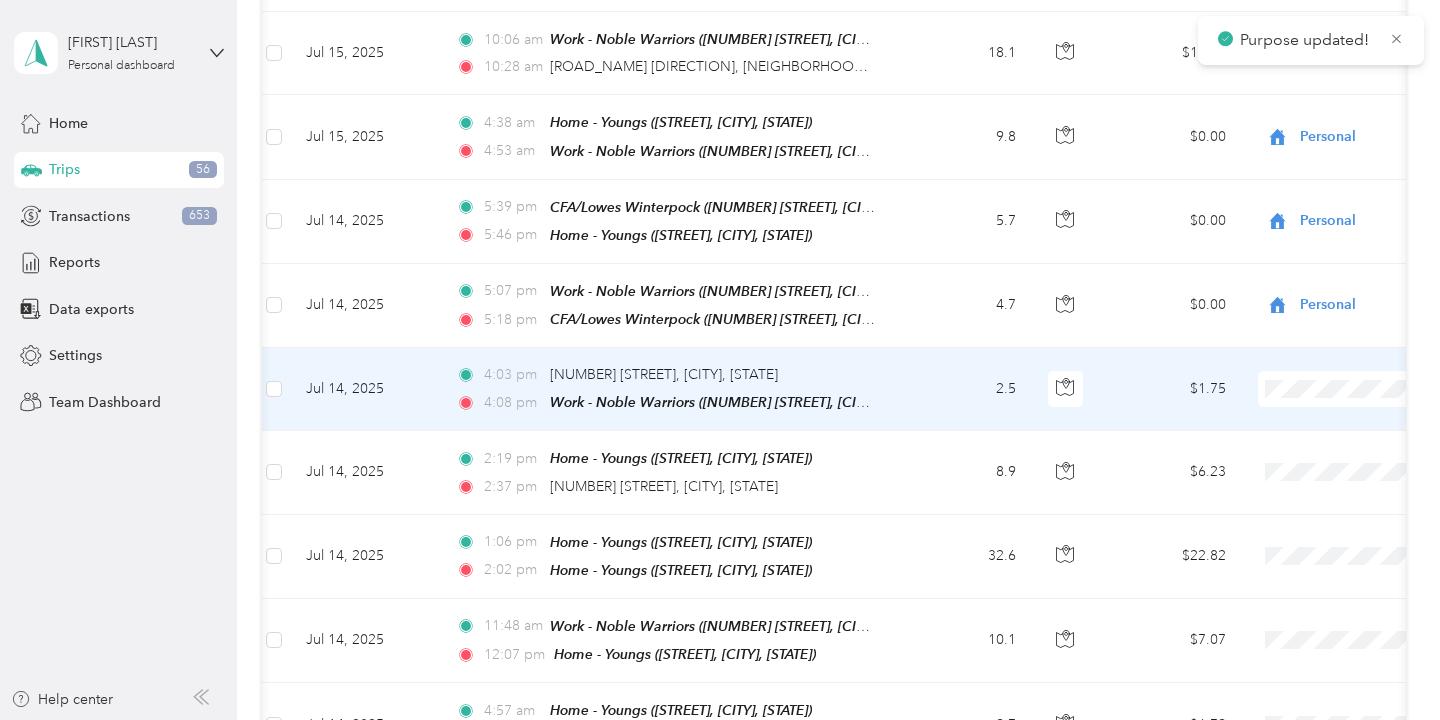 click on "Personal" at bounding box center [1334, 380] 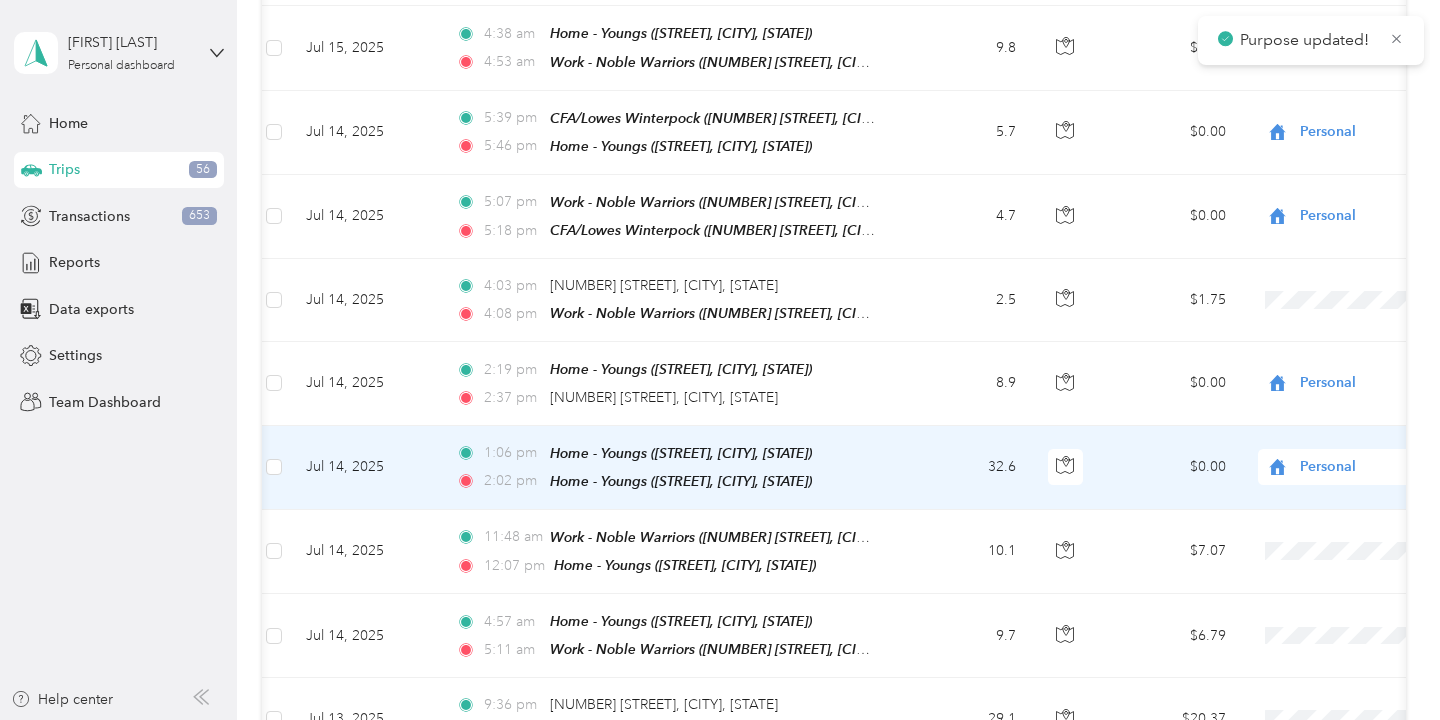 scroll, scrollTop: 8474, scrollLeft: 0, axis: vertical 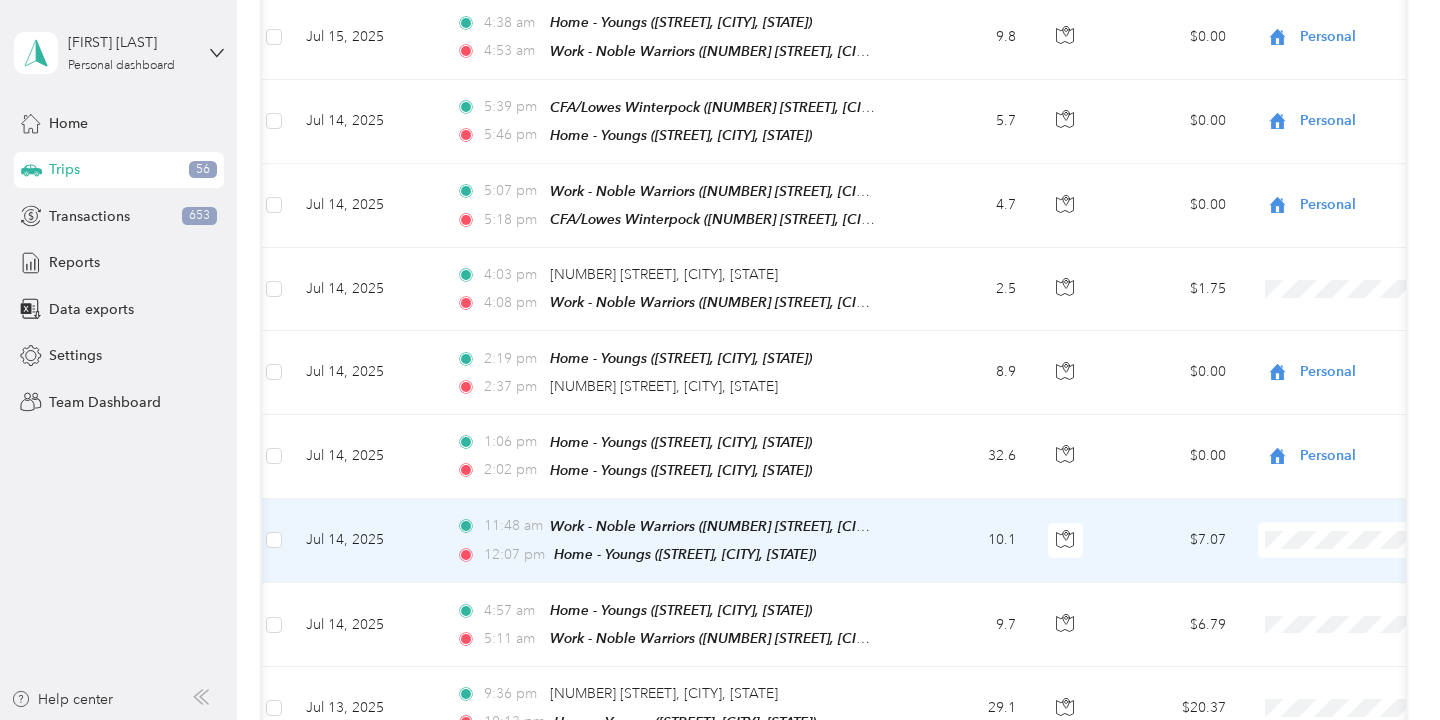 click on "Personal" at bounding box center (1316, 244) 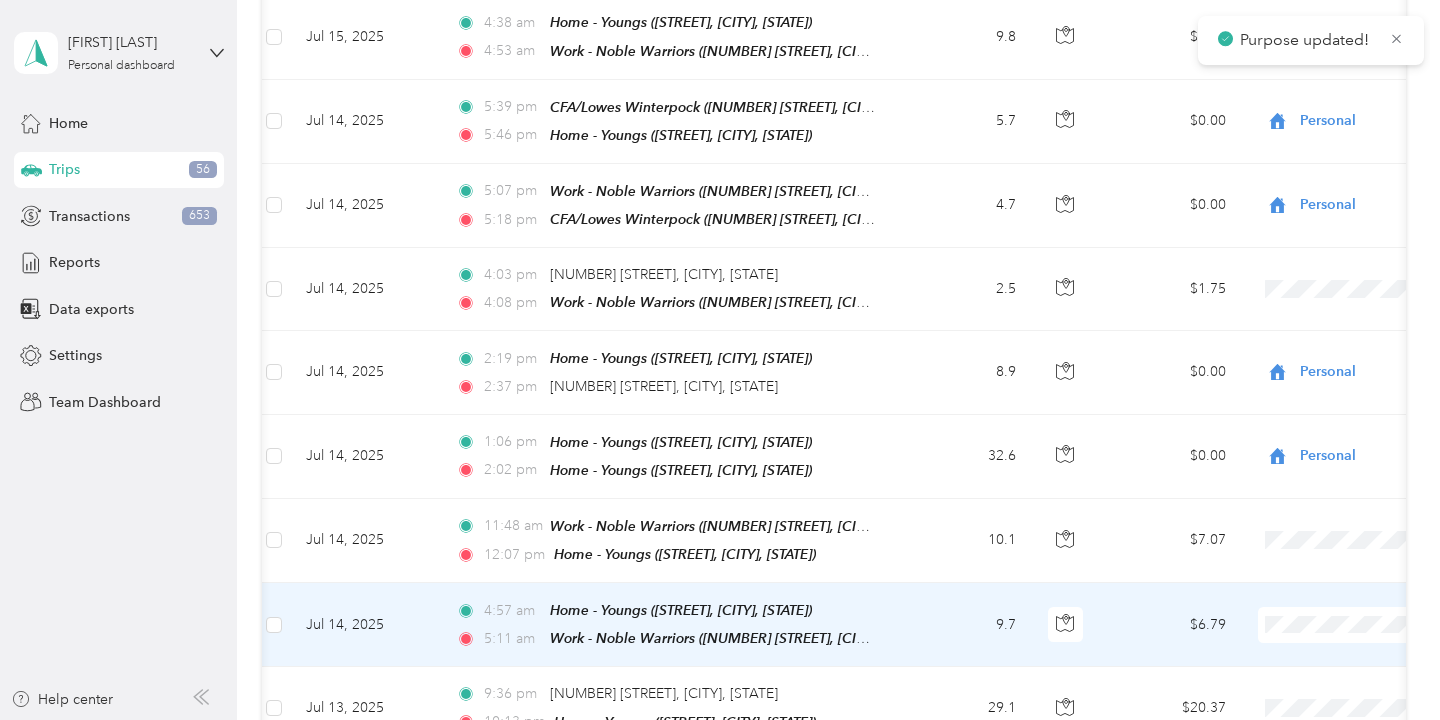 click on "Personal" at bounding box center [1316, 328] 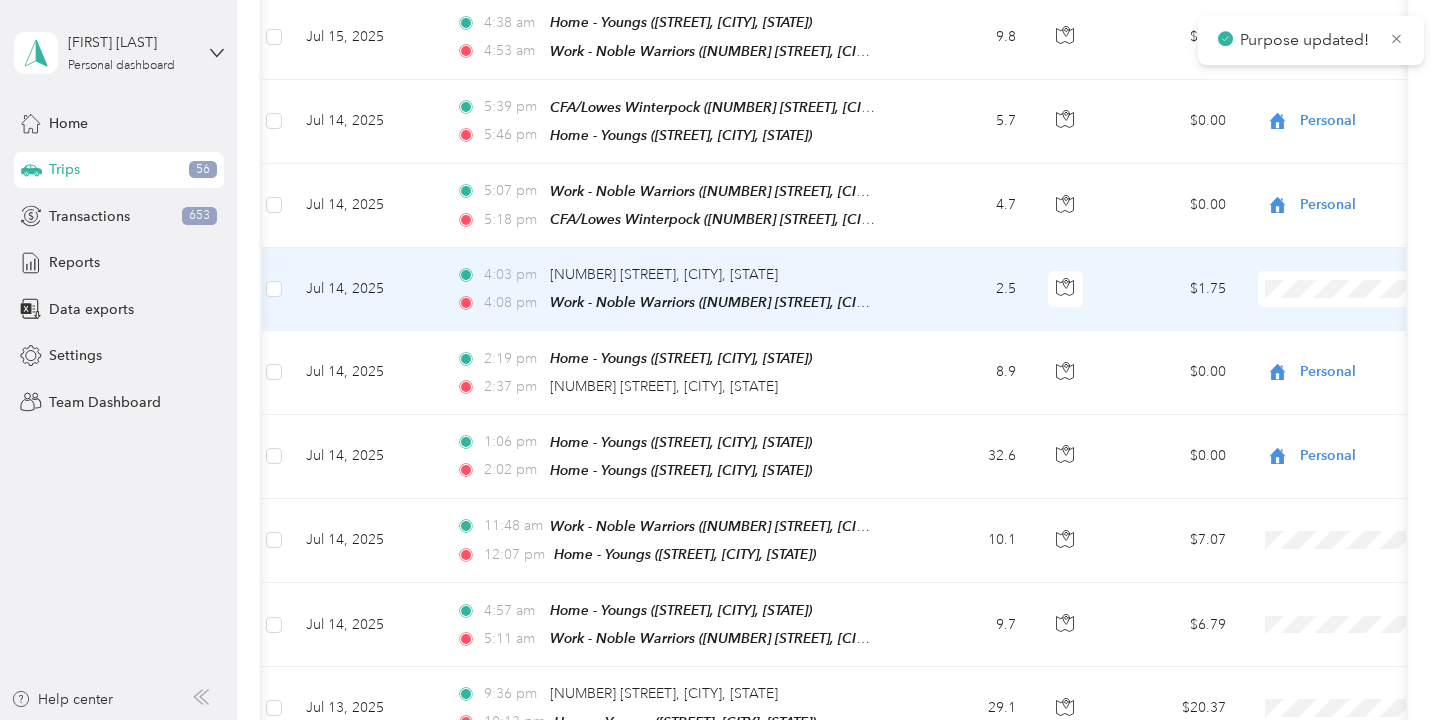 click on "Personal" at bounding box center (1334, 280) 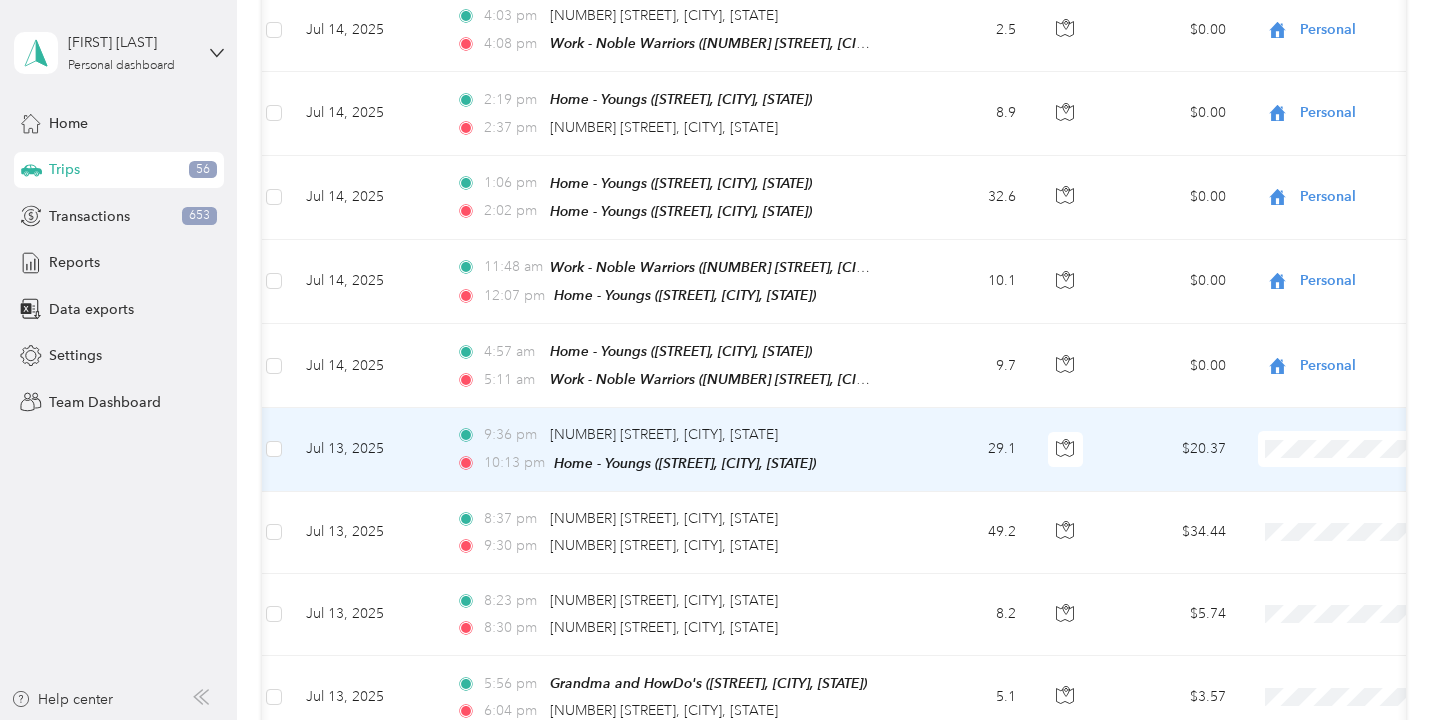 scroll, scrollTop: 8739, scrollLeft: 0, axis: vertical 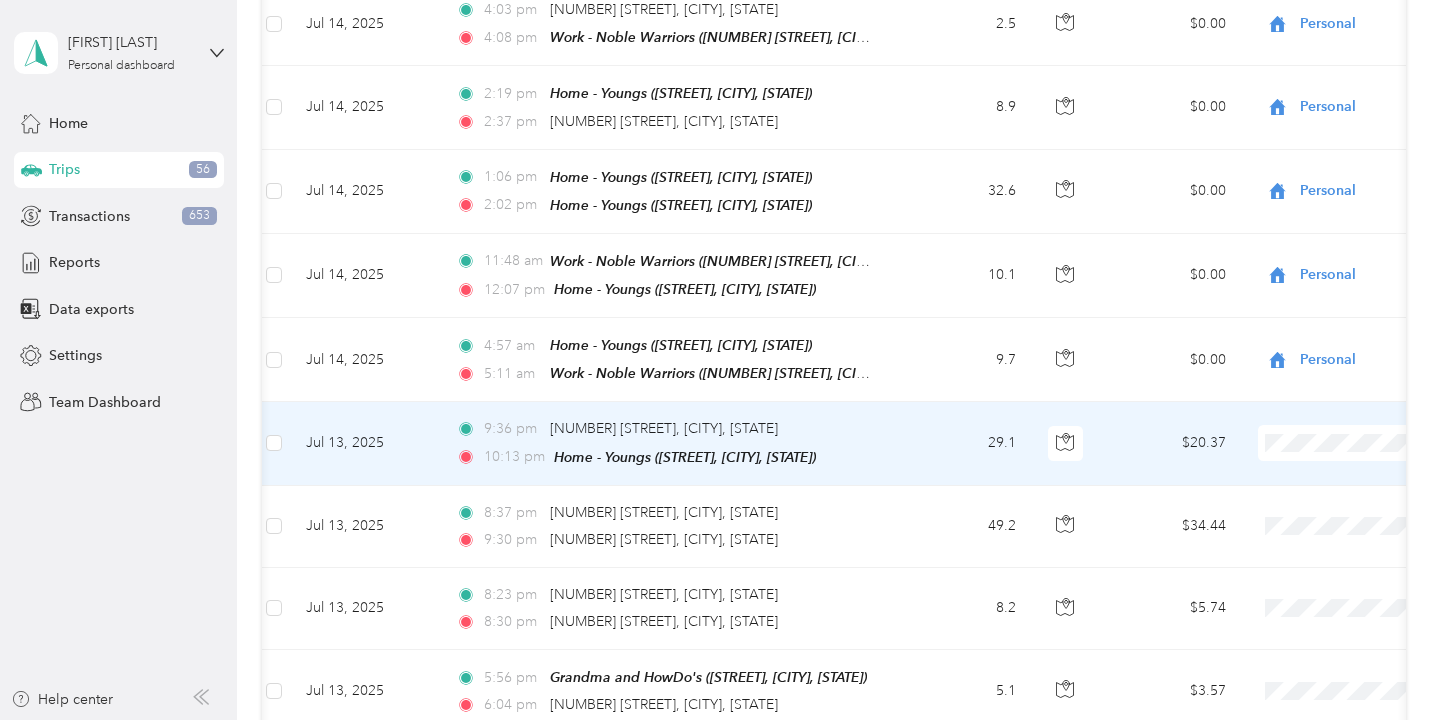 click on "$20.37" at bounding box center (1172, 443) 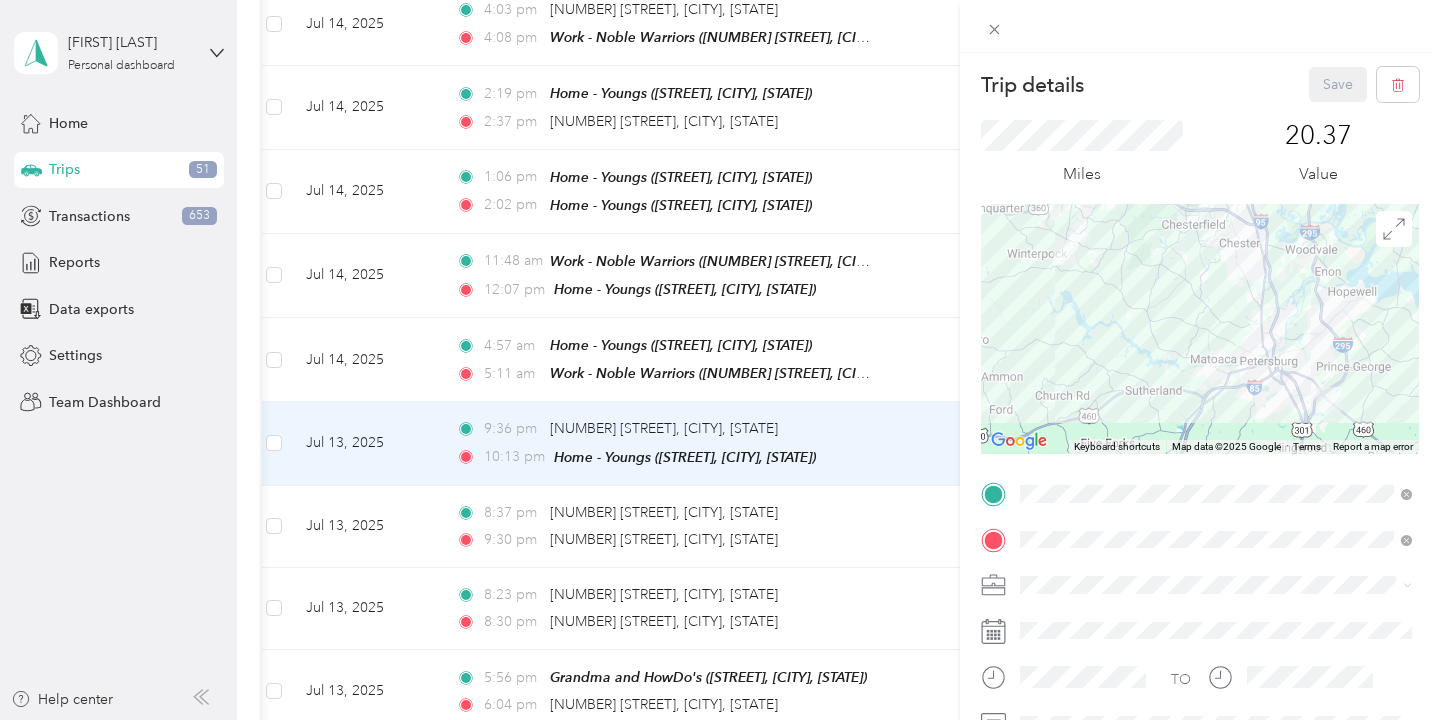 click on "Work" at bounding box center [1044, 339] 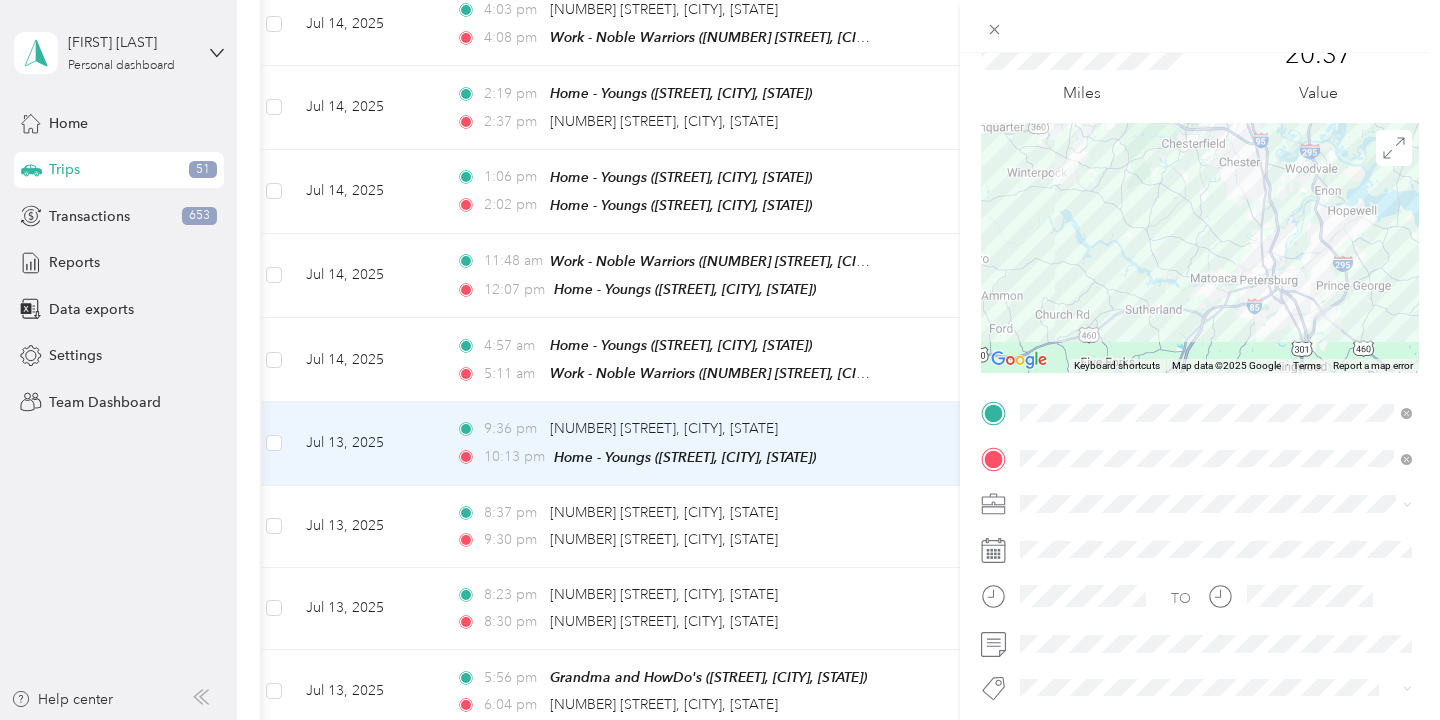 scroll, scrollTop: 102, scrollLeft: 0, axis: vertical 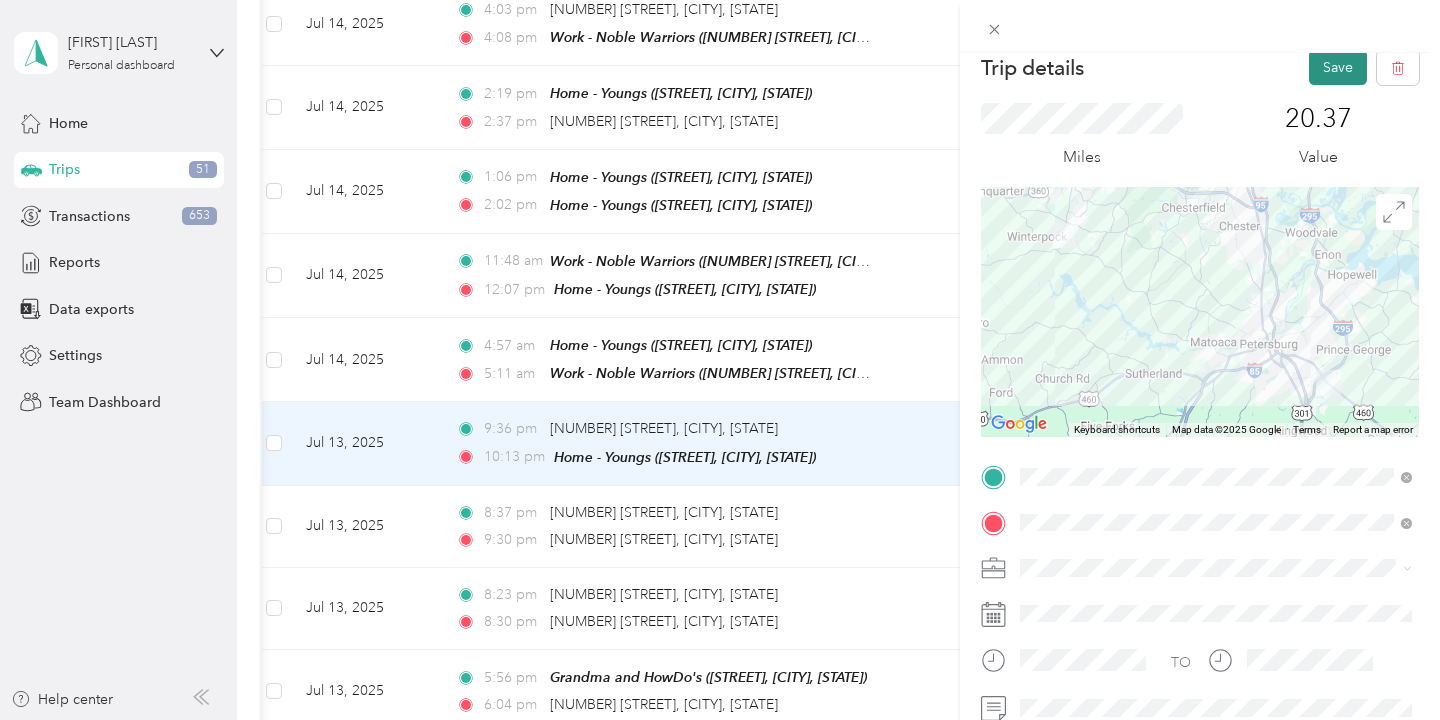 click on "Save" at bounding box center (1338, 67) 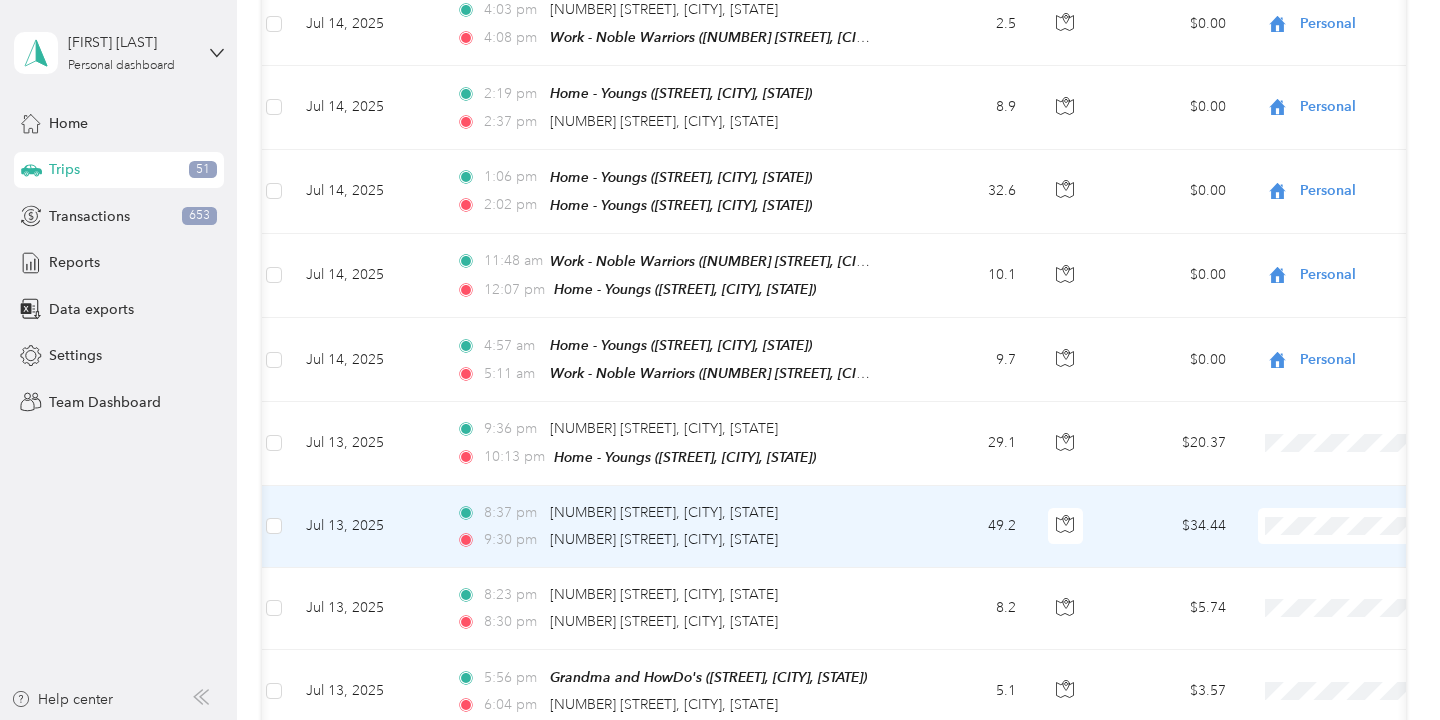 click on "49.2" at bounding box center (966, 527) 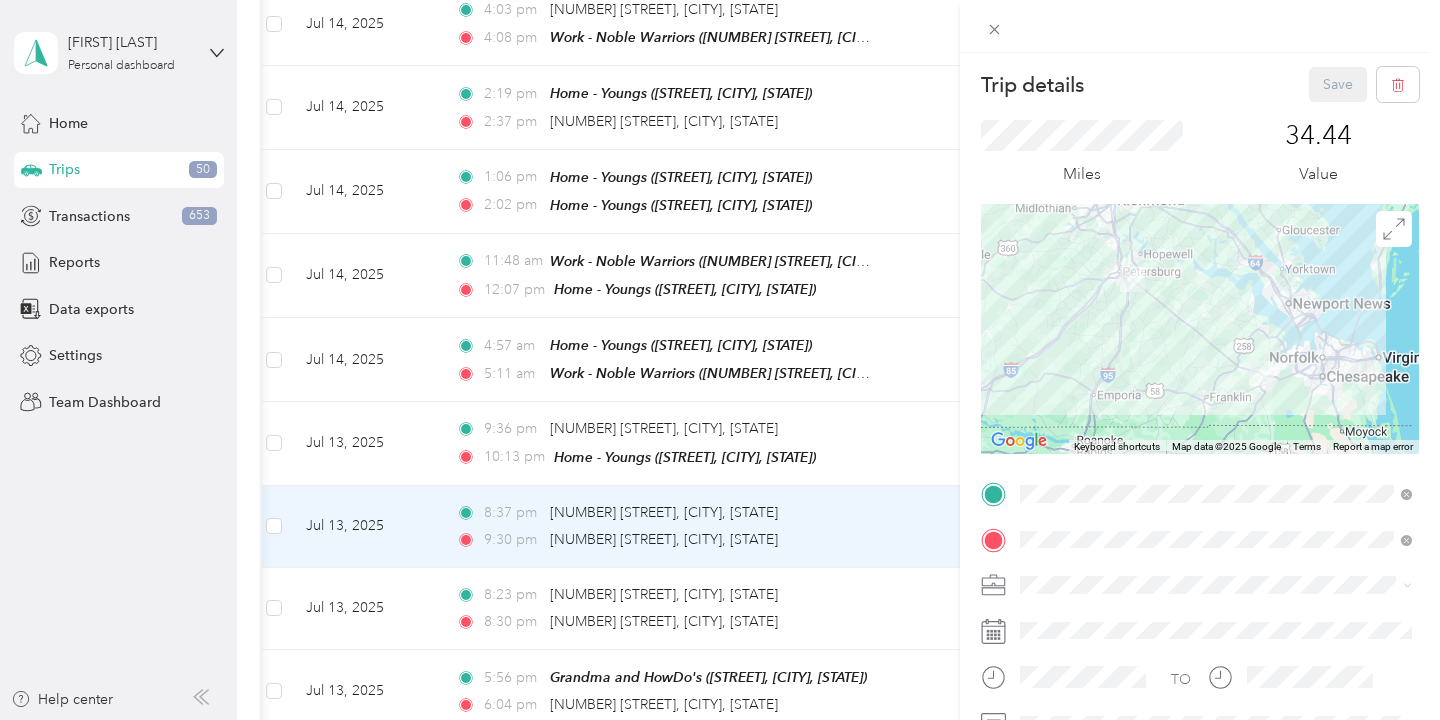 click on "Work" at bounding box center [1216, 338] 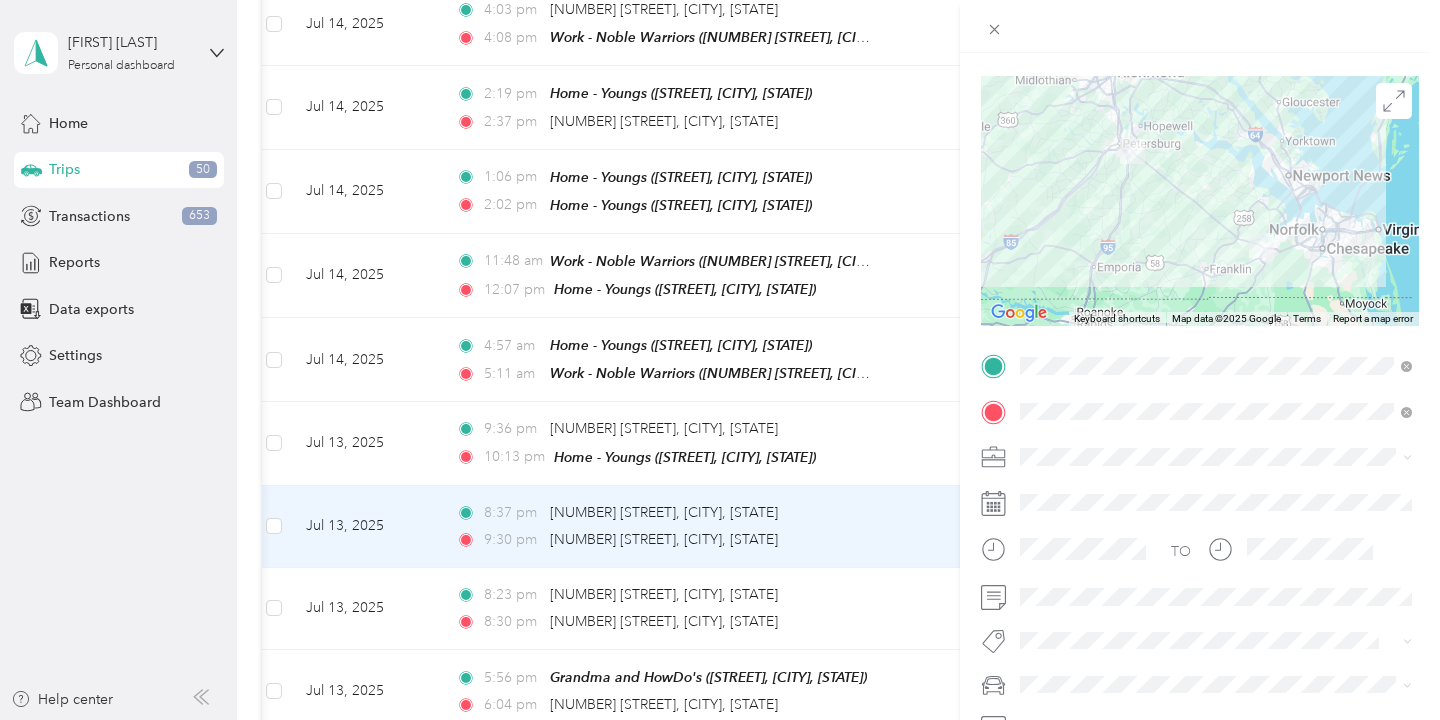 scroll, scrollTop: 140, scrollLeft: 0, axis: vertical 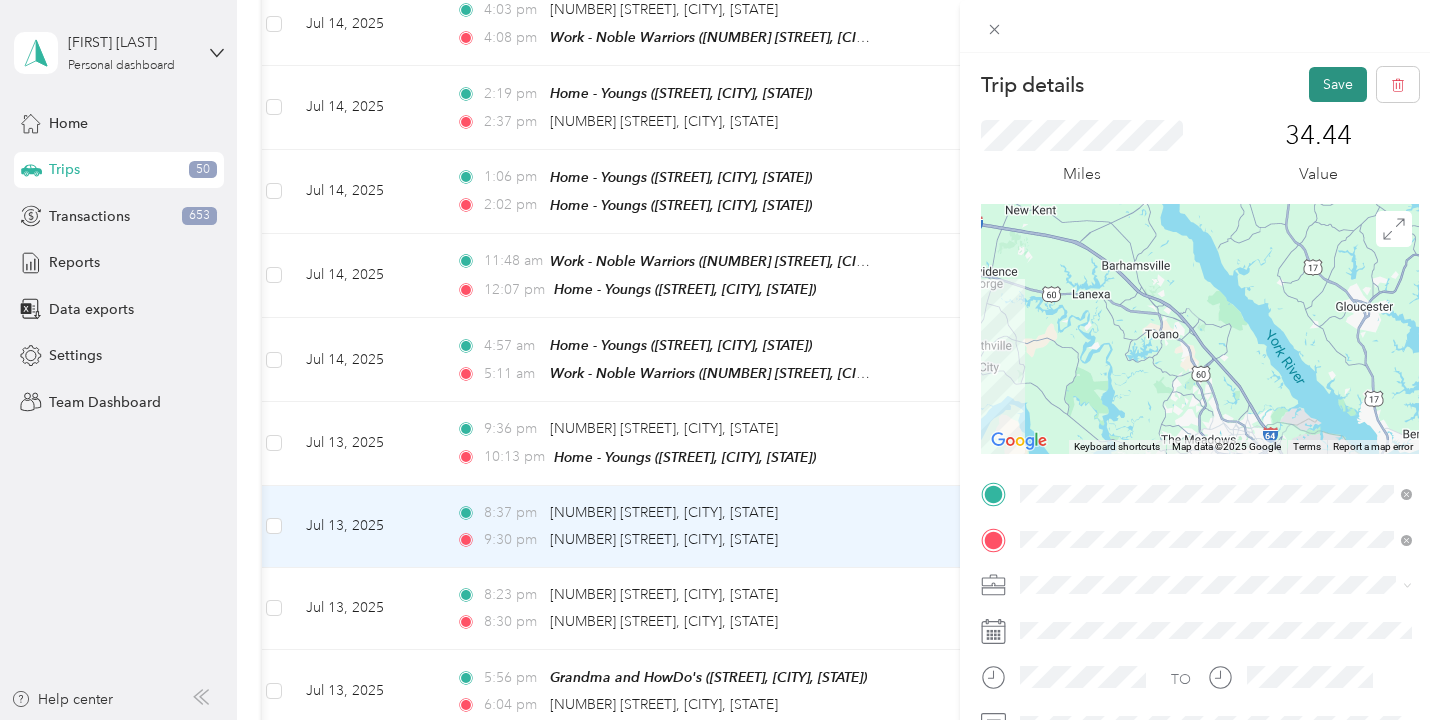 click on "Save" at bounding box center [1338, 84] 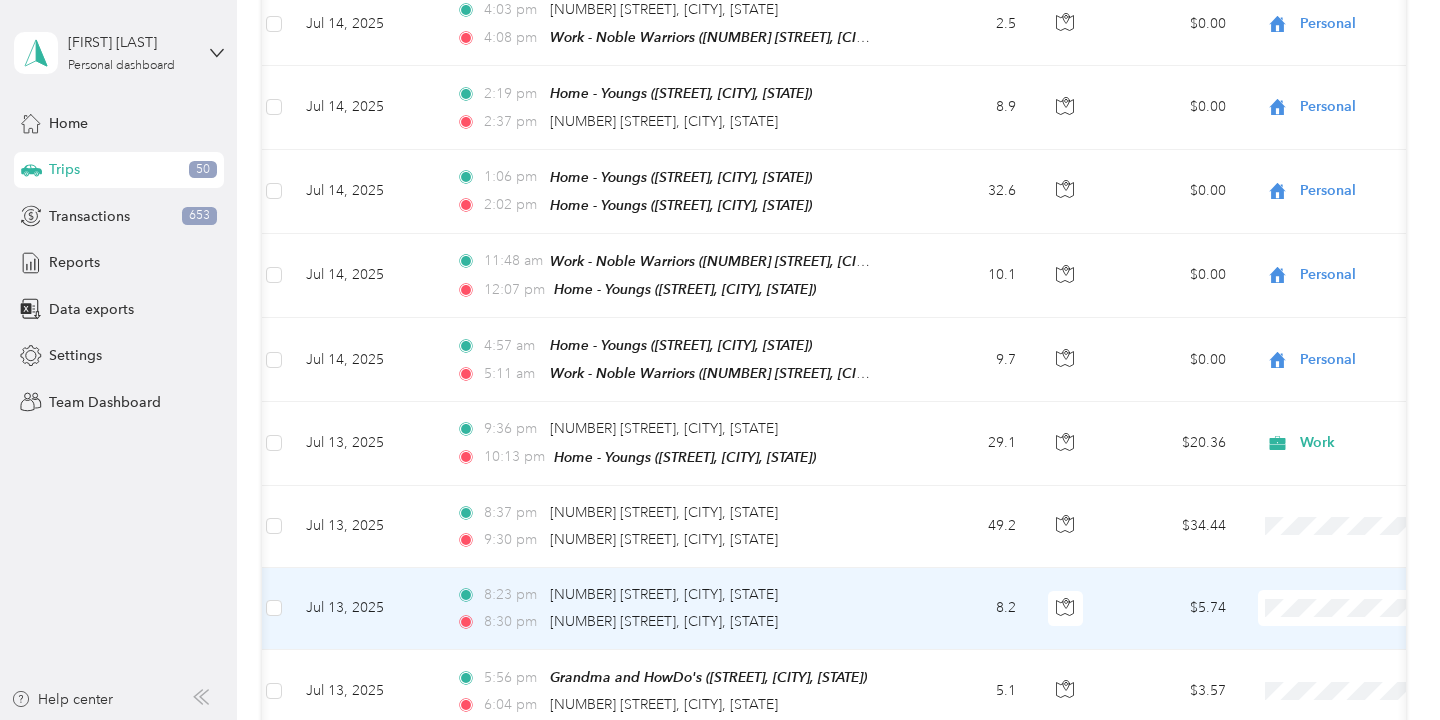 click on "[TIME] [NUMBER] [STREET], [CITY], [STATE]" at bounding box center (666, 622) 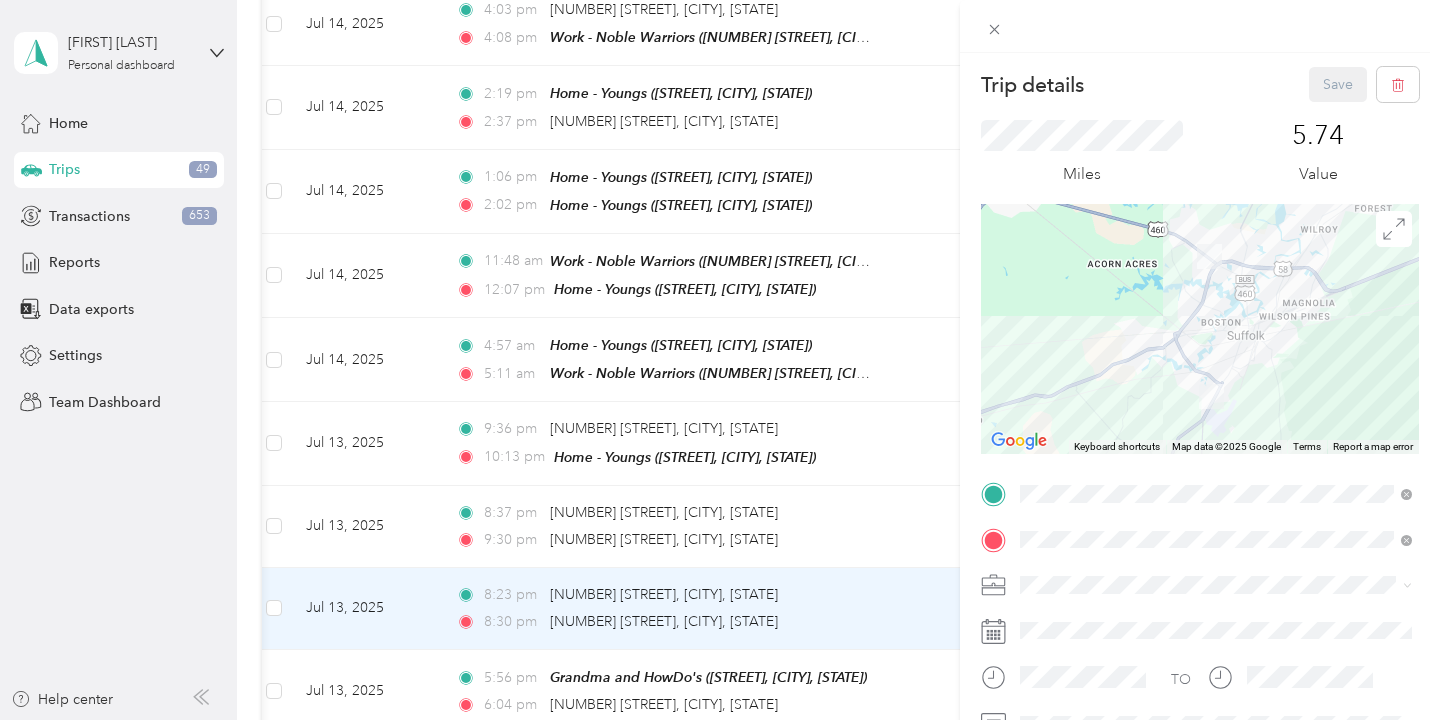 click on "Work" at bounding box center (1216, 338) 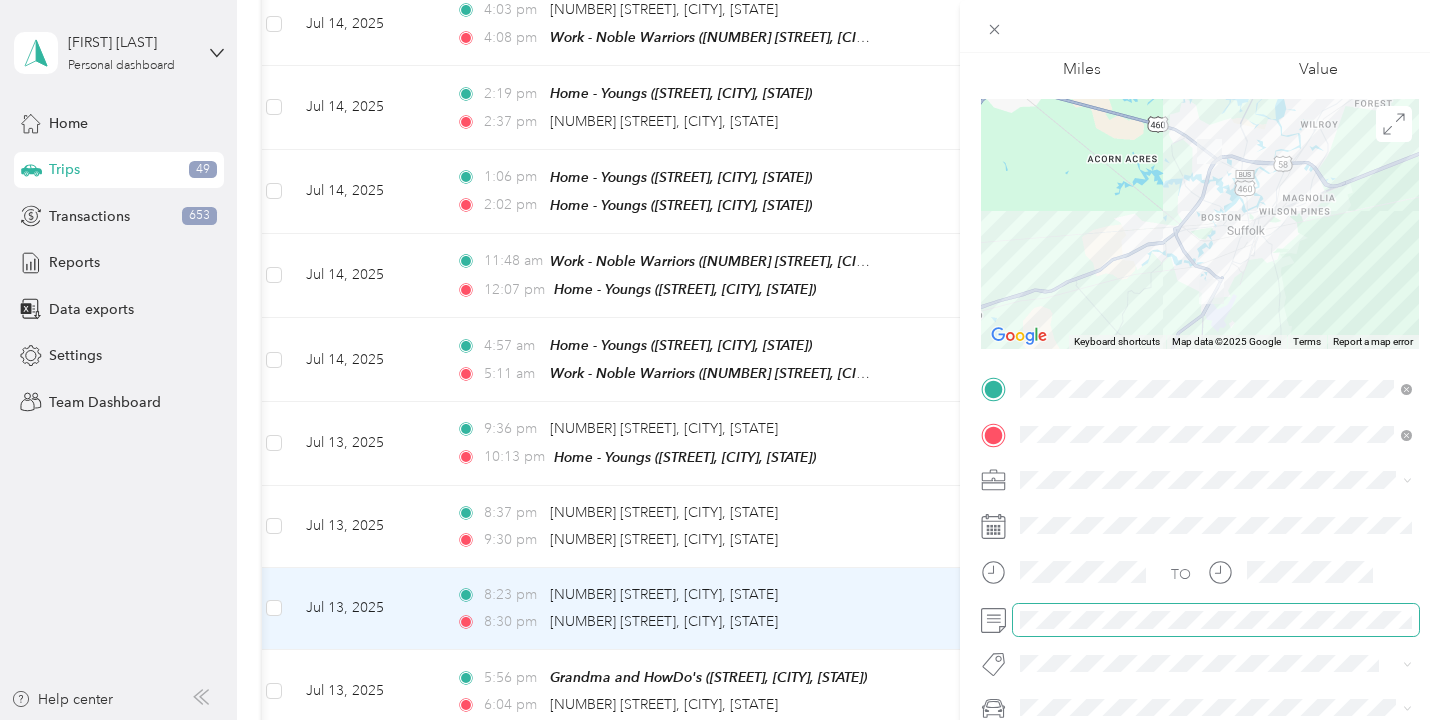 scroll, scrollTop: 106, scrollLeft: 0, axis: vertical 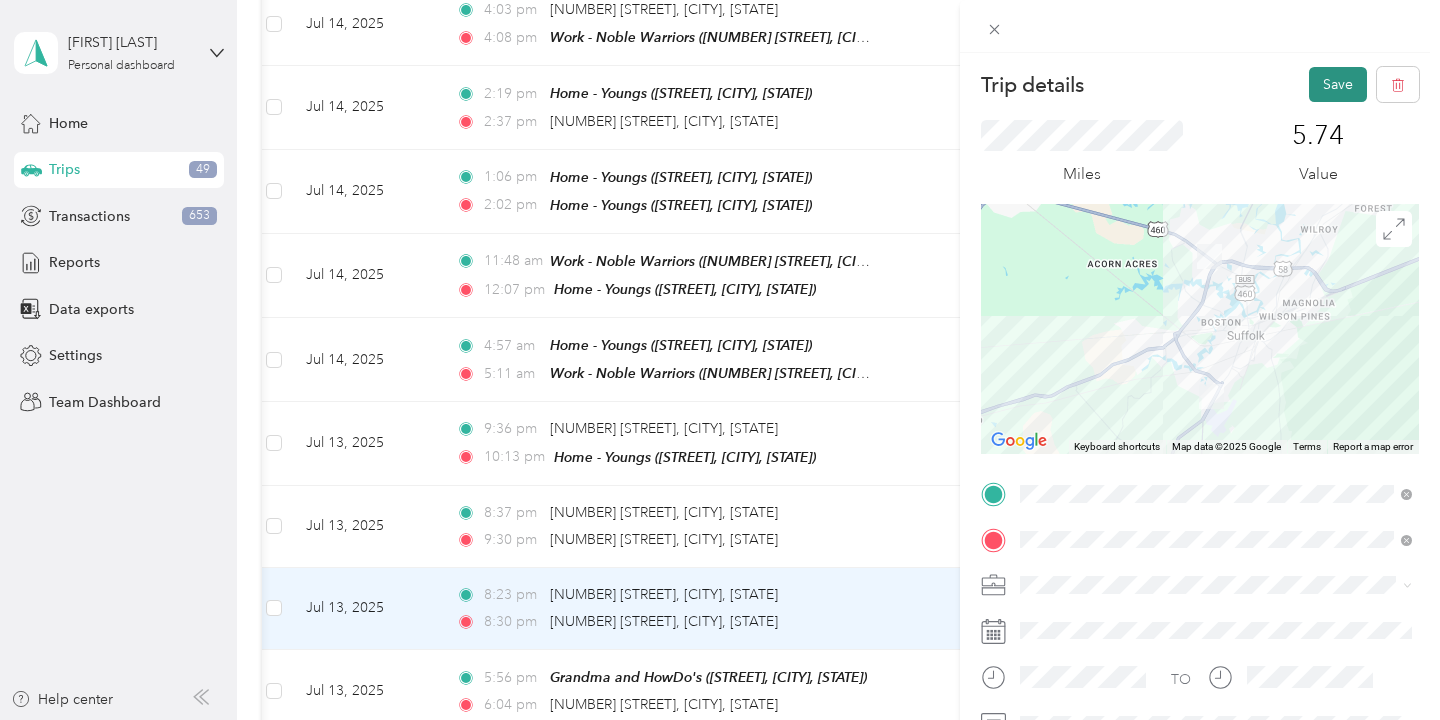 click on "Save" at bounding box center (1338, 84) 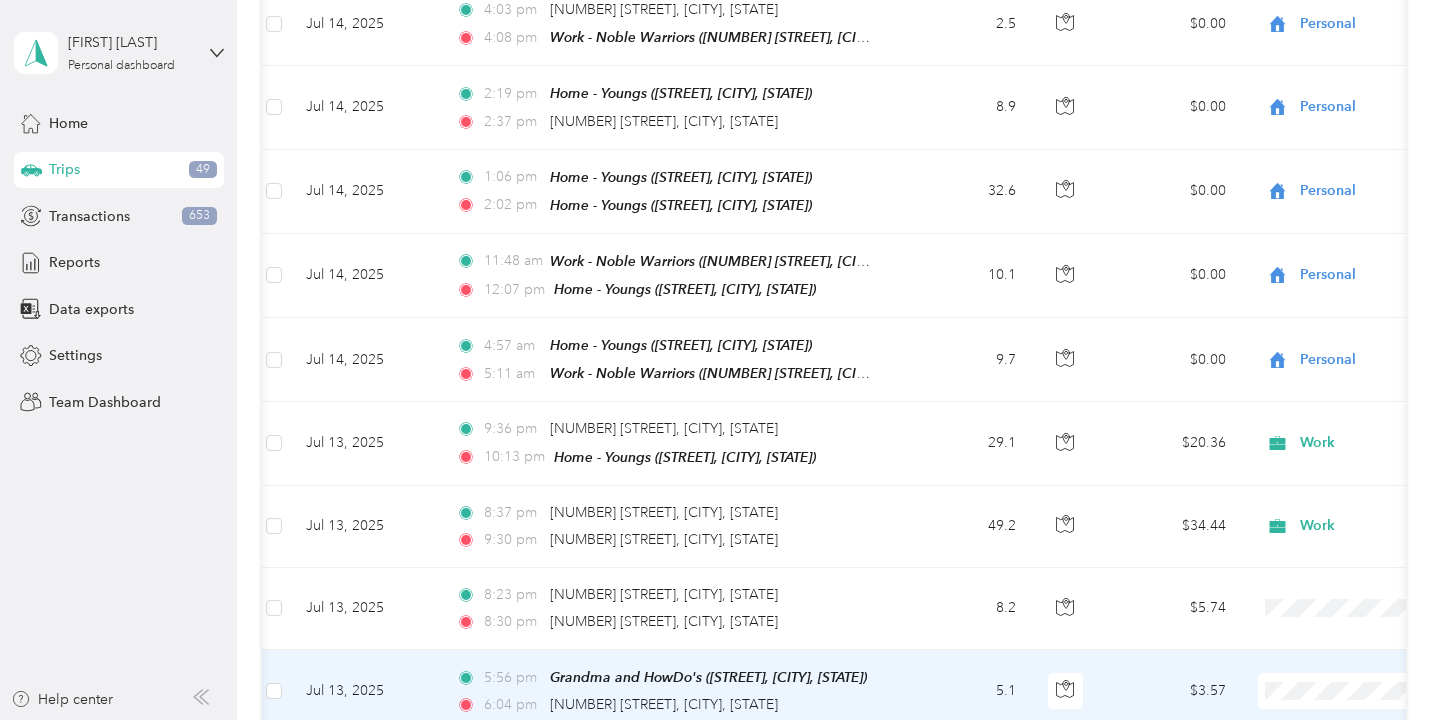 click on "Work Personal Other Charity Medical Moving Commute" at bounding box center (1316, 463) 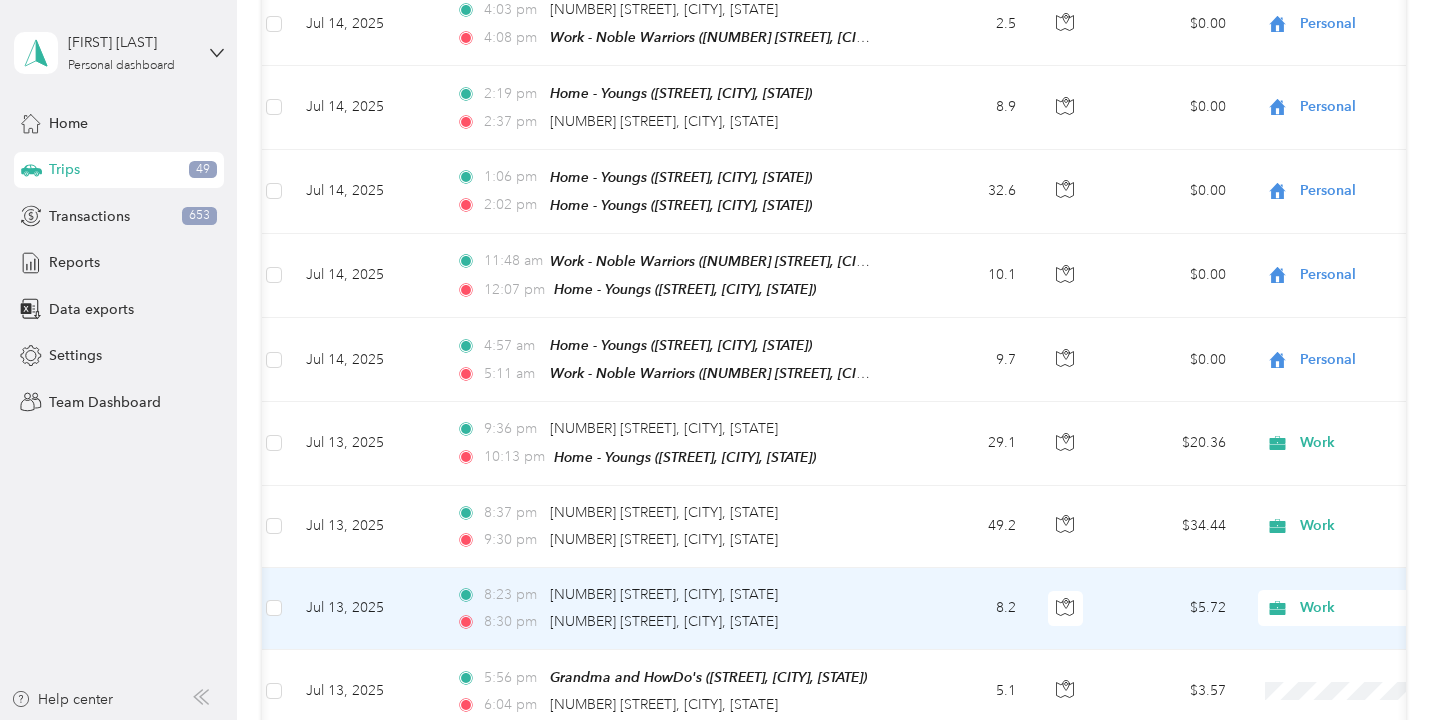 click on "$5.72" at bounding box center (1172, 609) 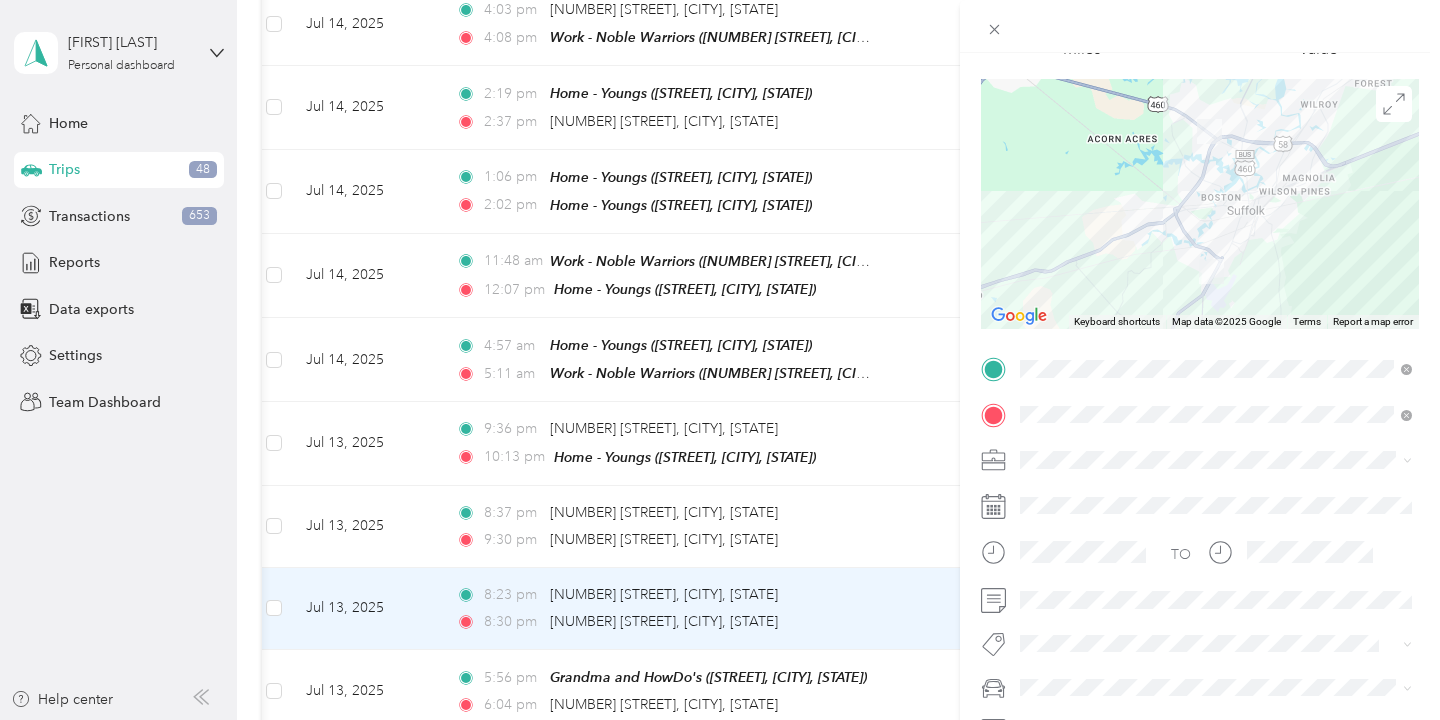 scroll, scrollTop: 0, scrollLeft: 0, axis: both 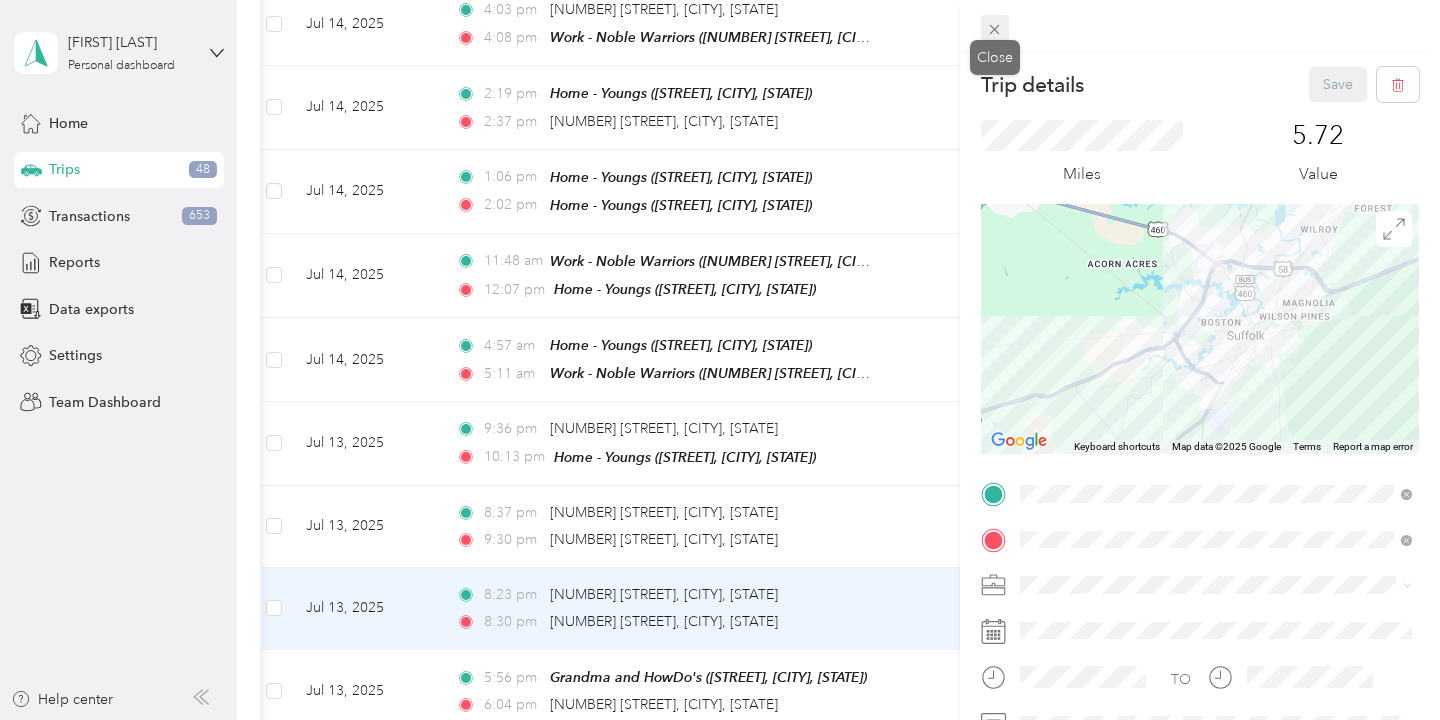 click 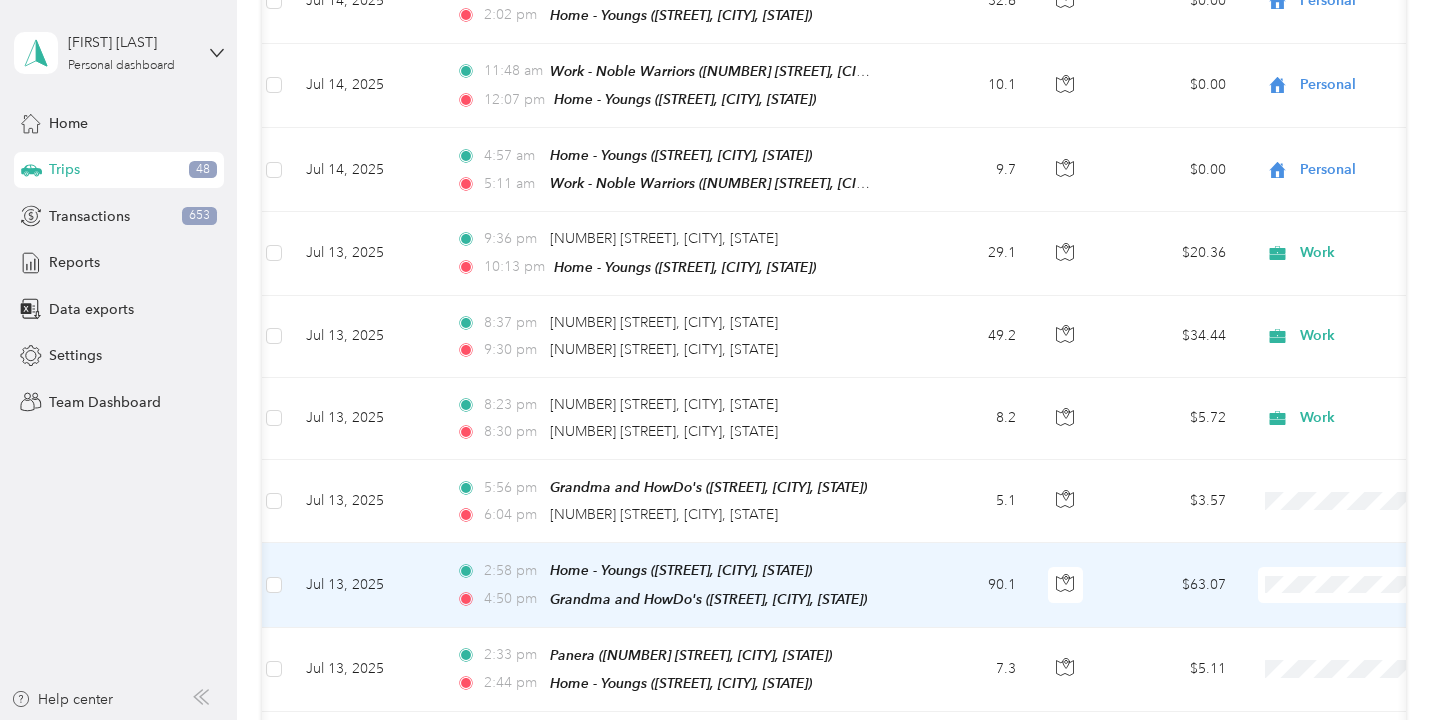 scroll, scrollTop: 8935, scrollLeft: 0, axis: vertical 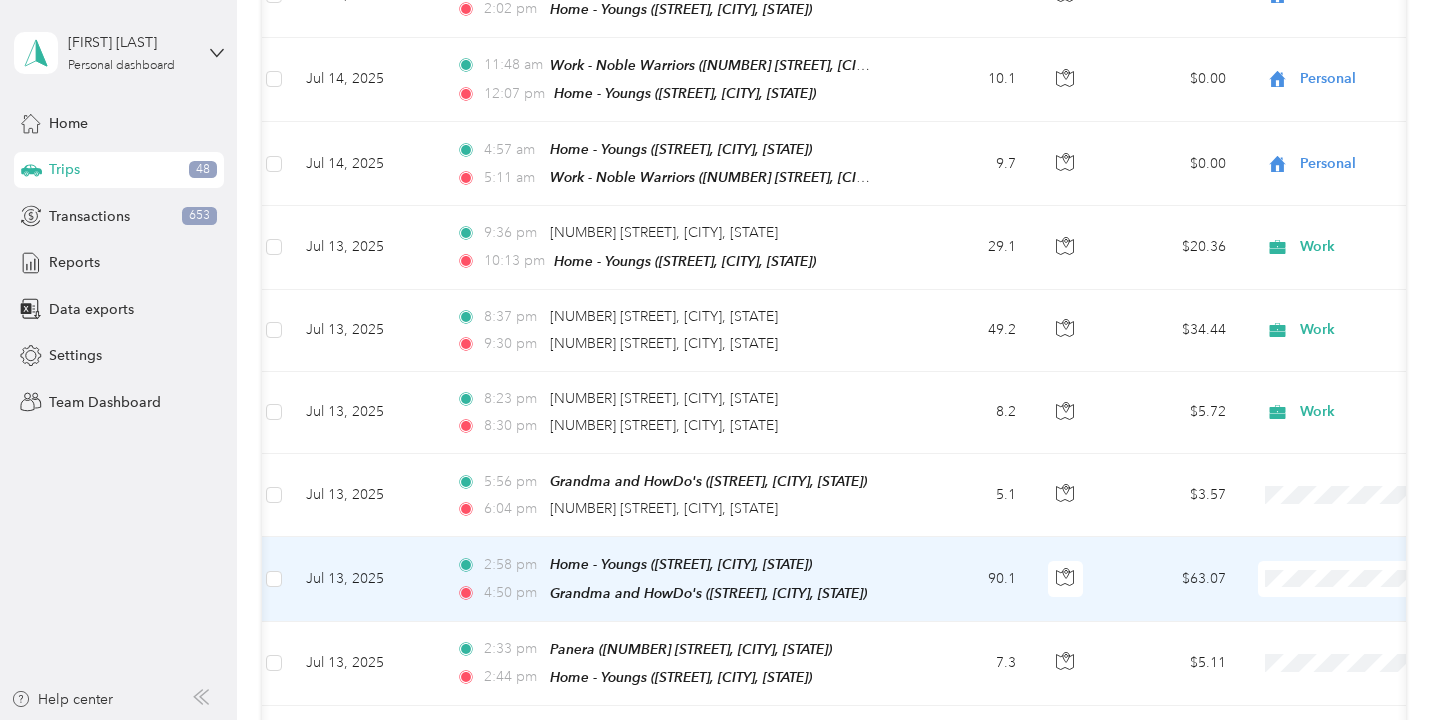 click on "90.1" at bounding box center (966, 579) 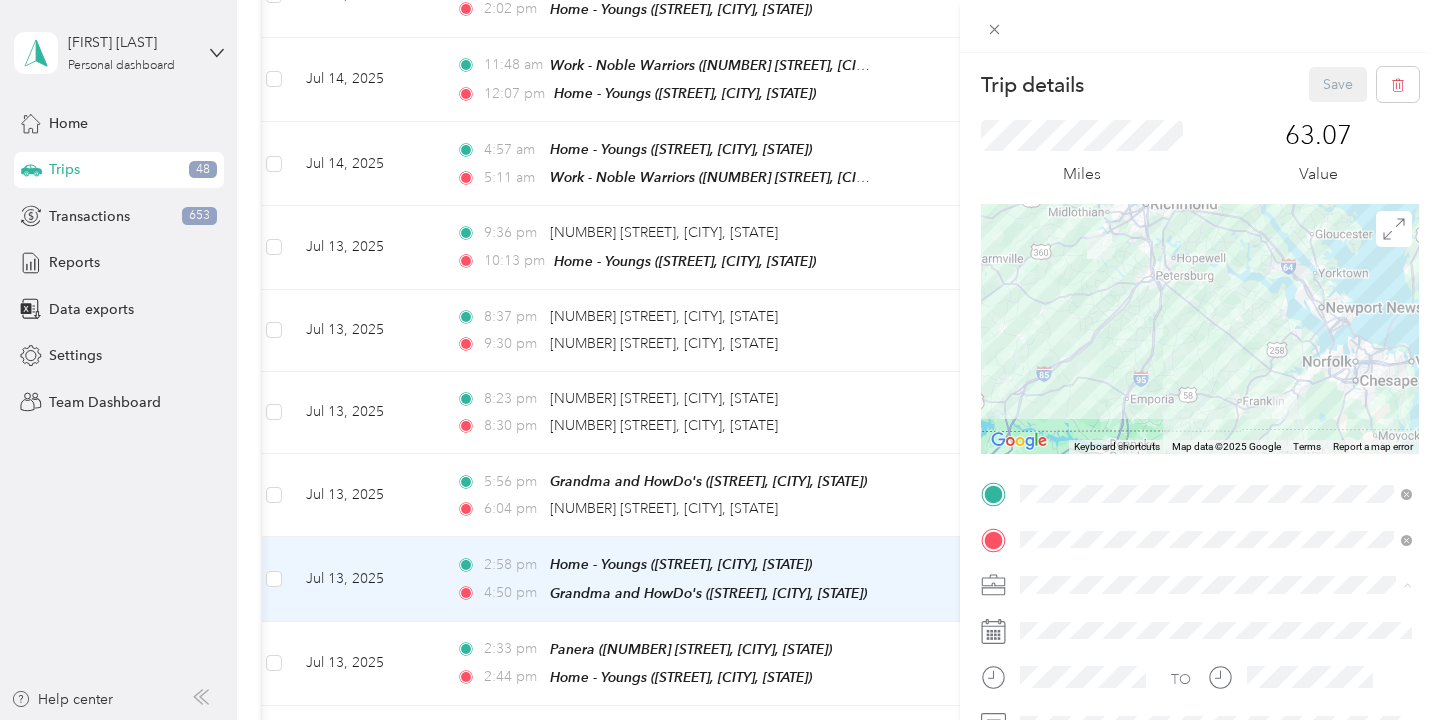 click on "Work" at bounding box center (1216, 339) 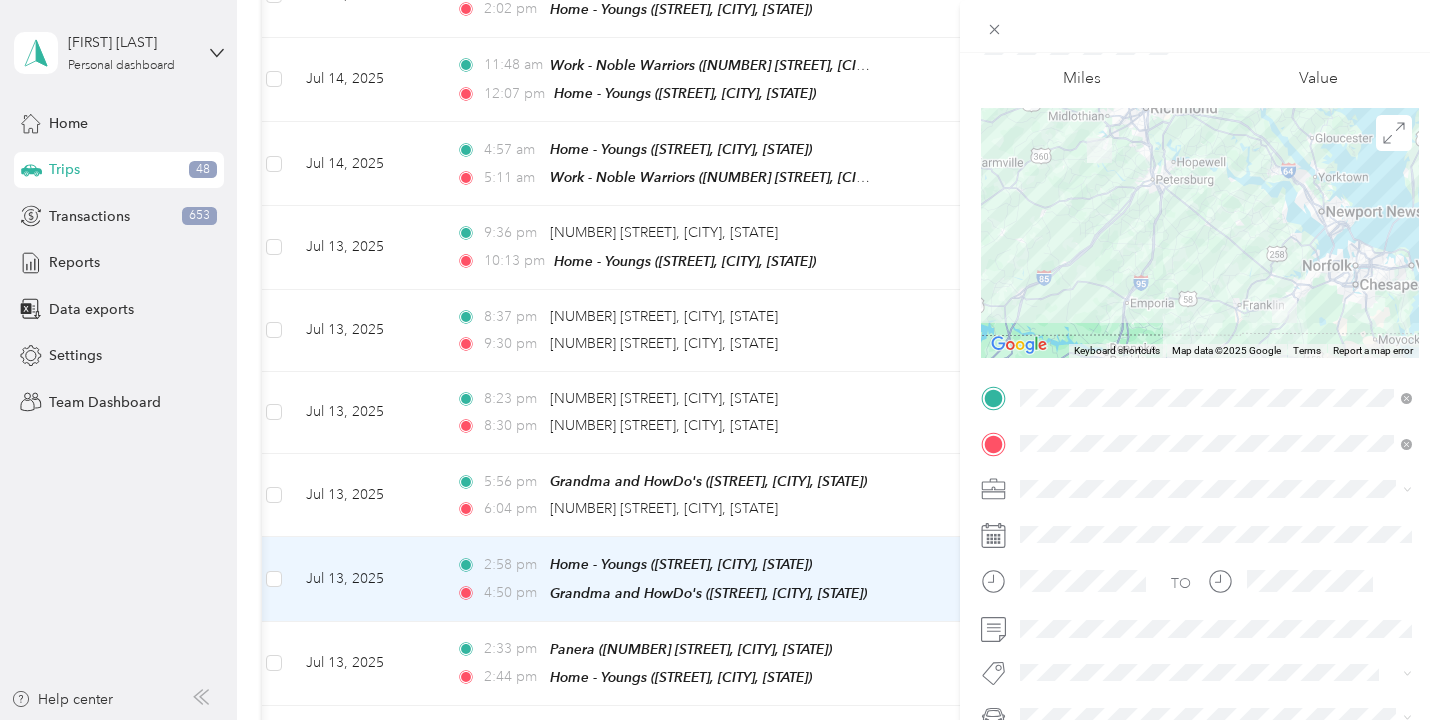 scroll, scrollTop: 104, scrollLeft: 0, axis: vertical 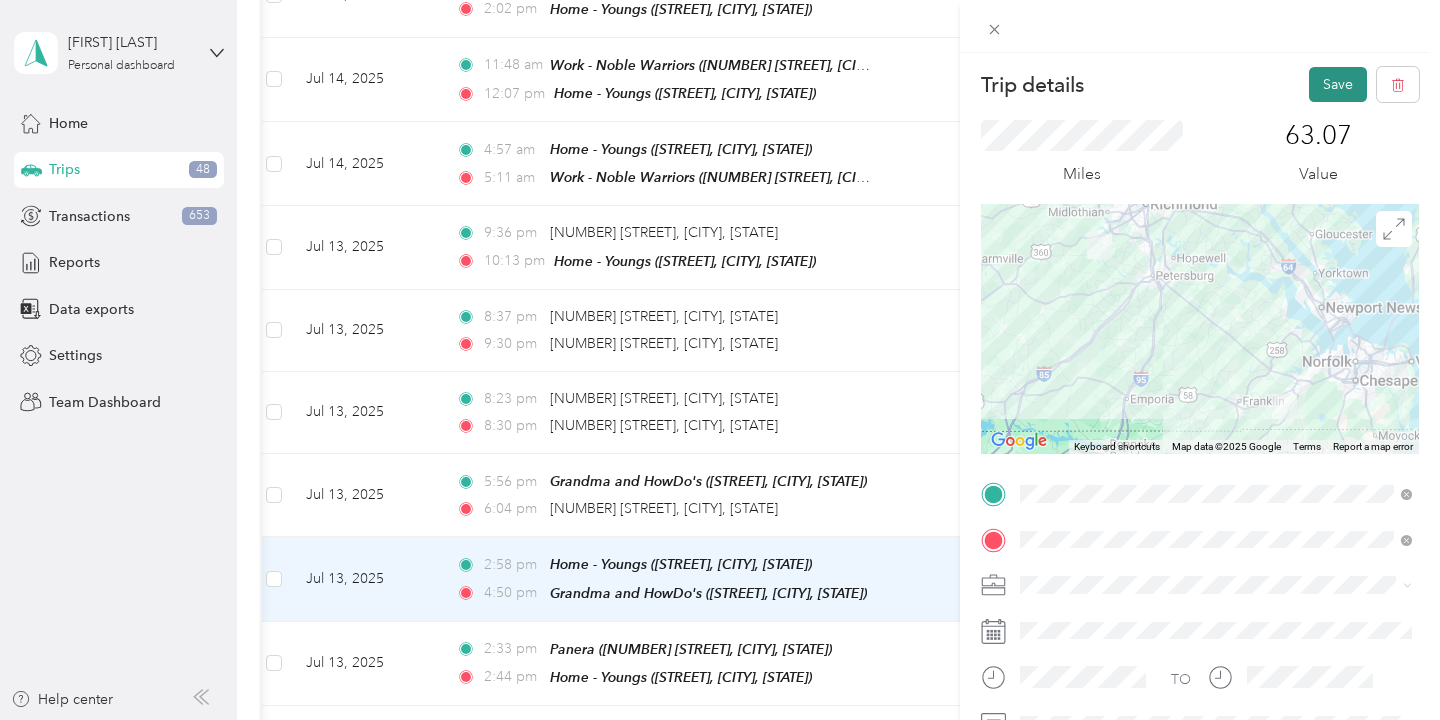 click on "Save" at bounding box center (1338, 84) 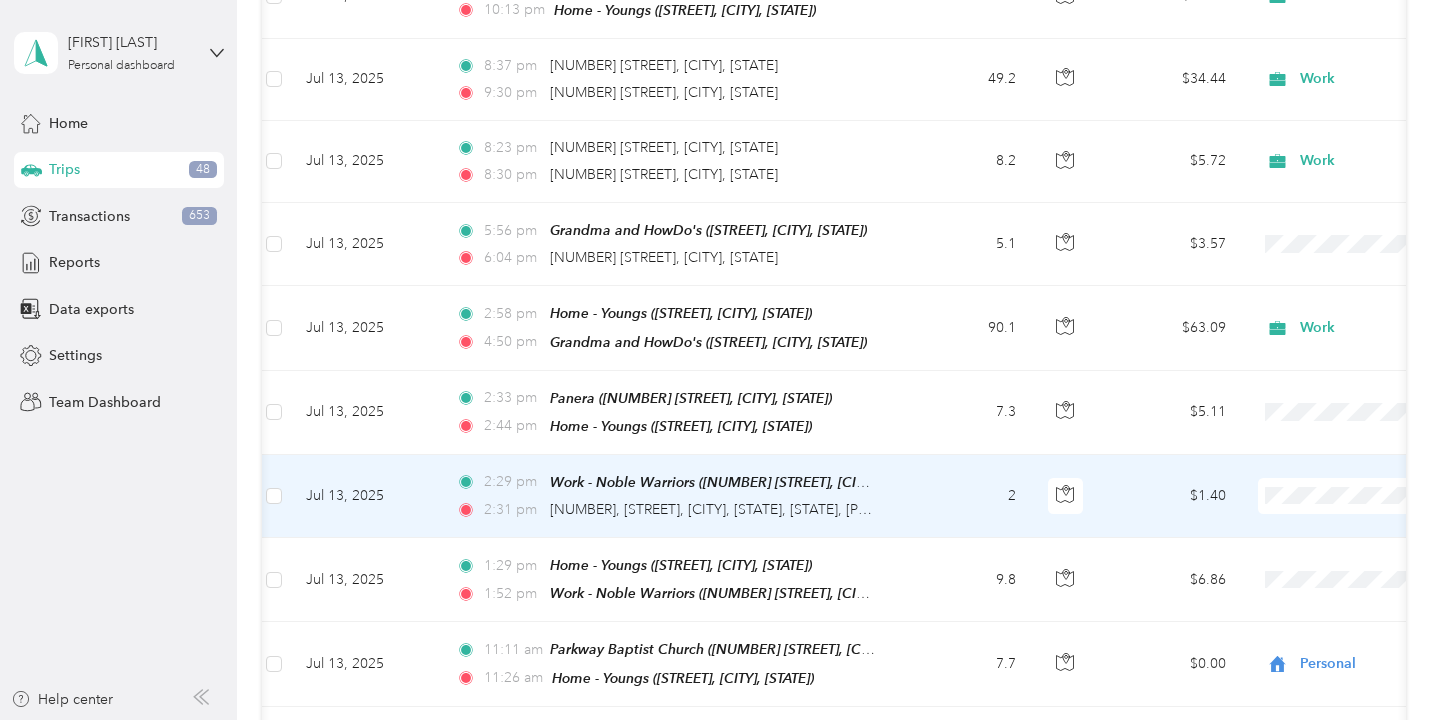 scroll, scrollTop: 9199, scrollLeft: 0, axis: vertical 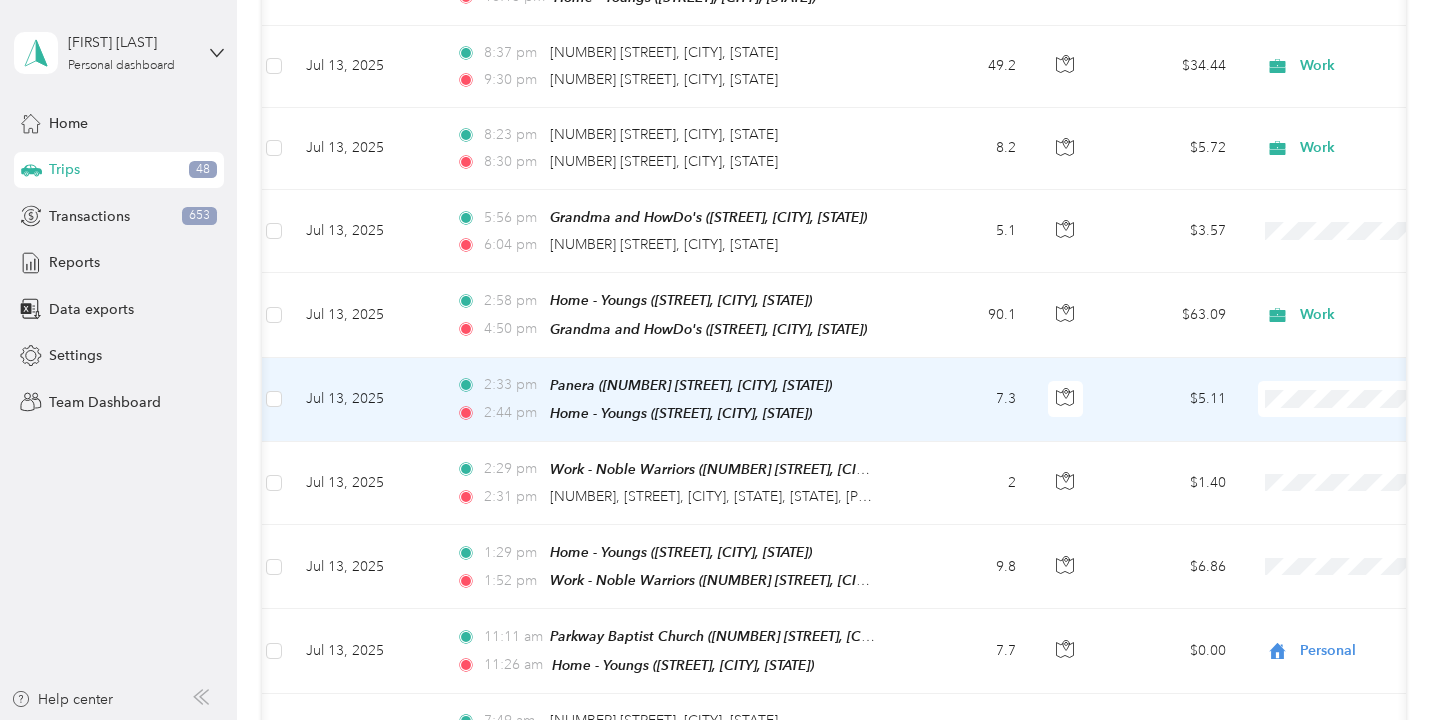 click on "Personal" at bounding box center (1334, 384) 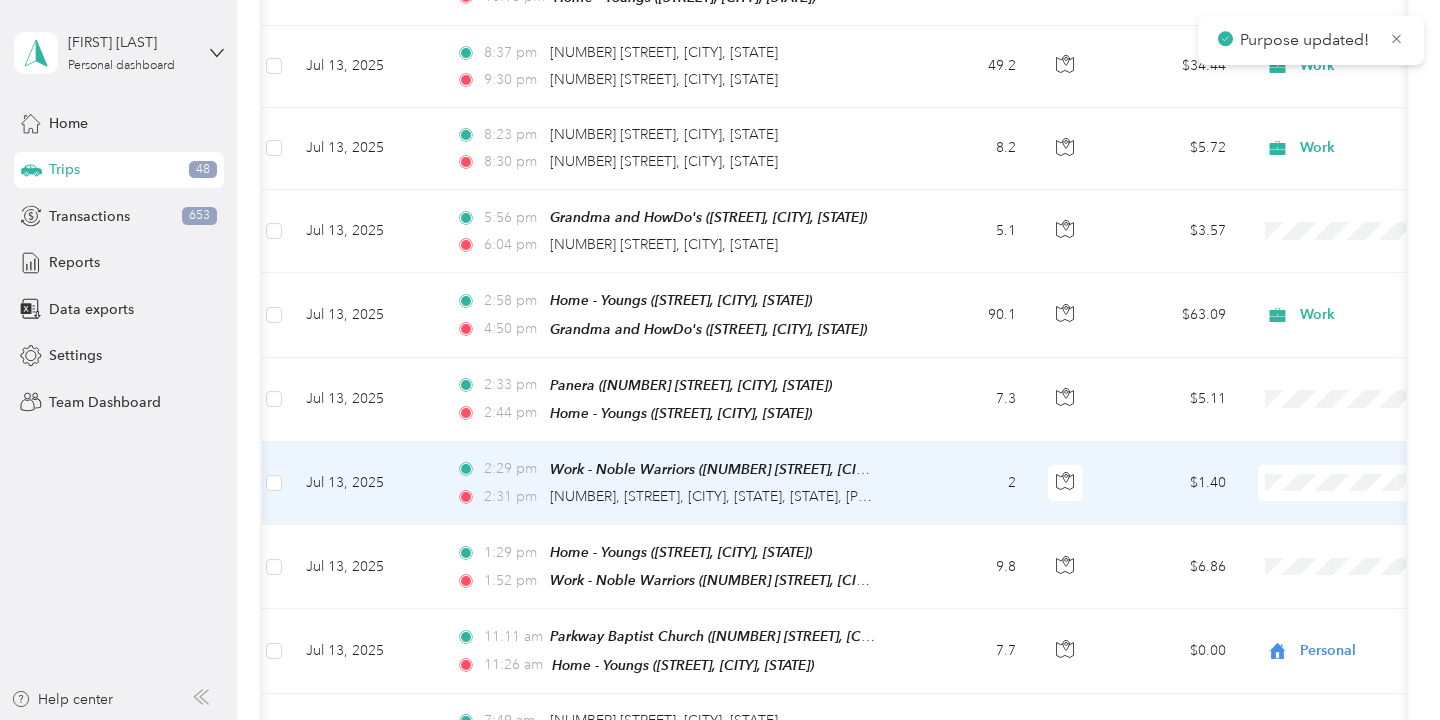 click on "Personal" at bounding box center (1334, 467) 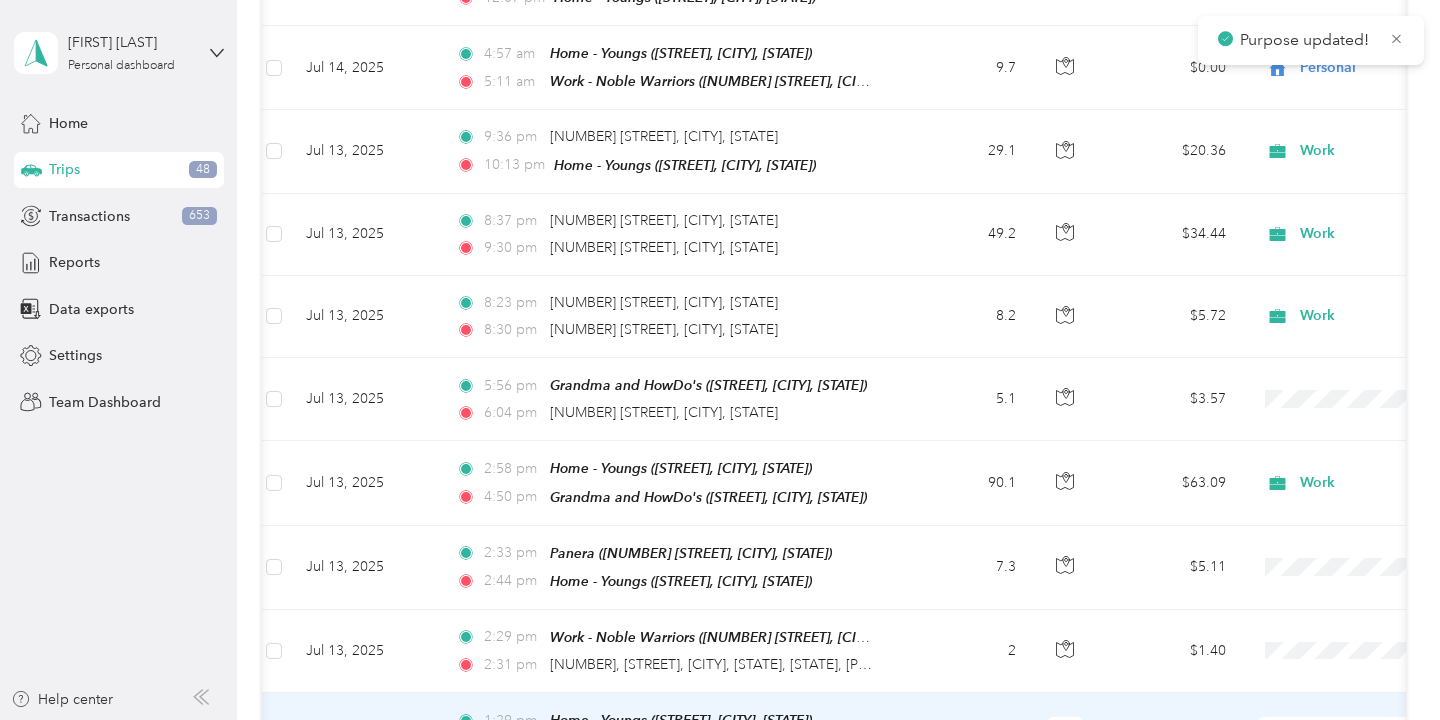 click on "Personal" at bounding box center (1316, 266) 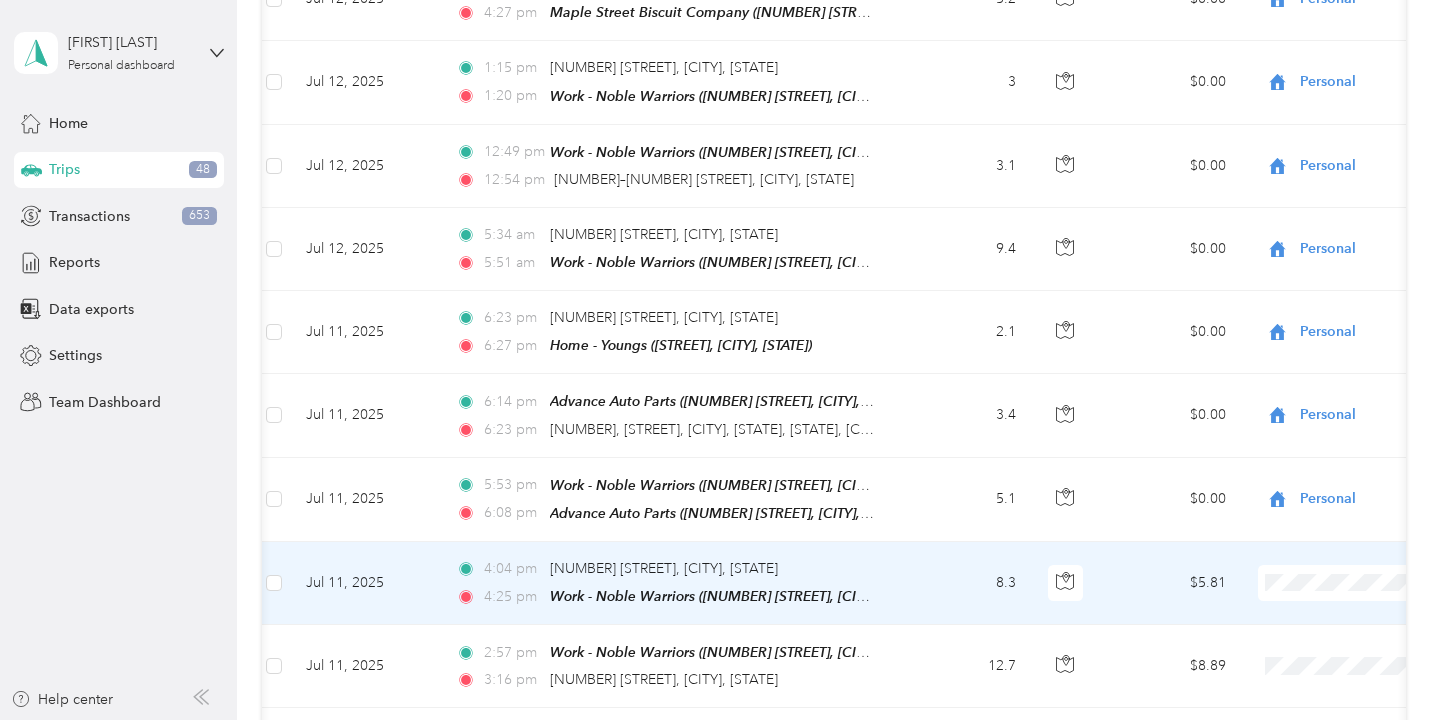 scroll, scrollTop: 10390, scrollLeft: 0, axis: vertical 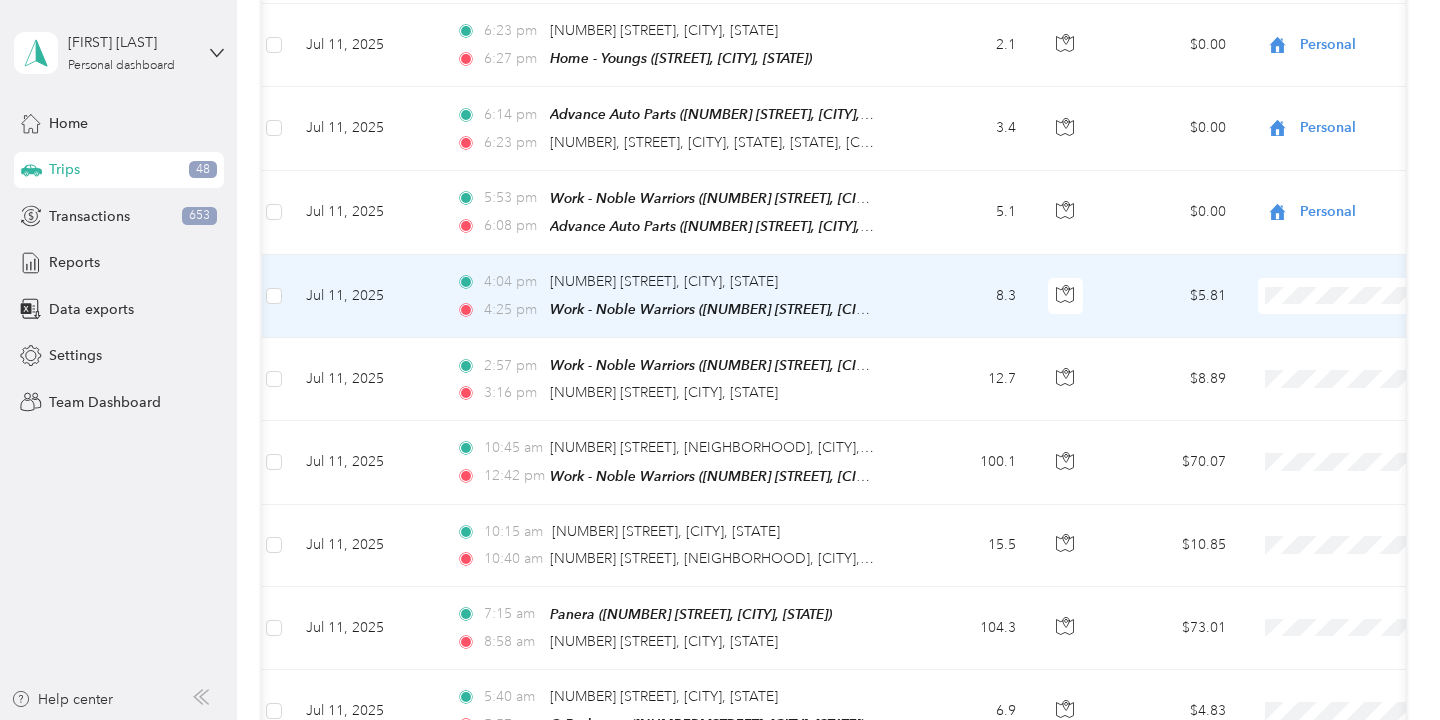 click on "8.3" at bounding box center [966, 296] 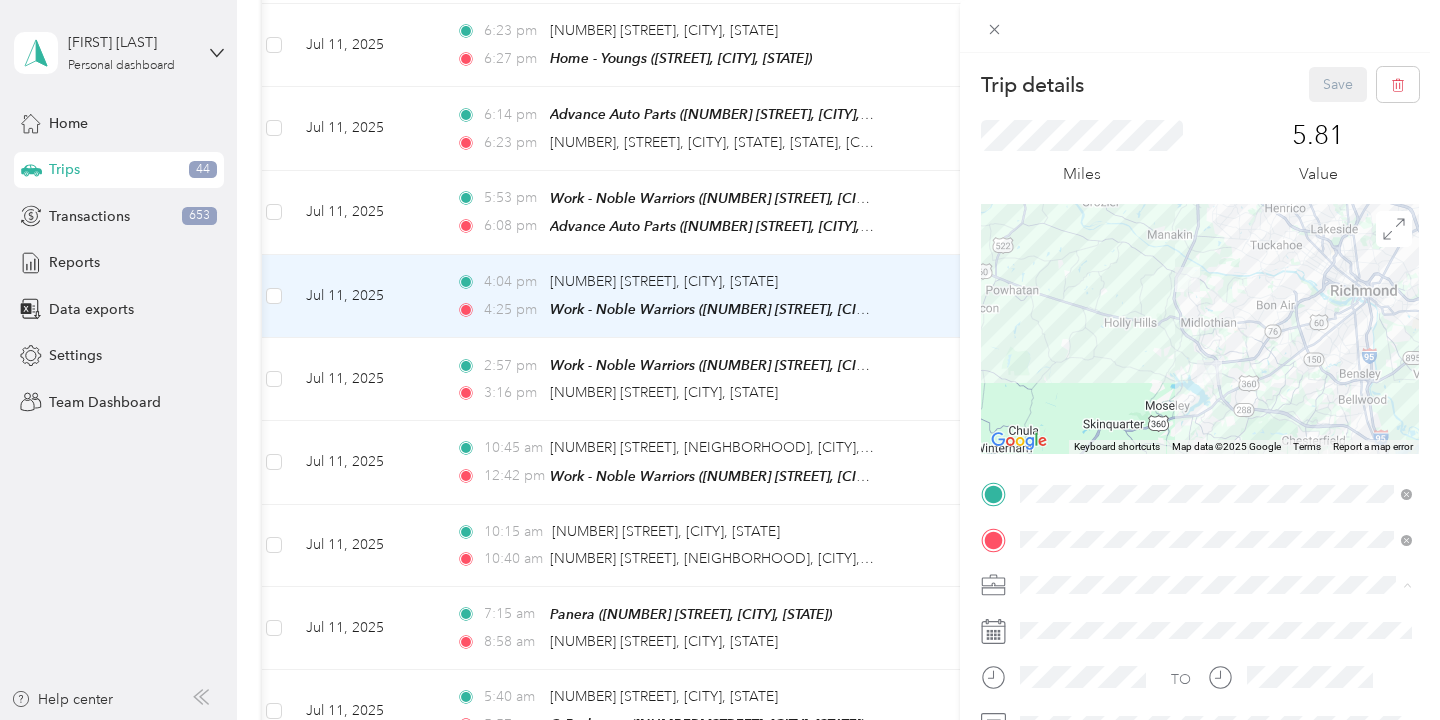 click on "Work" at bounding box center (1216, 339) 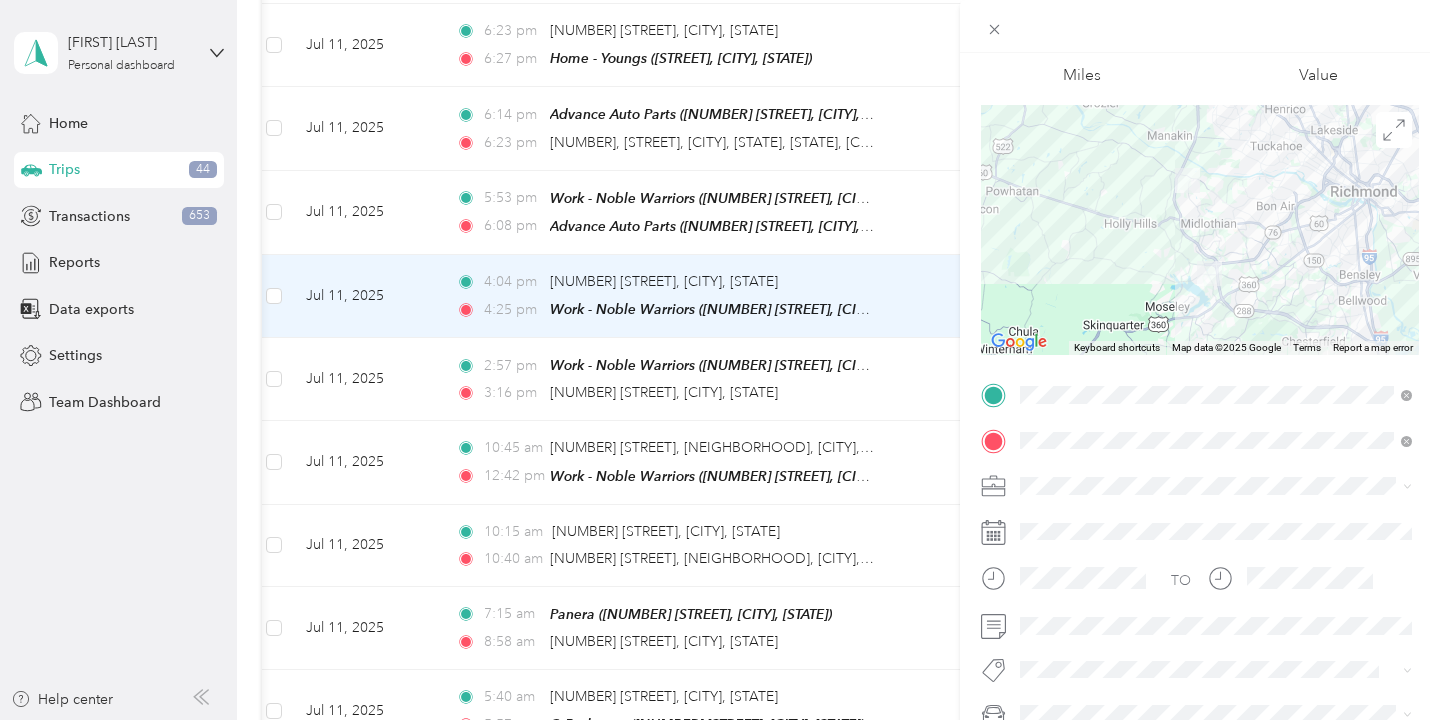 scroll, scrollTop: 102, scrollLeft: 0, axis: vertical 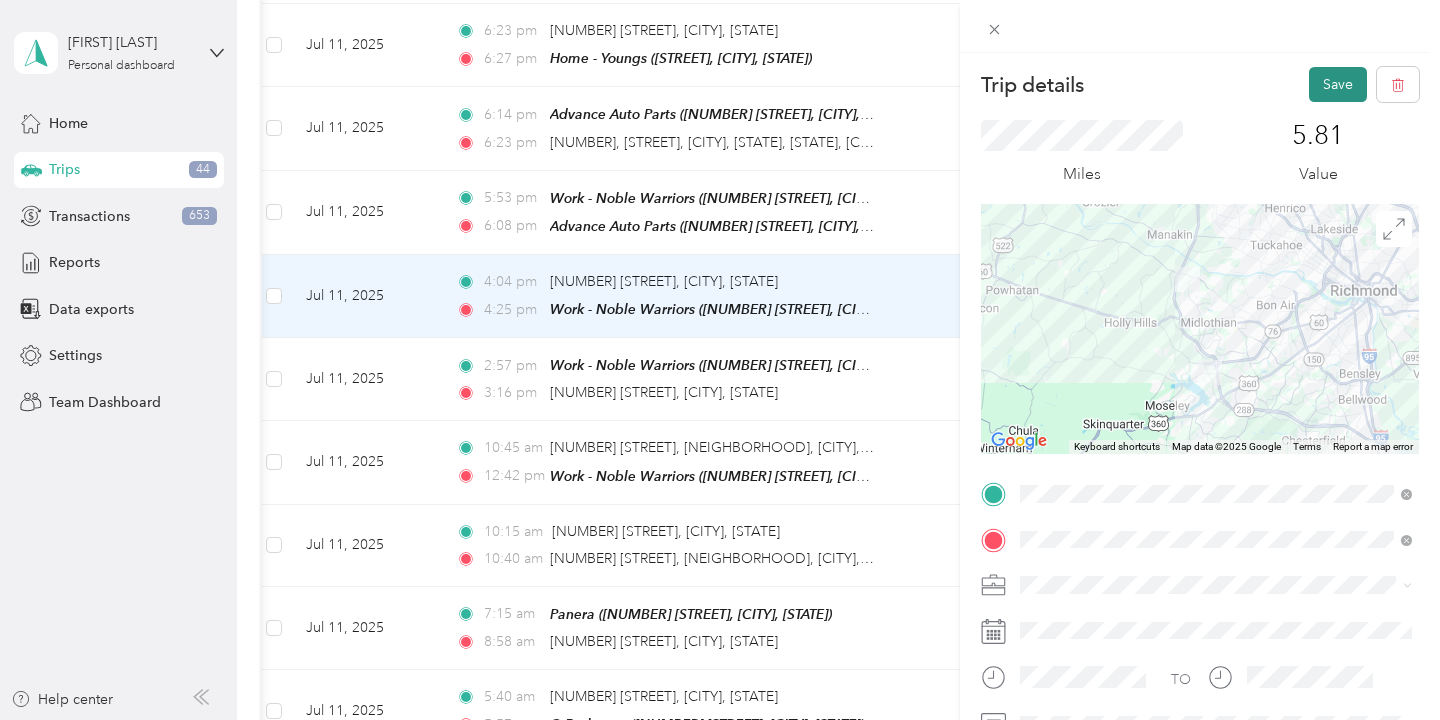 click on "Save" at bounding box center [1338, 84] 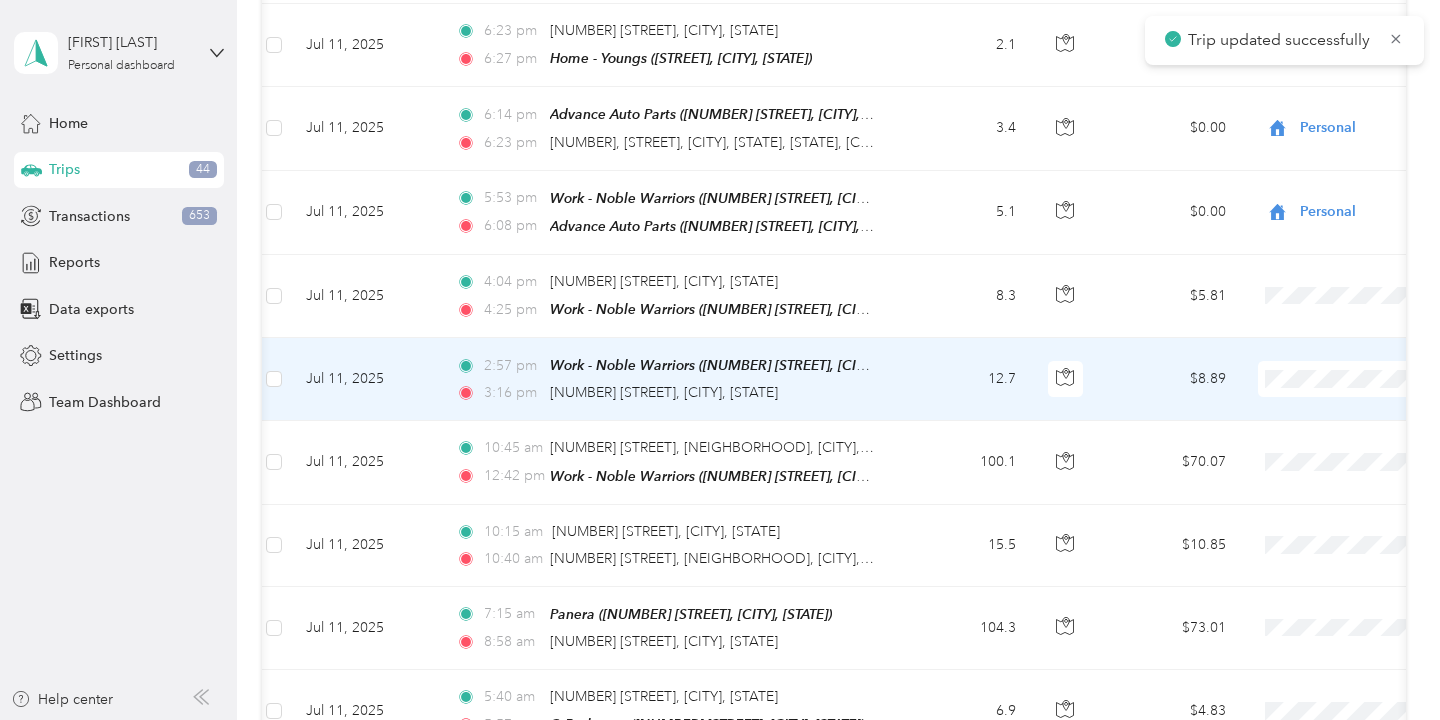 click on "12.7" at bounding box center [966, 379] 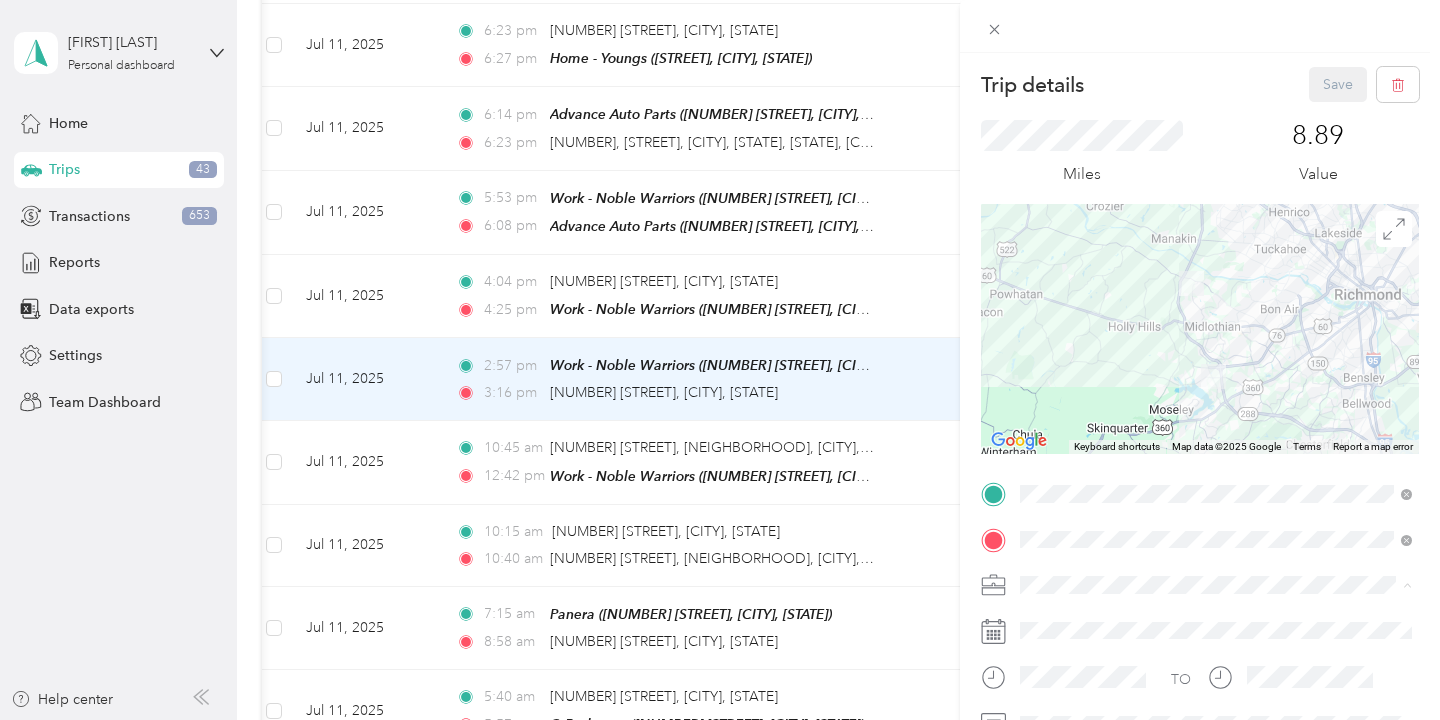 click on "Work" at bounding box center [1216, 339] 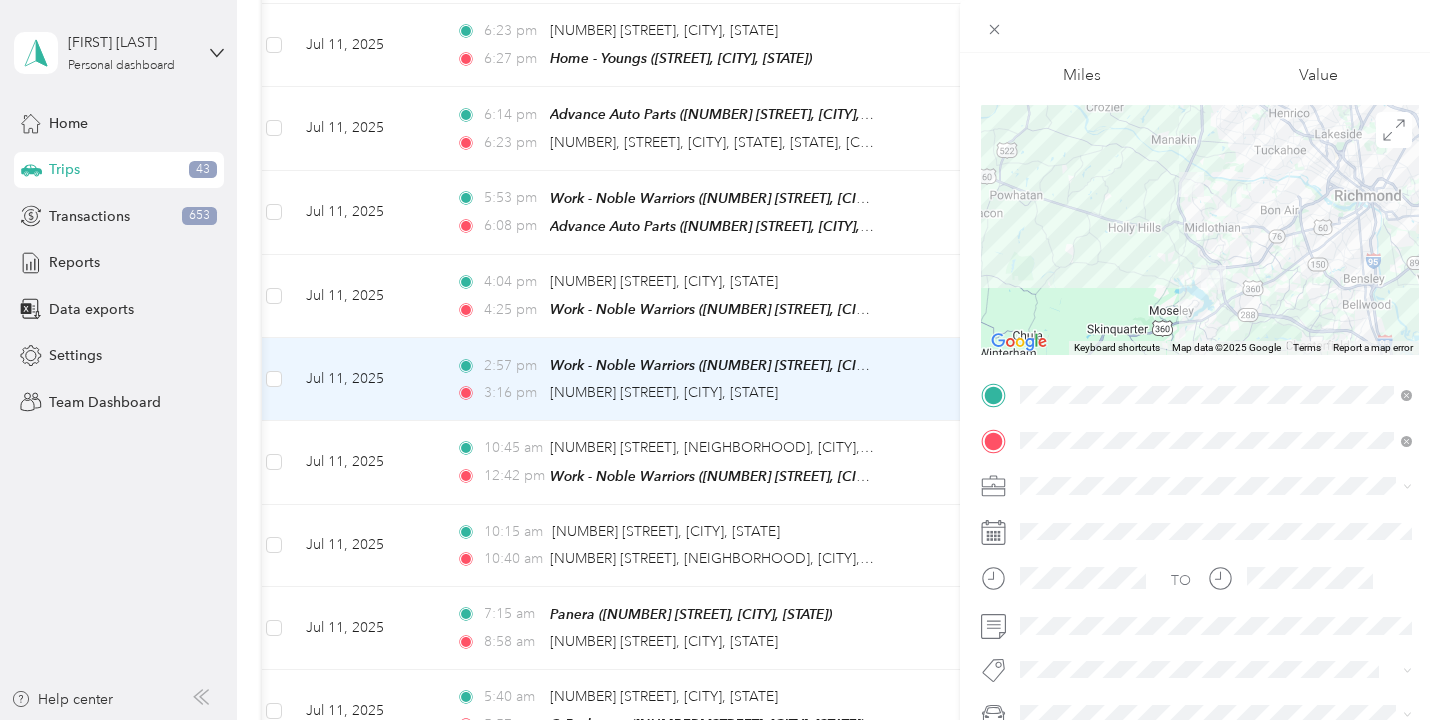 scroll, scrollTop: 124, scrollLeft: 0, axis: vertical 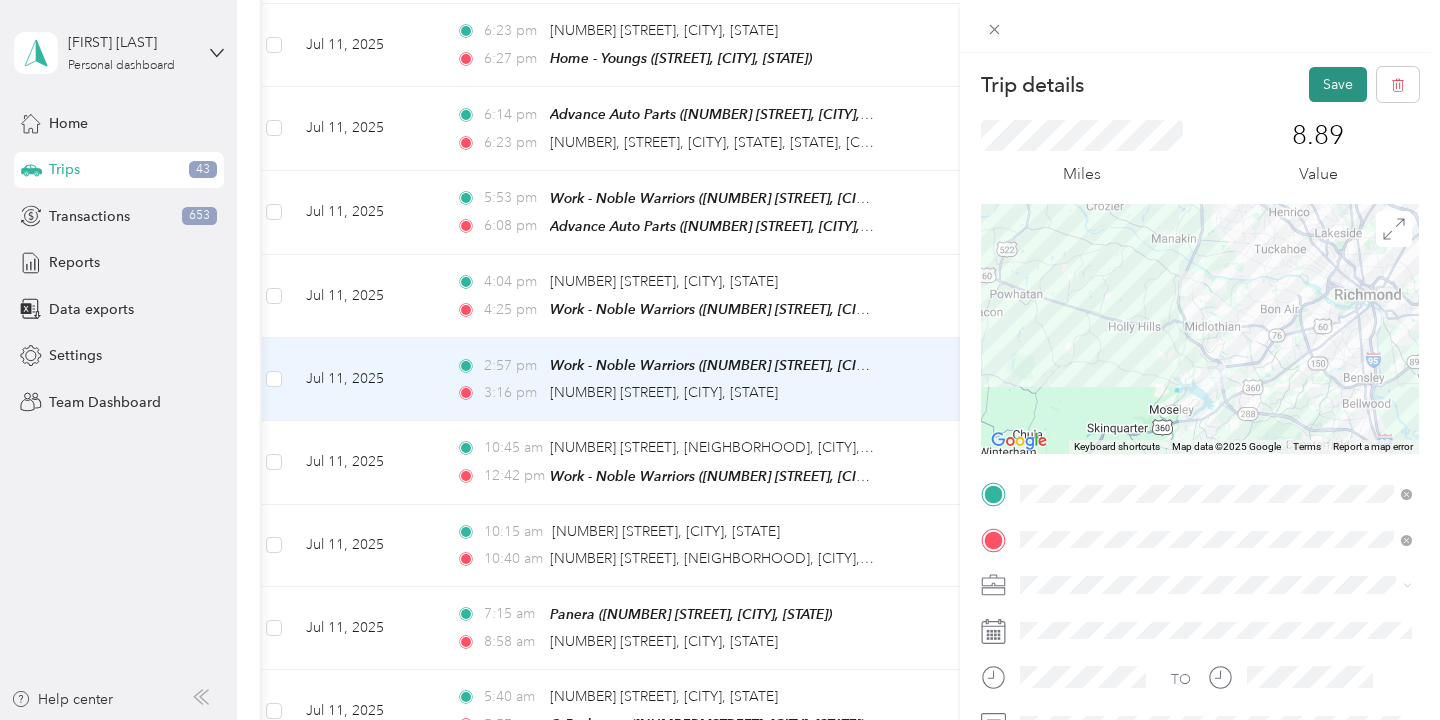click on "Save" at bounding box center (1338, 84) 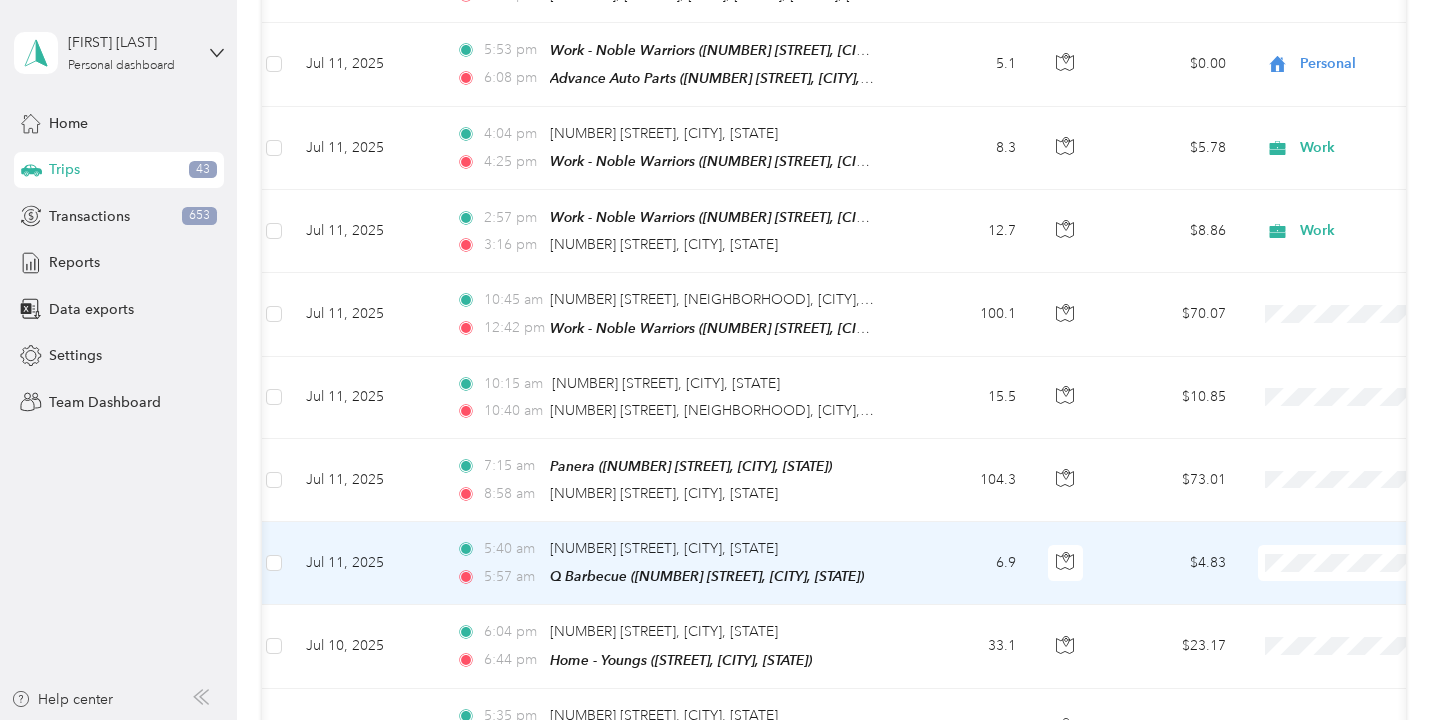 scroll, scrollTop: 10543, scrollLeft: 0, axis: vertical 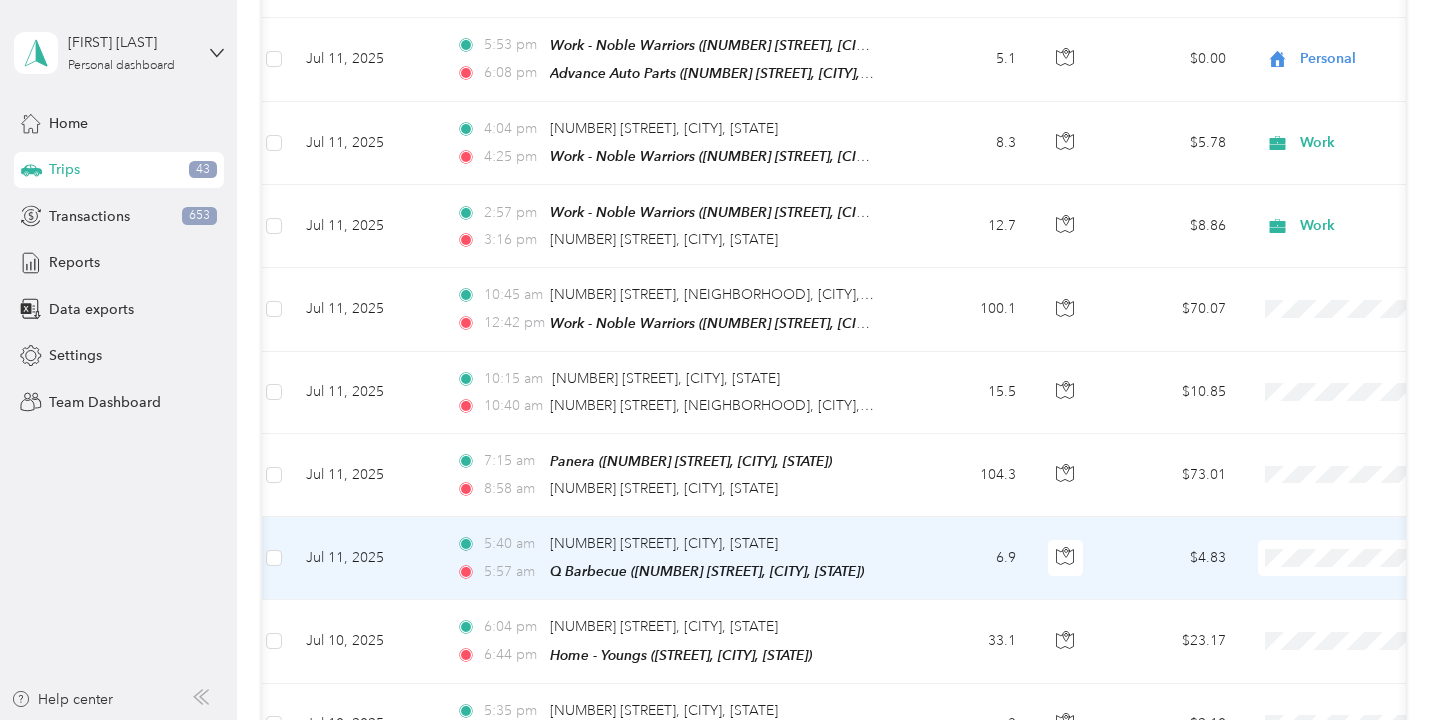 click on "Personal" at bounding box center [1316, 247] 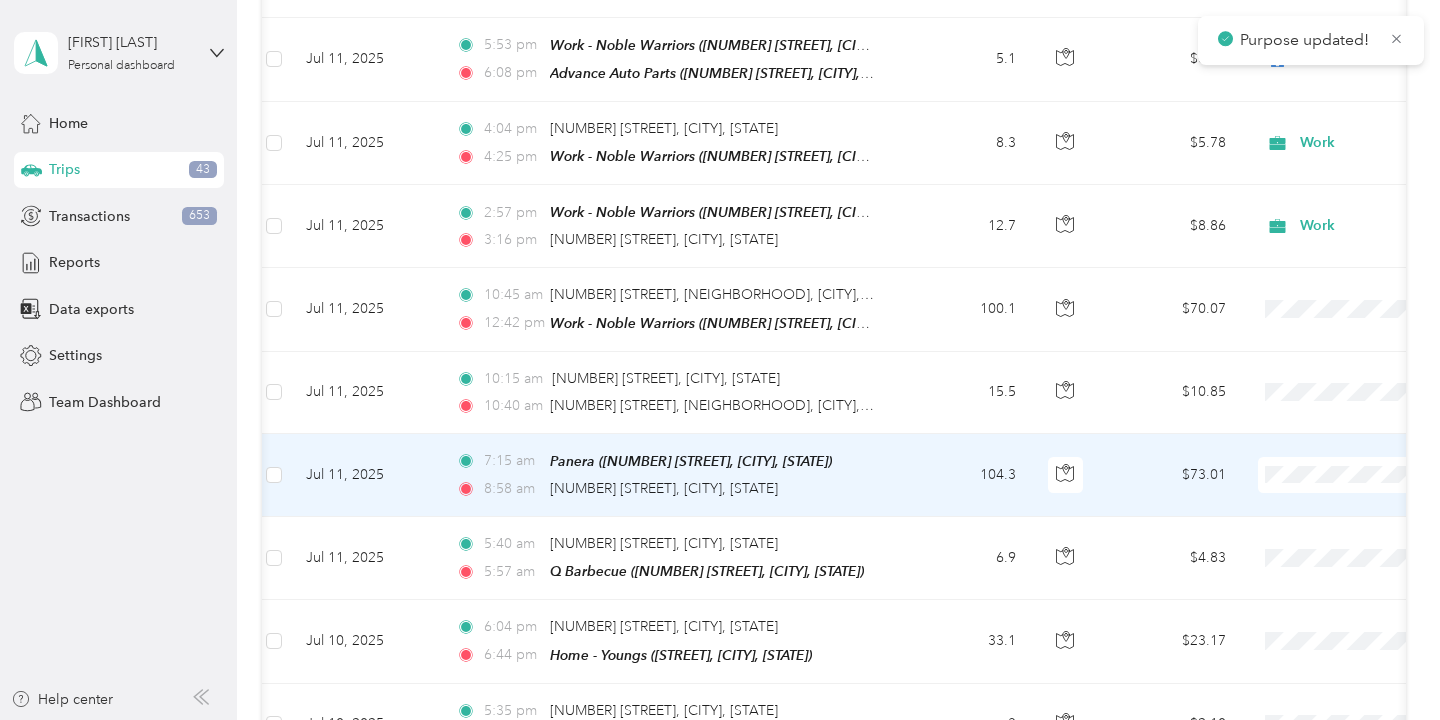 click on "104.3" at bounding box center [966, 475] 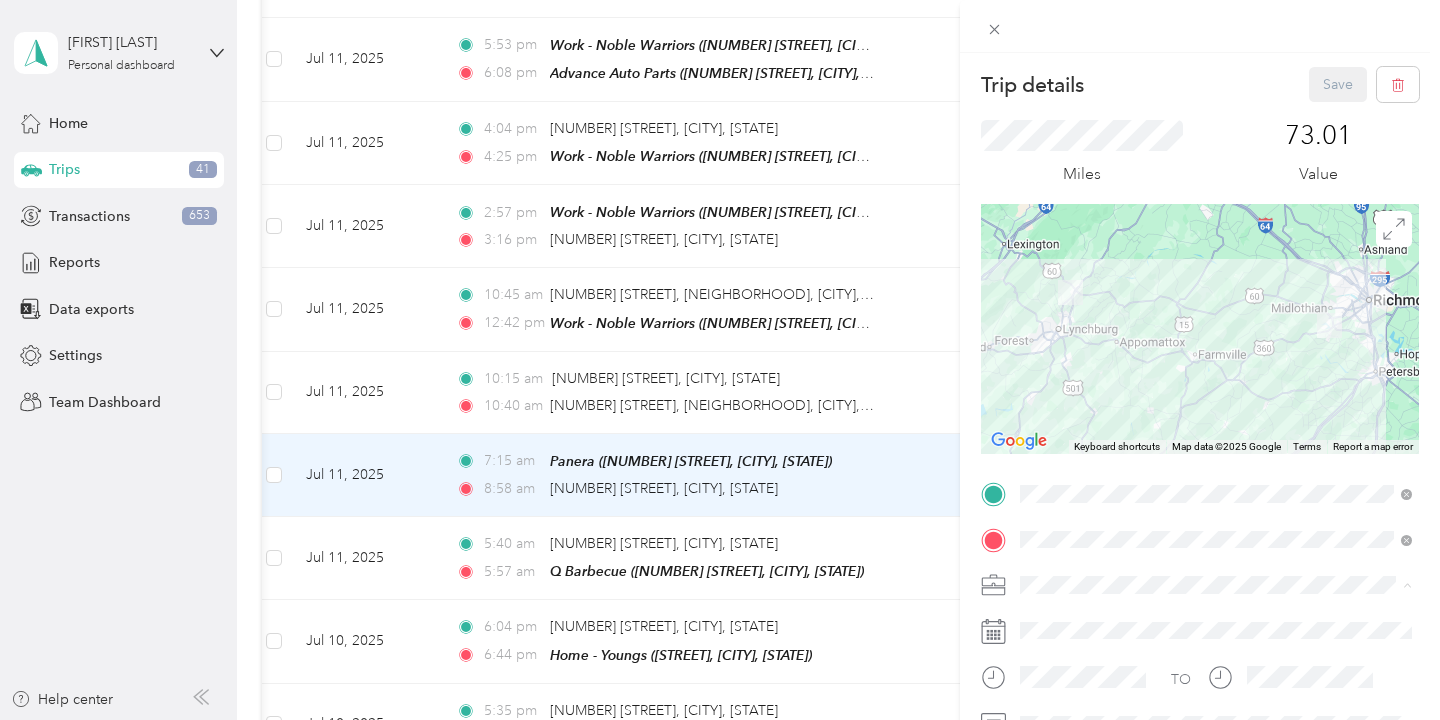 click on "Work" at bounding box center [1216, 339] 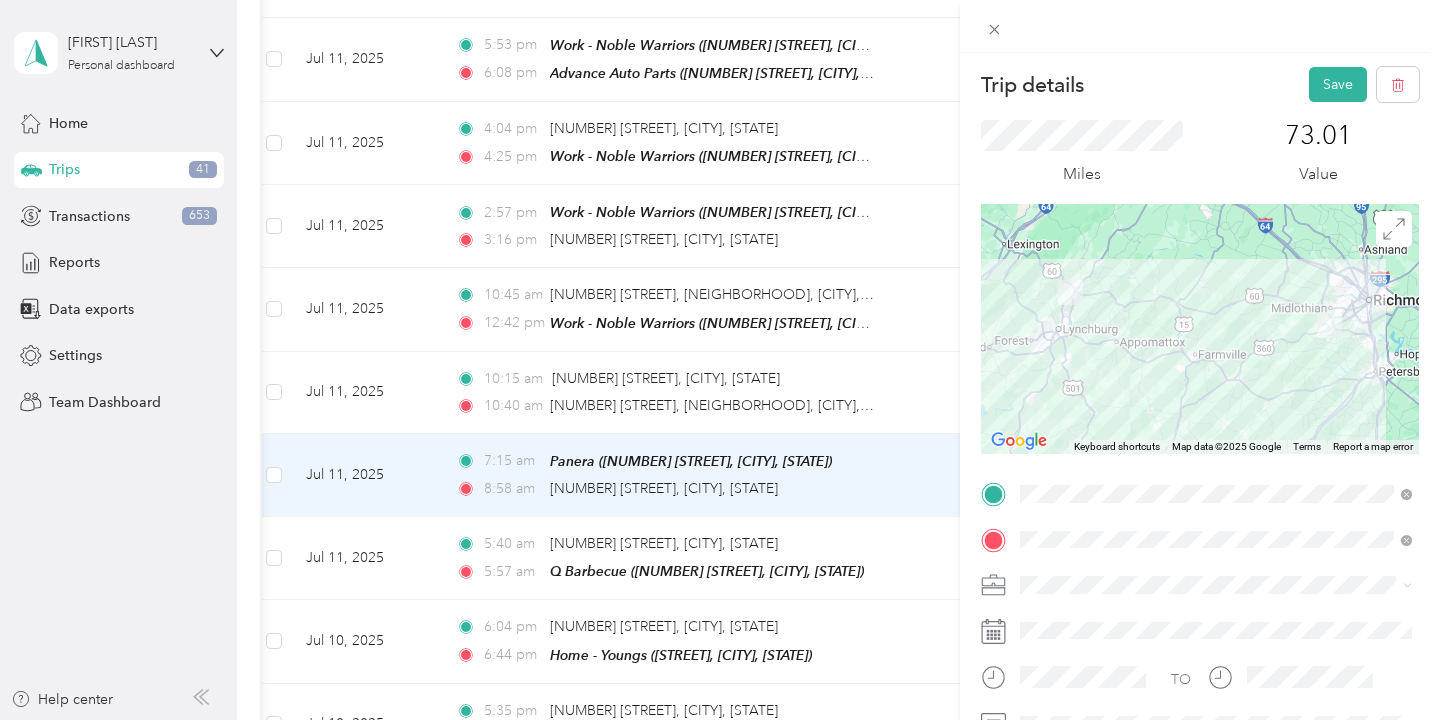 scroll, scrollTop: 110, scrollLeft: 0, axis: vertical 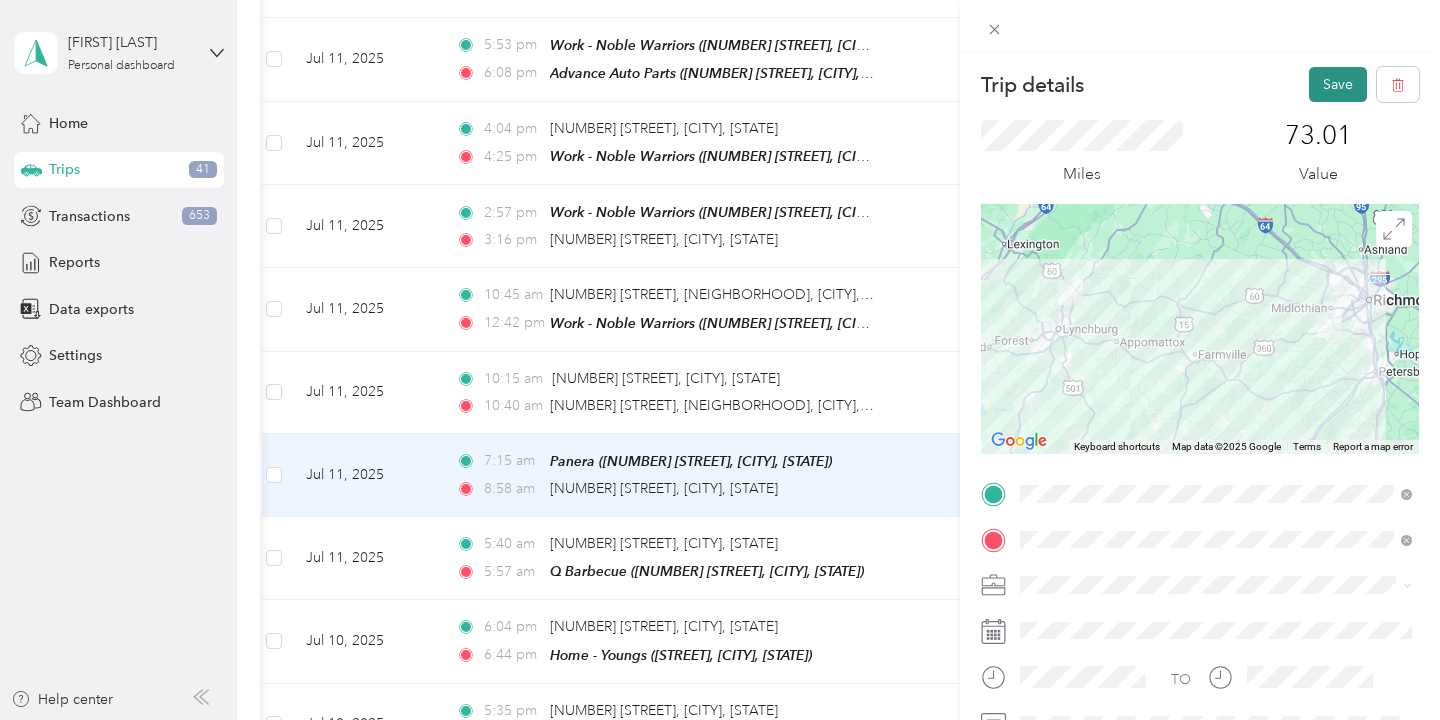 click on "Save" at bounding box center [1338, 84] 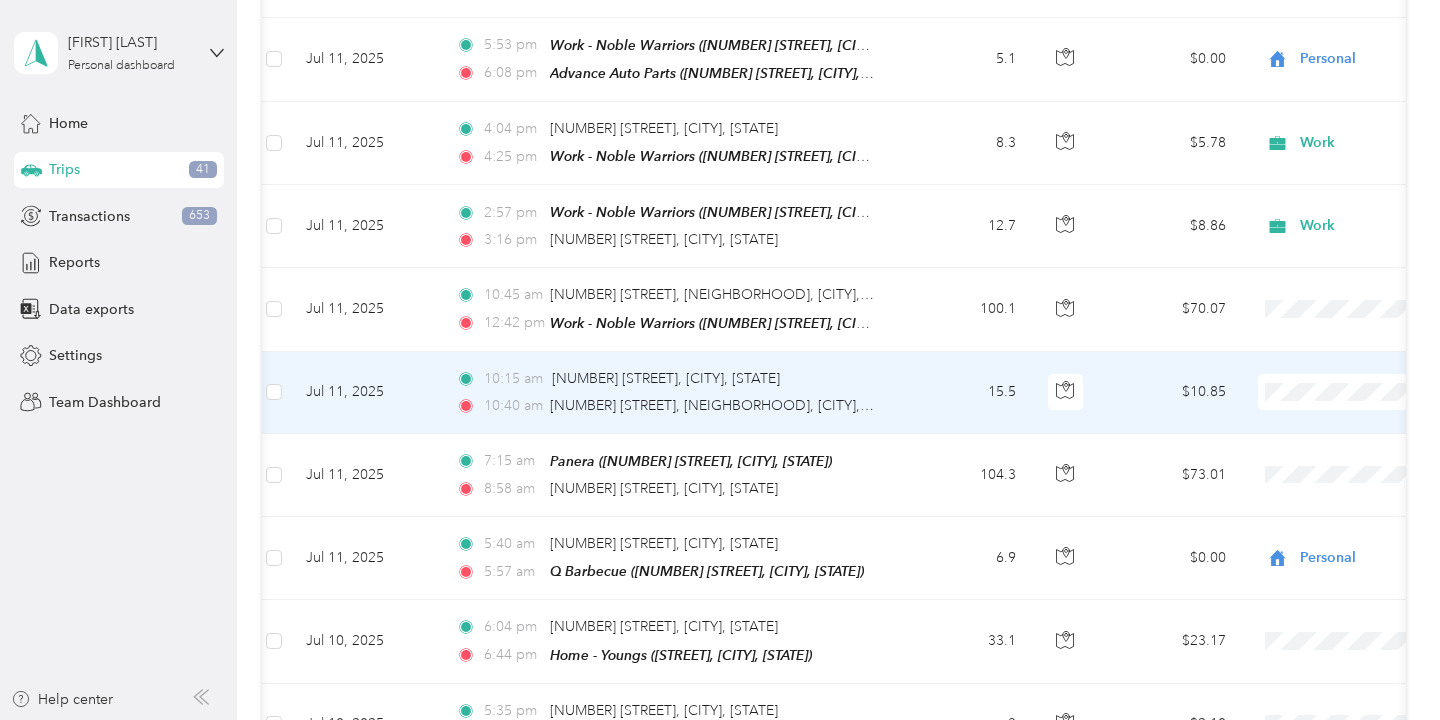 click on "15.5" at bounding box center (966, 393) 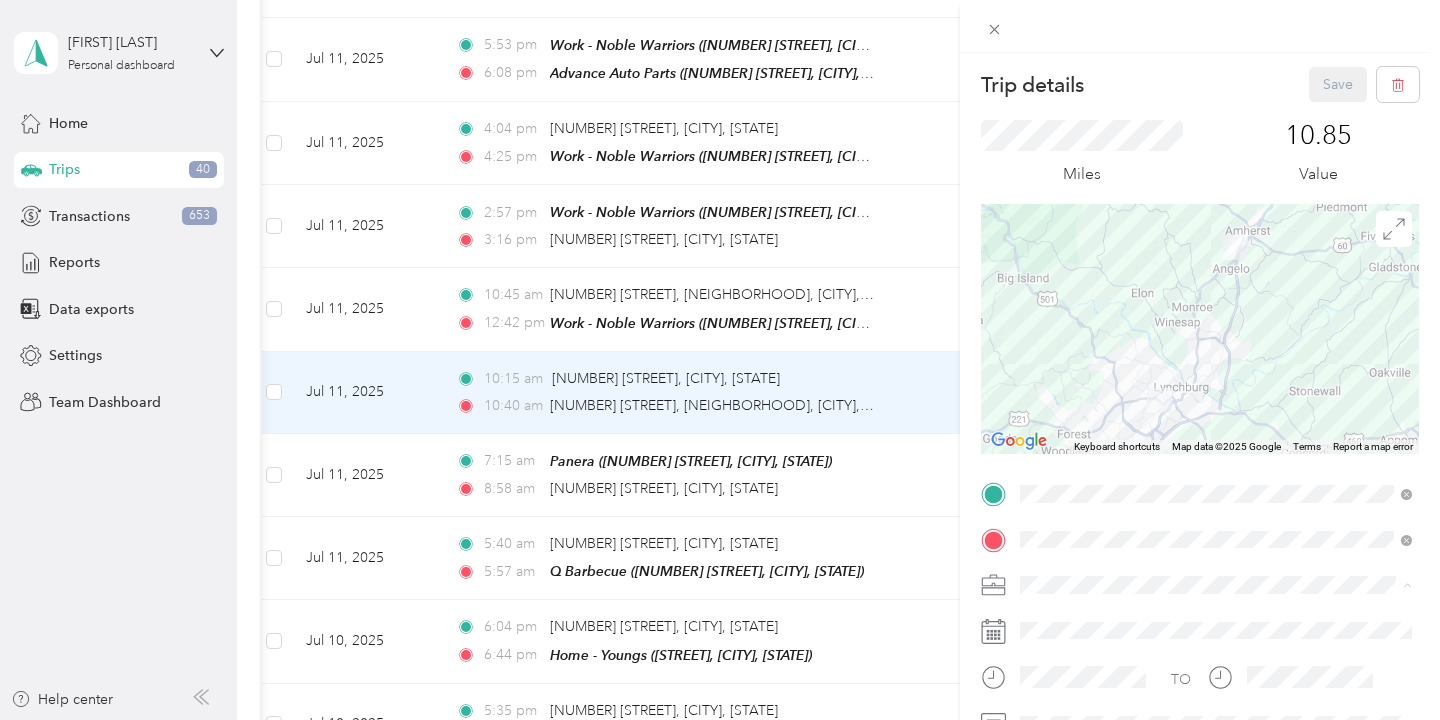 click on "Personal" at bounding box center [1216, 374] 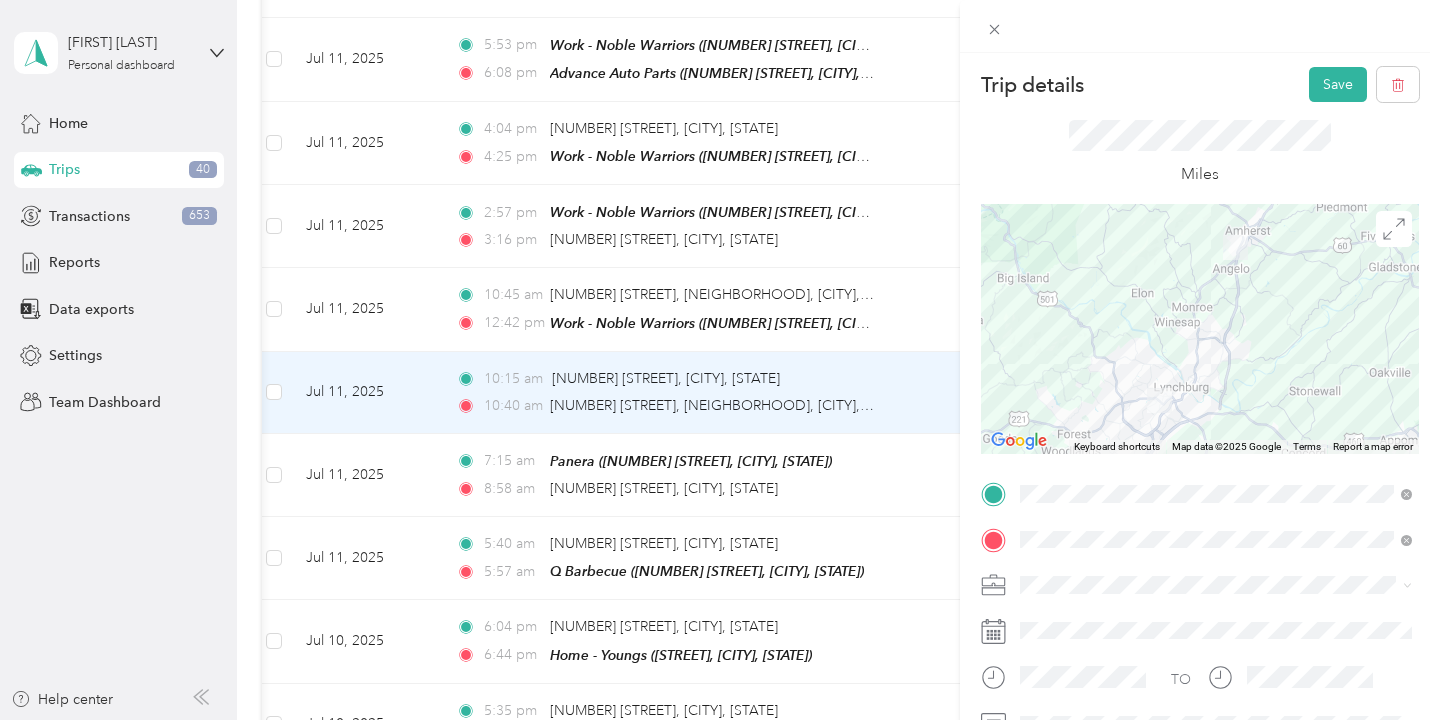 click on "Trip details Save This trip cannot be edited because it is either under review, approved, or paid. Contact your Team Manager to edit it. Miles ← Move left → Move right ↑ Move up ↓ Move down + Zoom in - Zoom out Home Jump left by 75% End Jump right by 75% Page Up Jump up by 75% Page Down Jump down by 75% Keyboard shortcuts Map Data Map data ©2025 Google Map data ©2025 Google 5 km  Click to toggle between metric and imperial units Terms Report a map error TO Add photo" at bounding box center (720, 360) 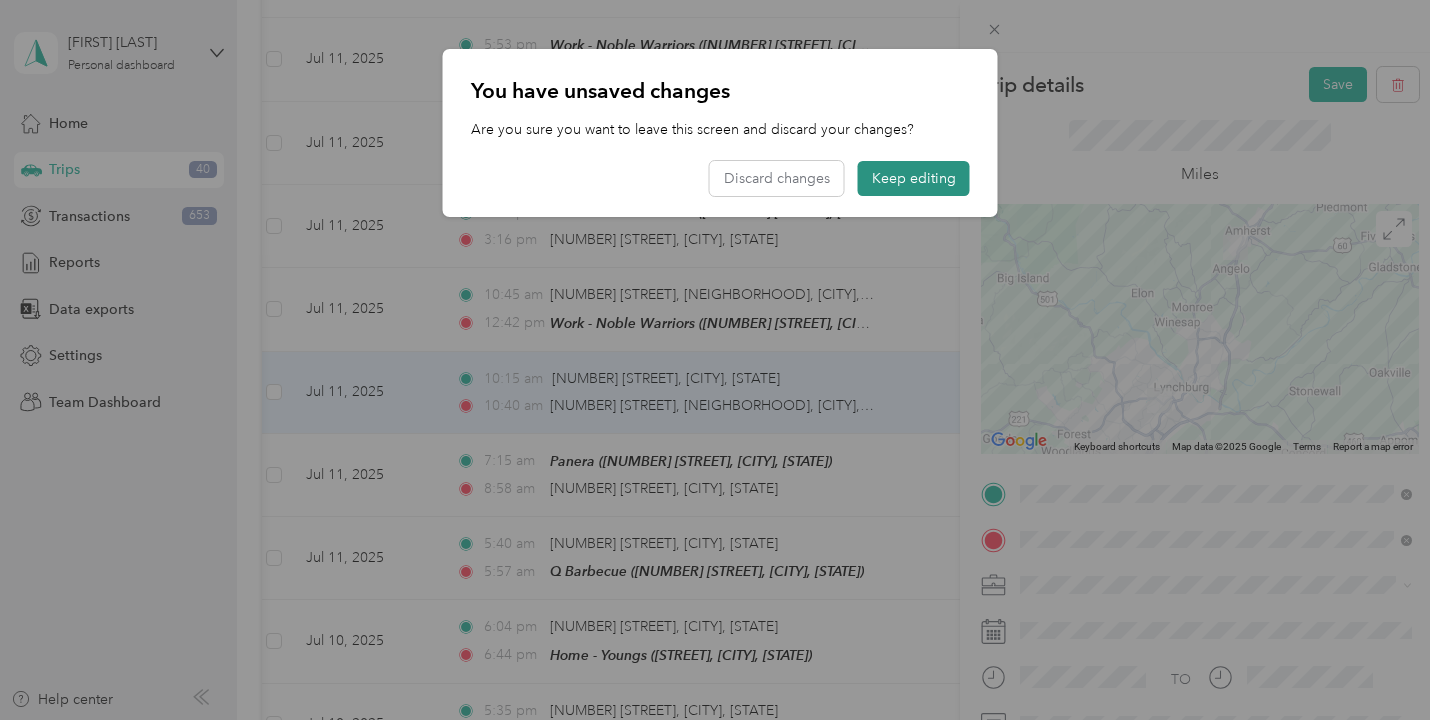 click on "Keep editing" at bounding box center (914, 178) 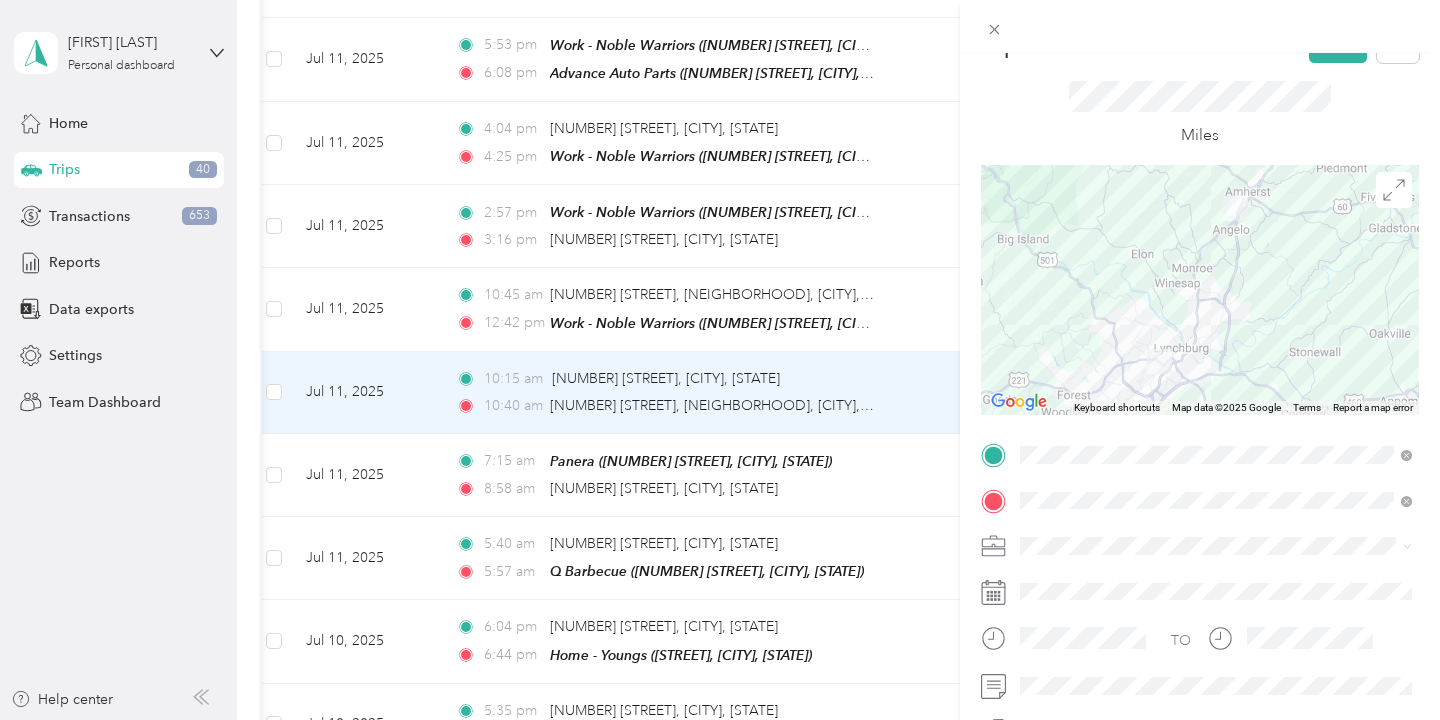 scroll, scrollTop: 0, scrollLeft: 0, axis: both 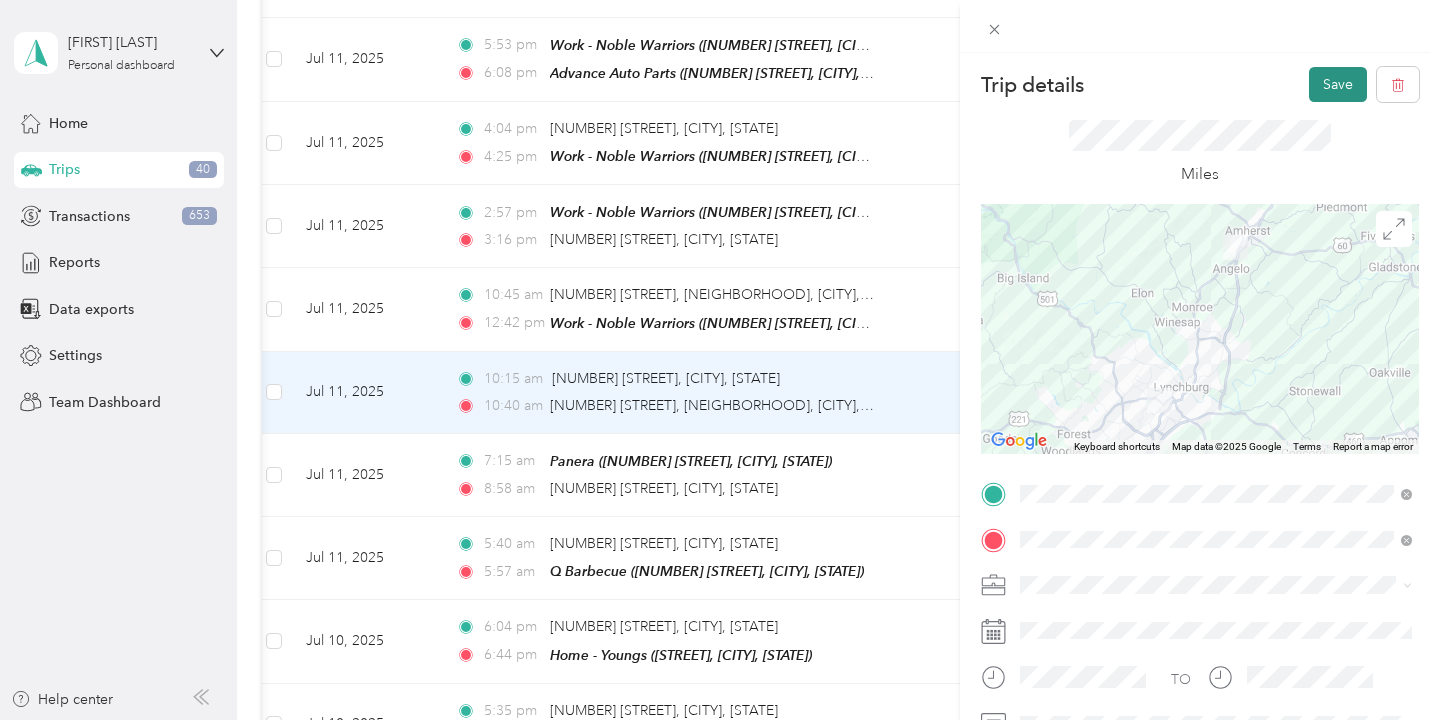 click on "Save" at bounding box center (1338, 84) 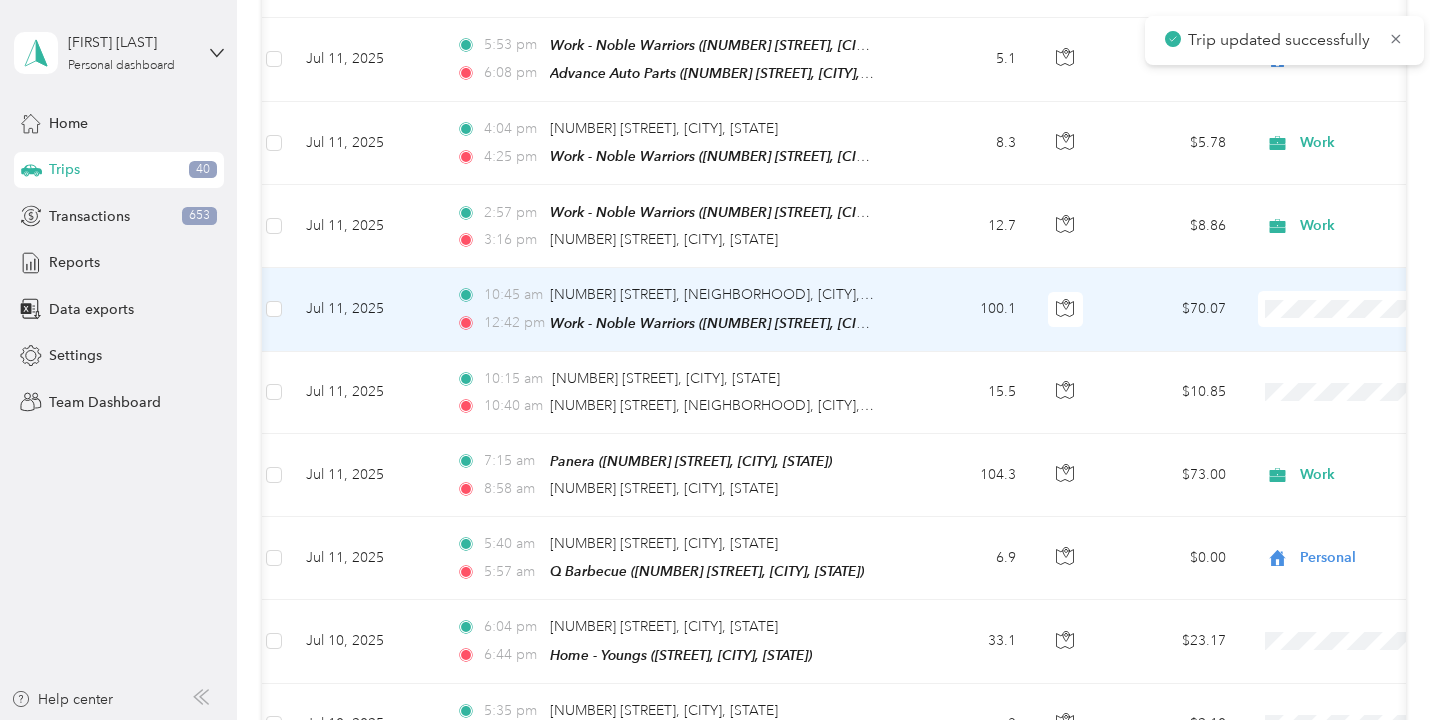 click on "$70.07" at bounding box center (1172, 309) 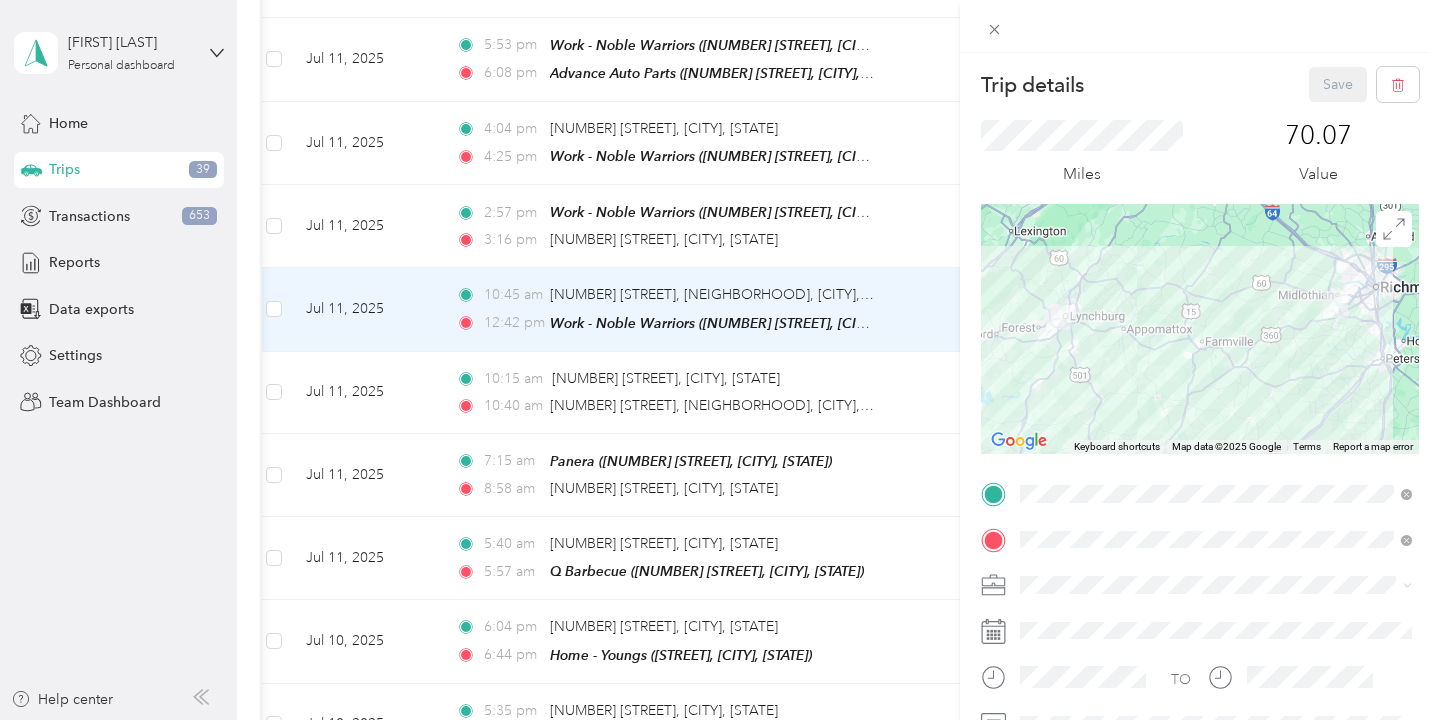 click on "Work" at bounding box center (1216, 334) 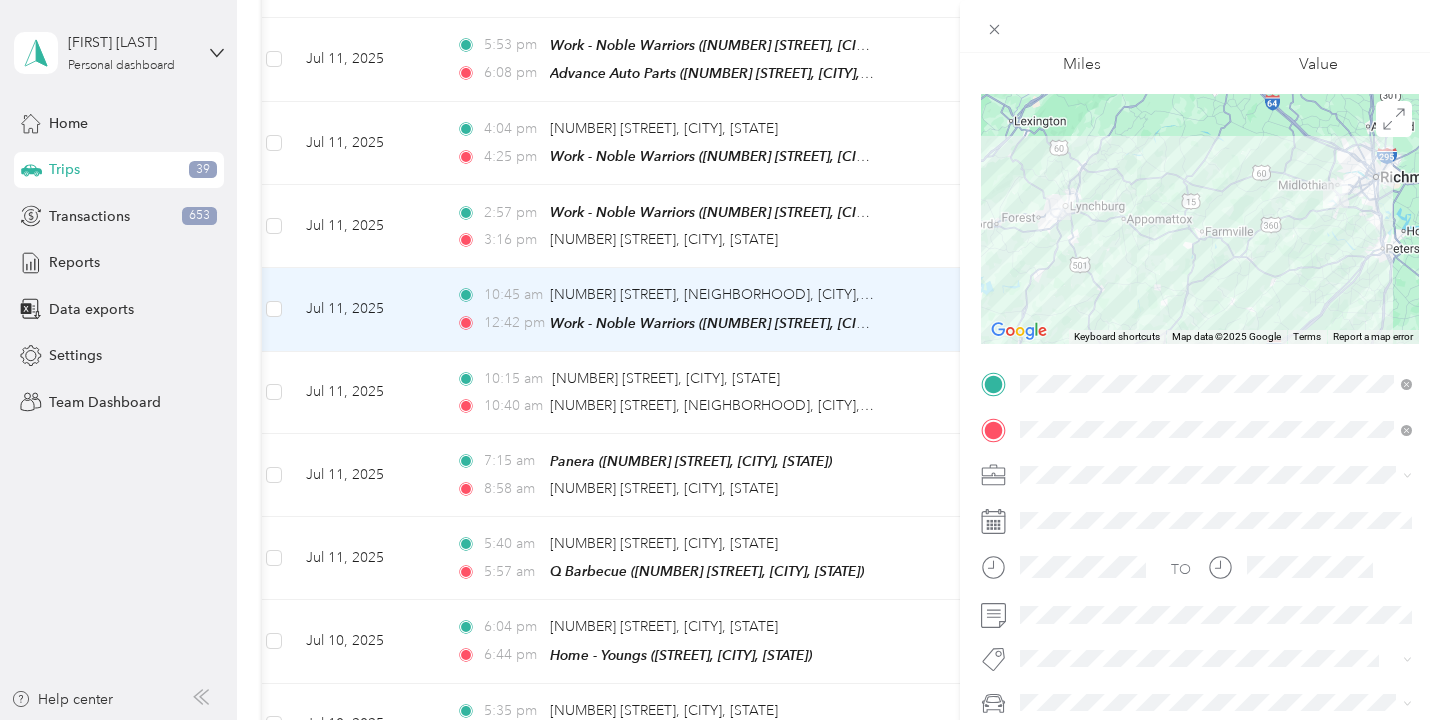 scroll, scrollTop: 134, scrollLeft: 0, axis: vertical 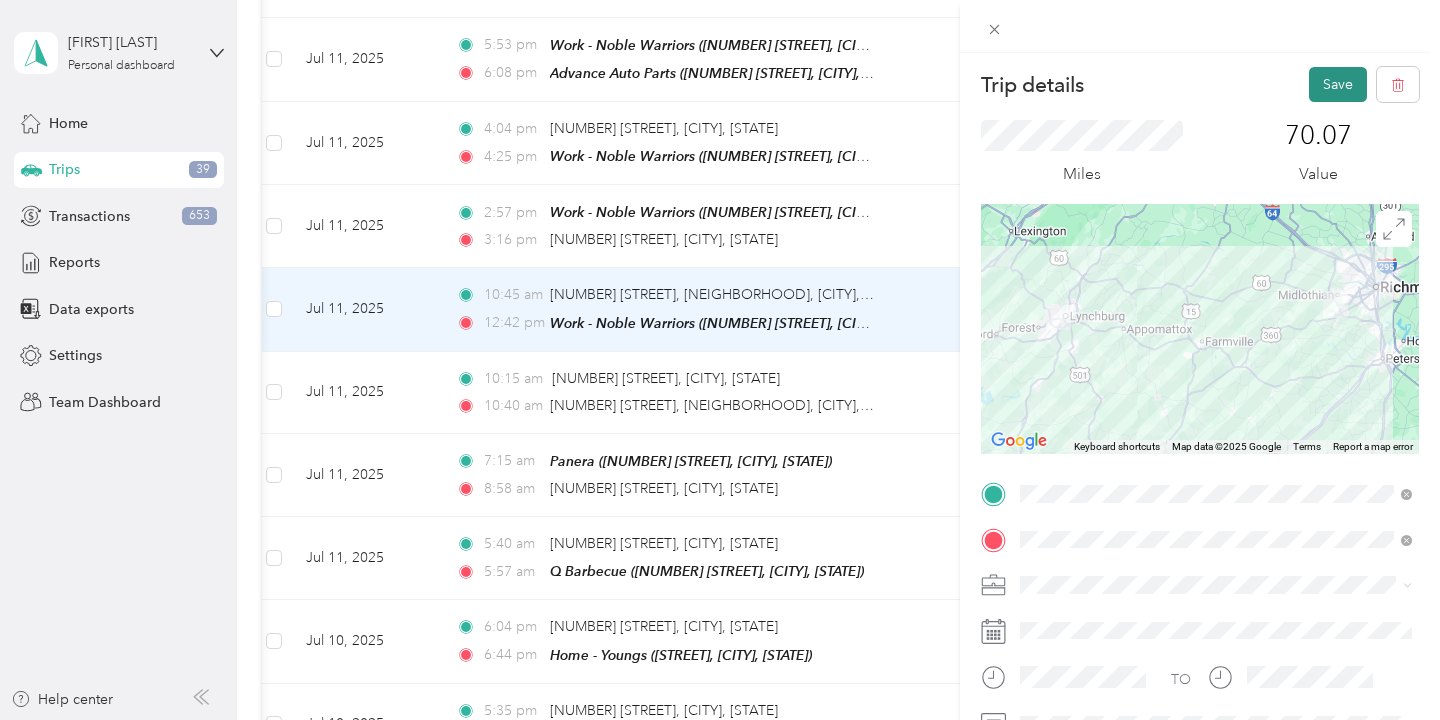 click on "Save" at bounding box center (1338, 84) 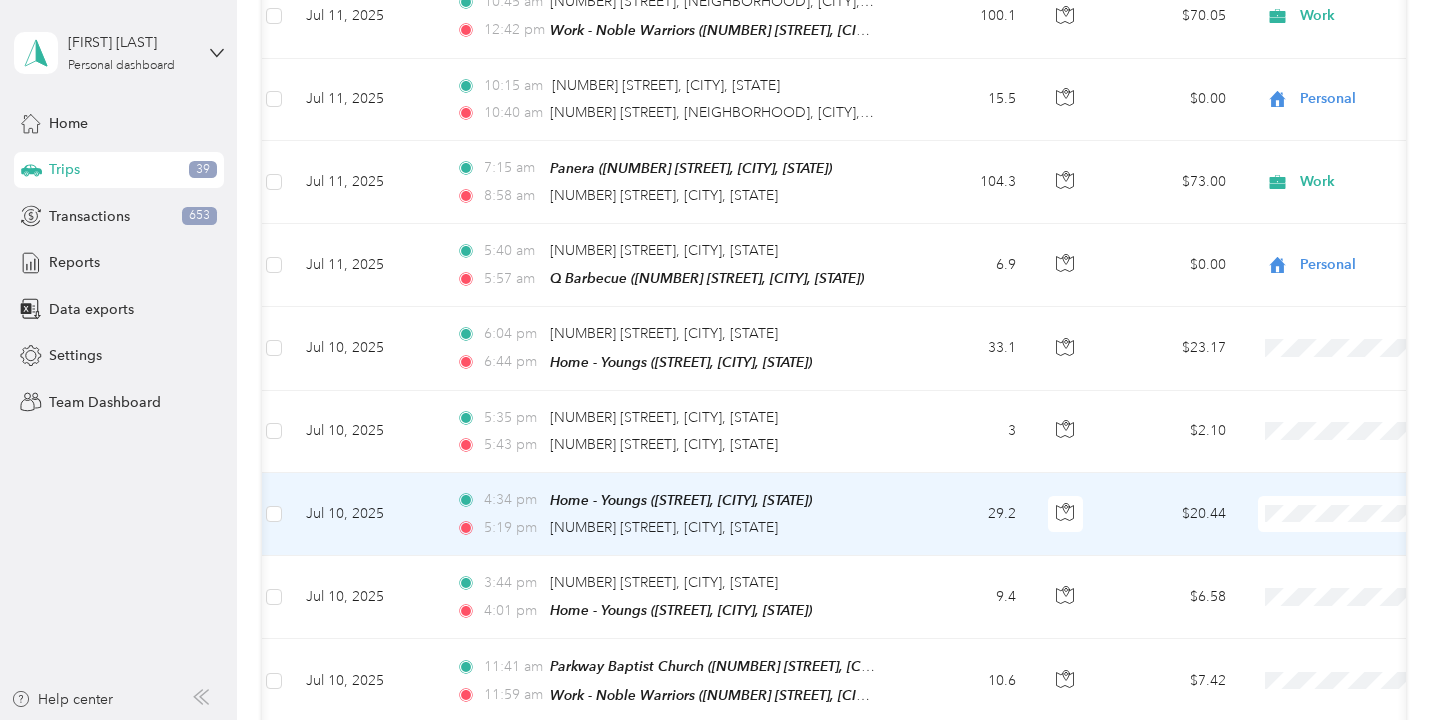 scroll, scrollTop: 10837, scrollLeft: 0, axis: vertical 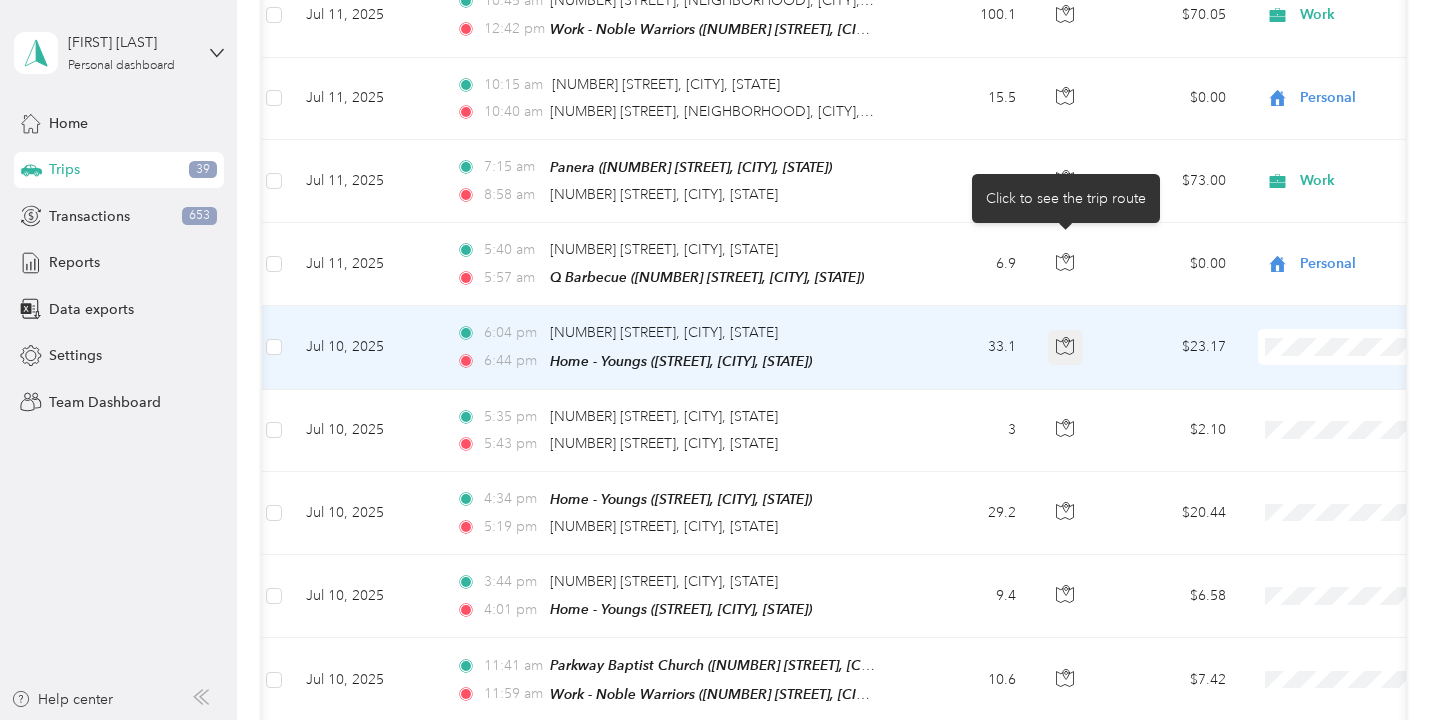 click 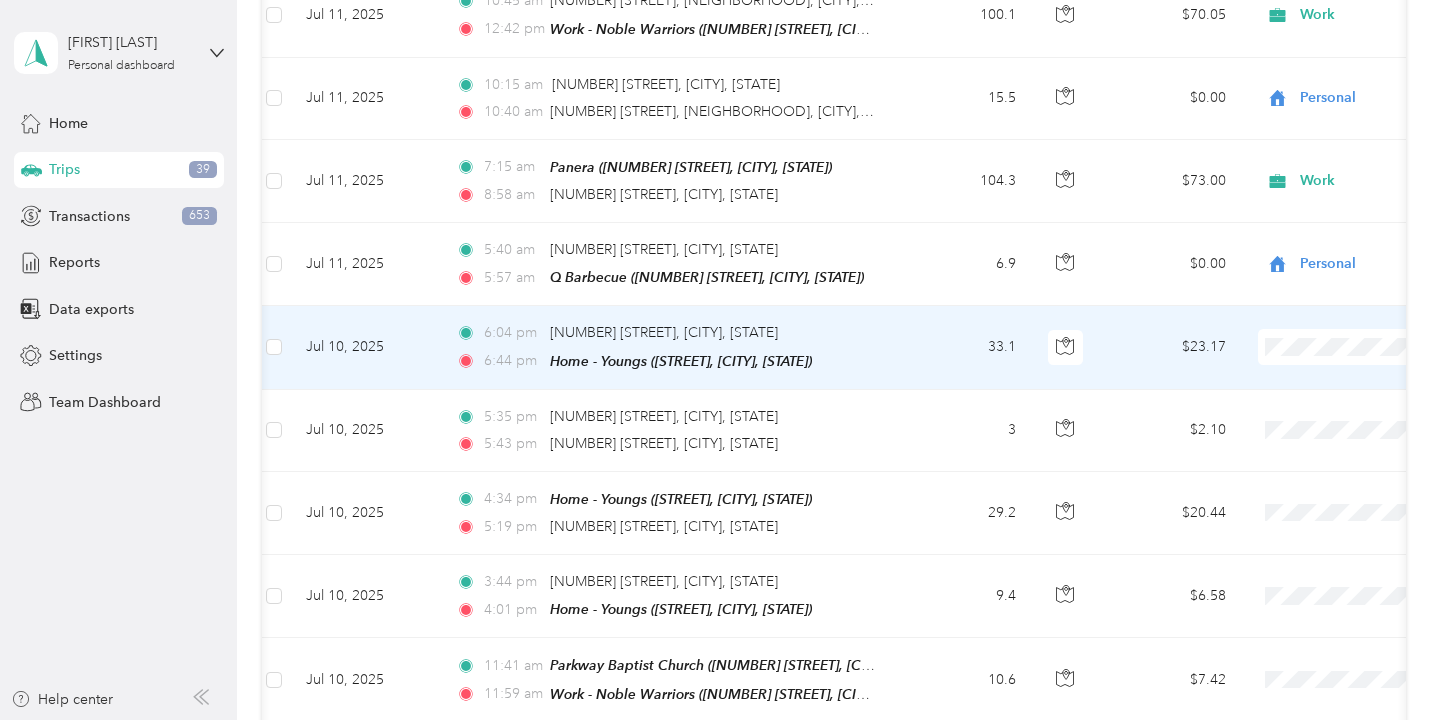 click on "33.1" at bounding box center (966, 347) 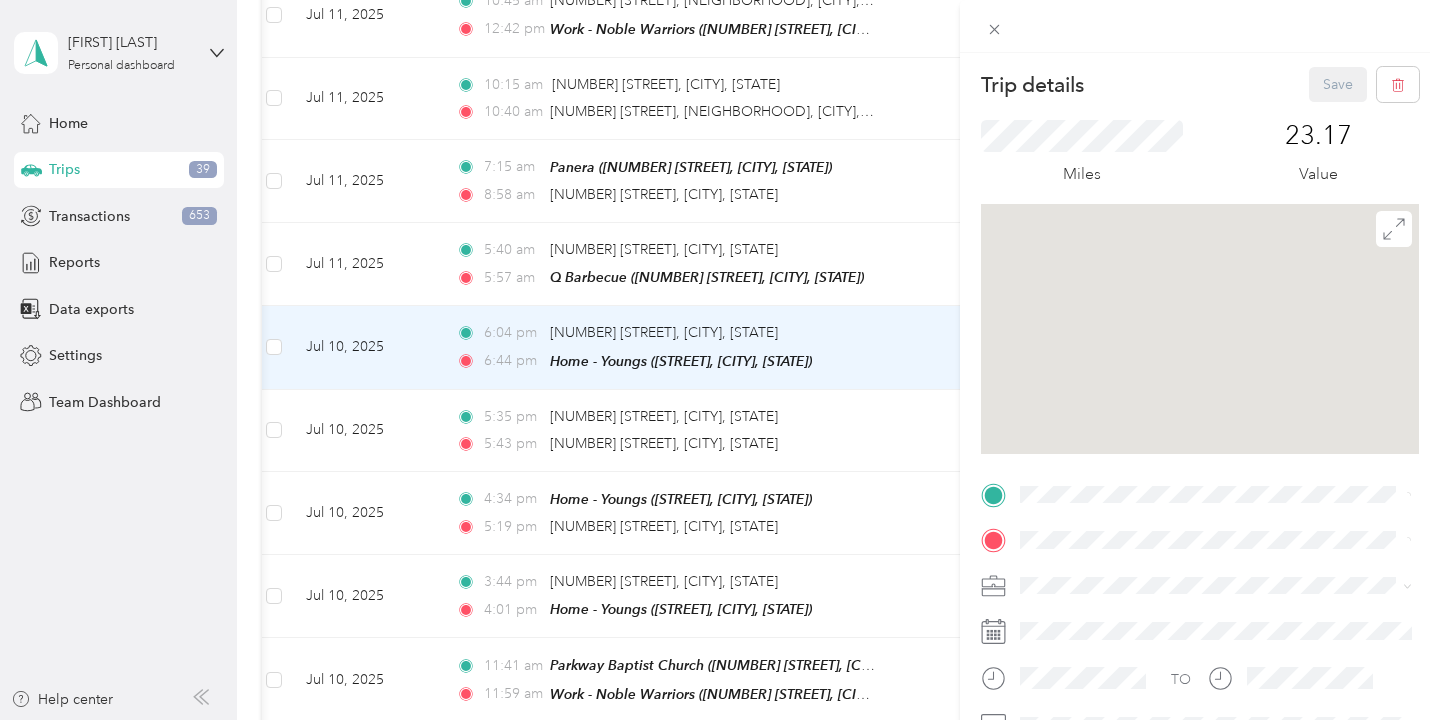 click on "Trip details Save This trip cannot be edited because it is either under review, approved, or paid. Contact your Team Manager to edit it. Miles [PRICE] Value  TO Add photo" at bounding box center [720, 360] 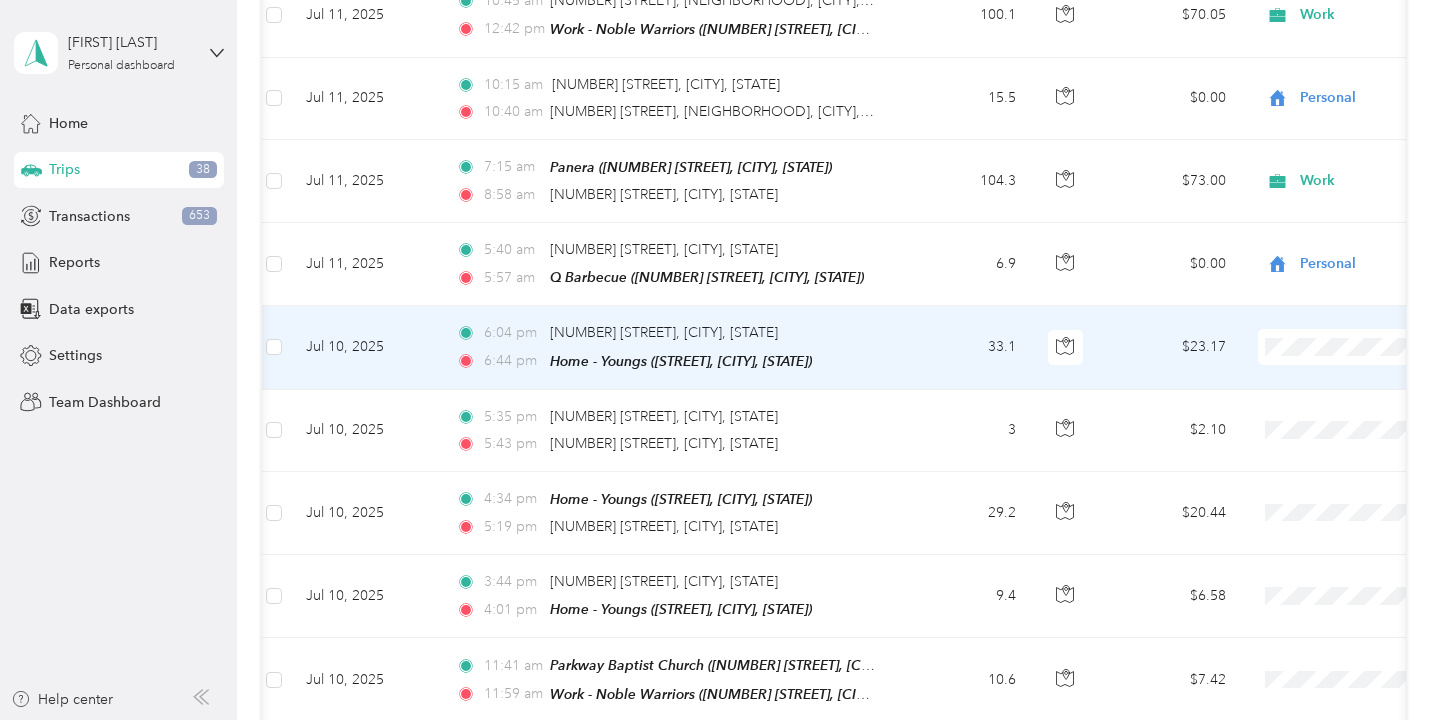 click on "33.1" at bounding box center (966, 347) 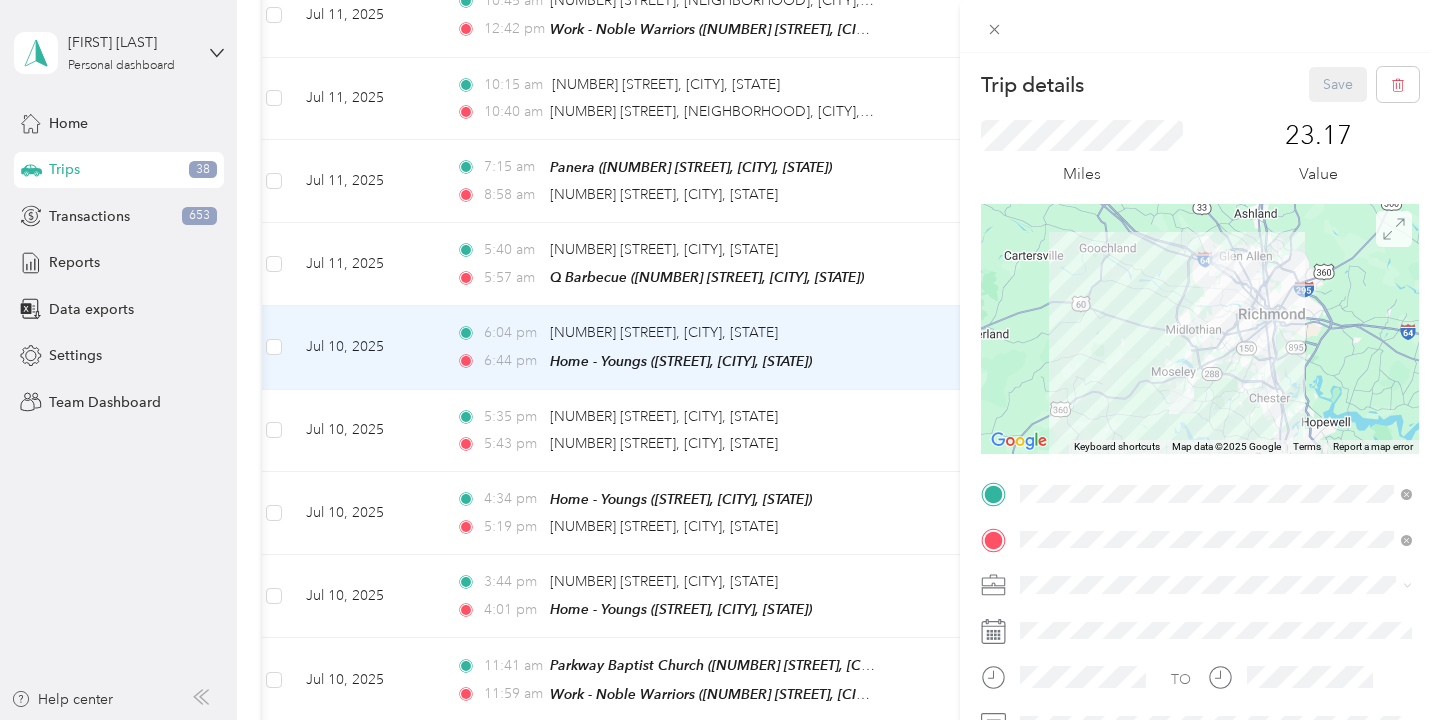 click 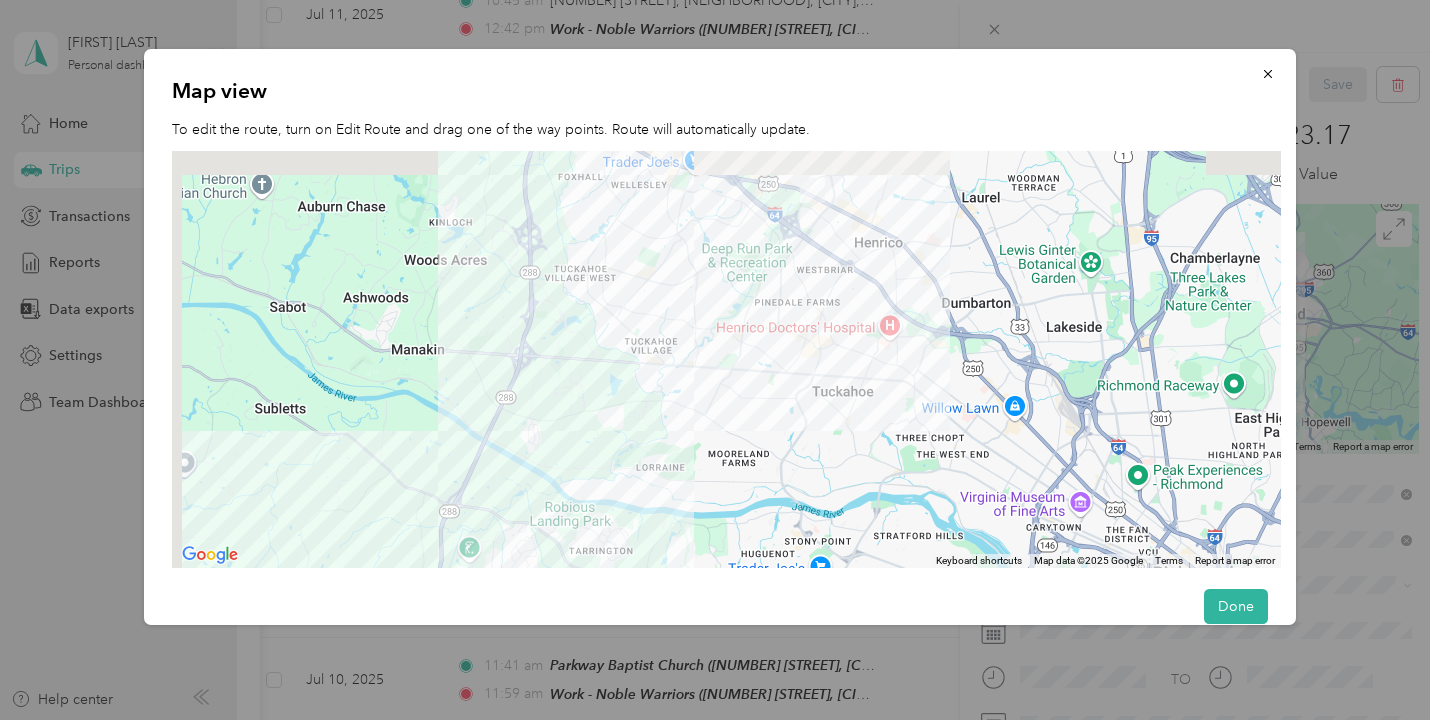 drag, startPoint x: 718, startPoint y: 311, endPoint x: 1149, endPoint y: 787, distance: 642.1347 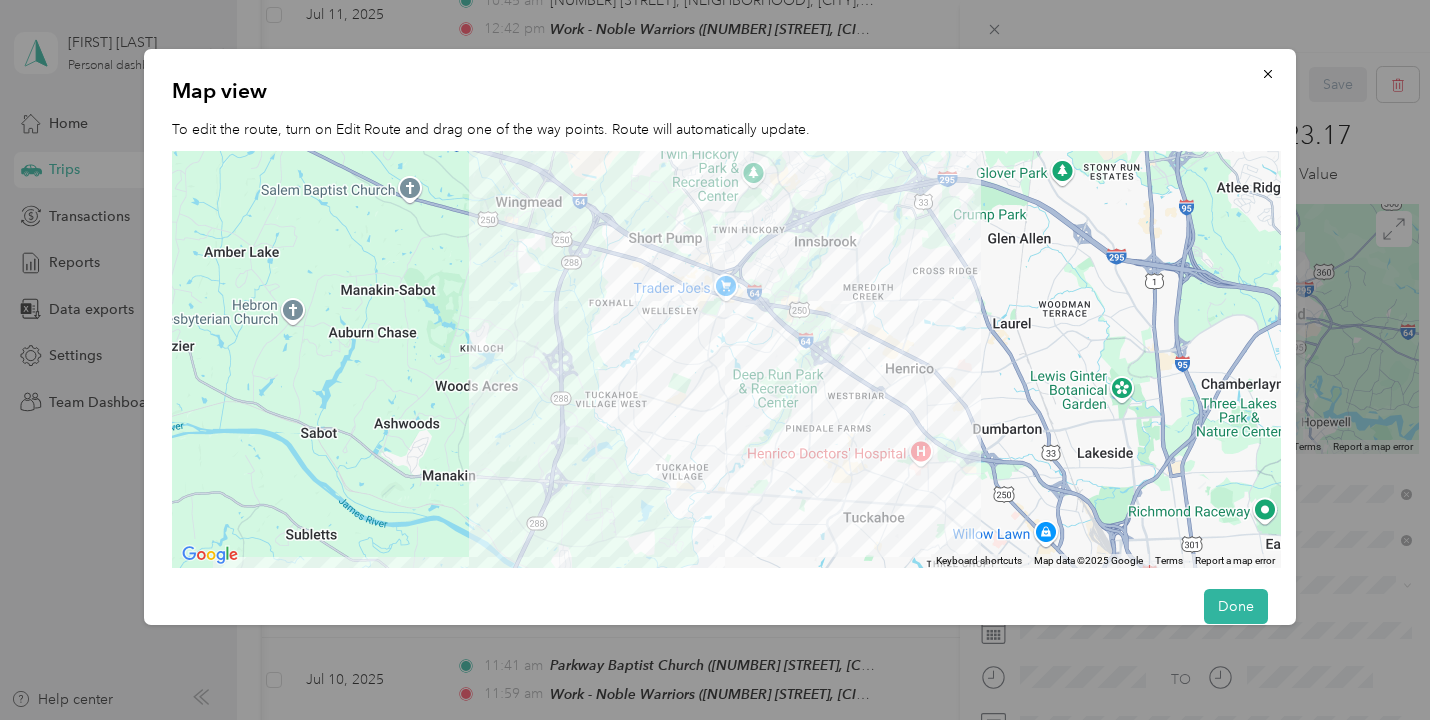 drag, startPoint x: 819, startPoint y: 306, endPoint x: 854, endPoint y: 457, distance: 155.00322 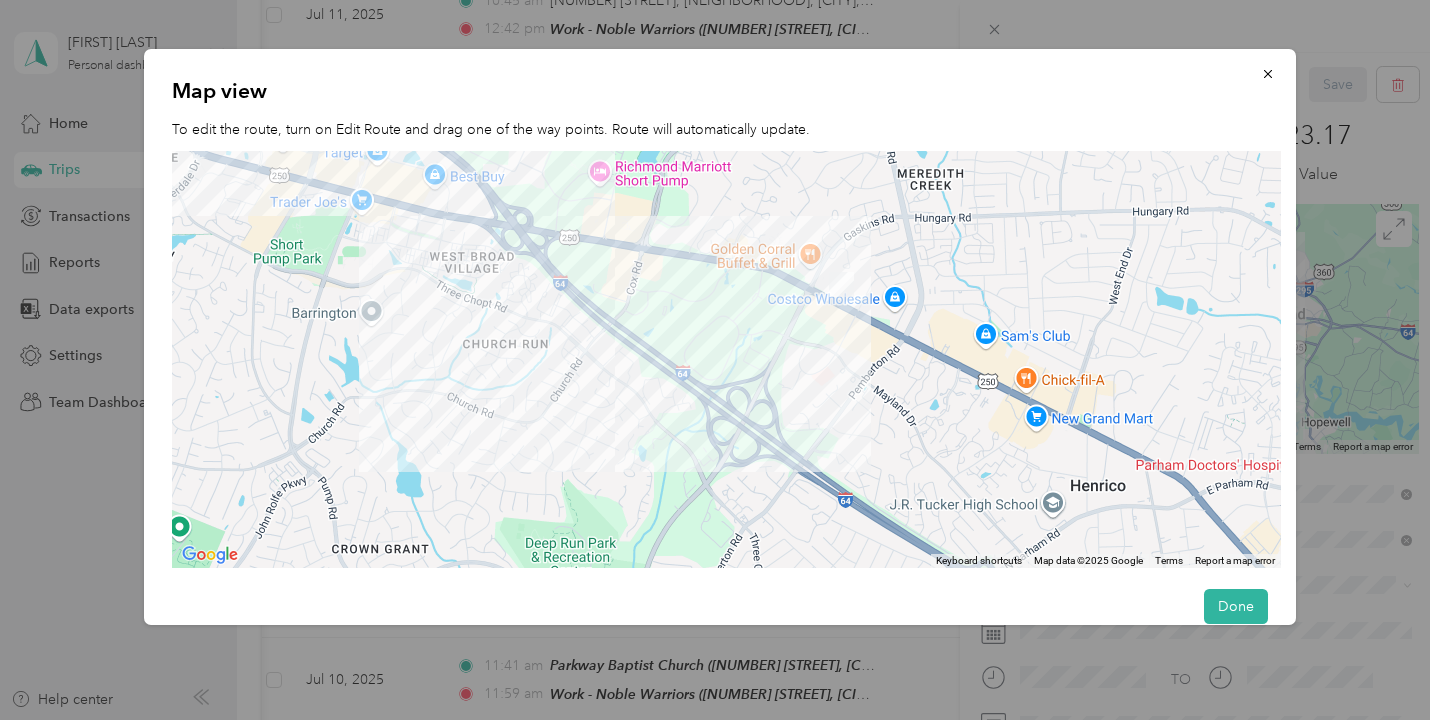 drag, startPoint x: 858, startPoint y: 244, endPoint x: 840, endPoint y: 400, distance: 157.03503 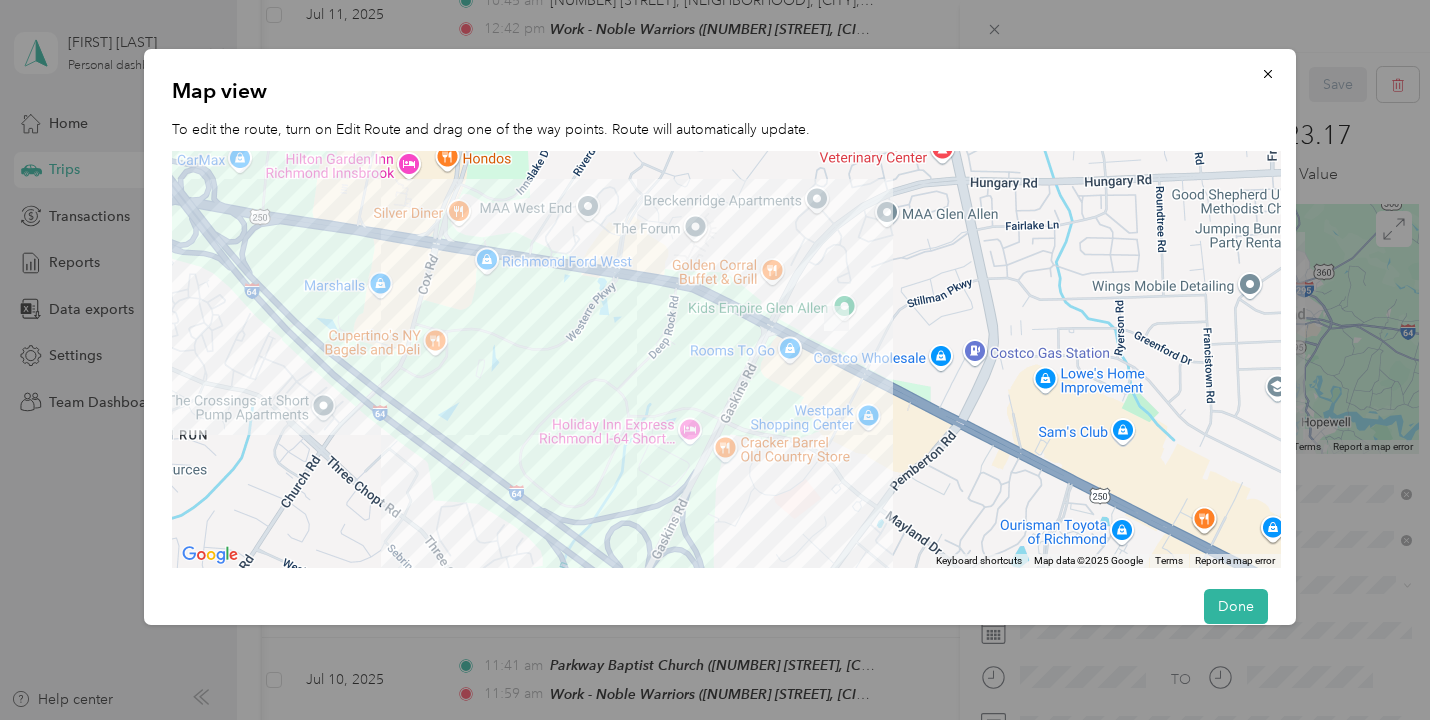 drag, startPoint x: 857, startPoint y: 309, endPoint x: 848, endPoint y: 411, distance: 102.396286 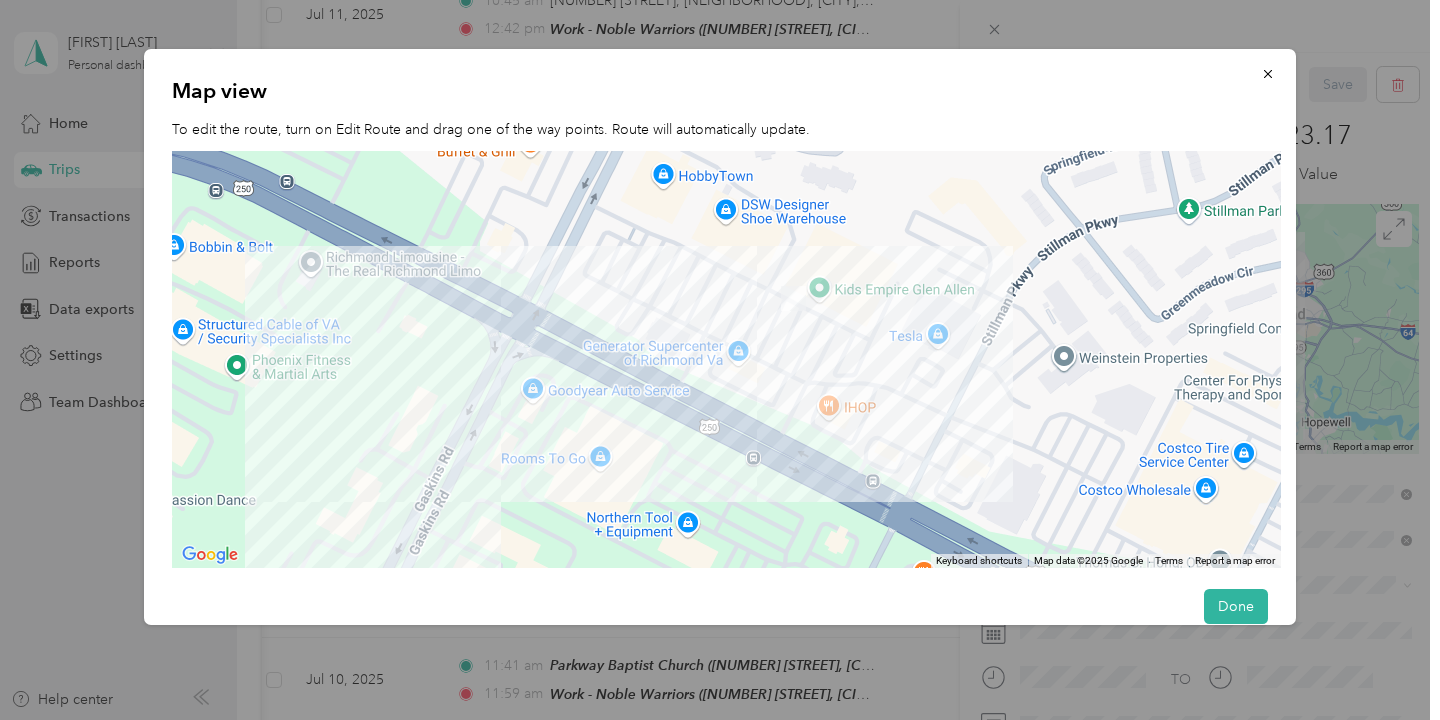 drag, startPoint x: 843, startPoint y: 248, endPoint x: 826, endPoint y: 474, distance: 226.63847 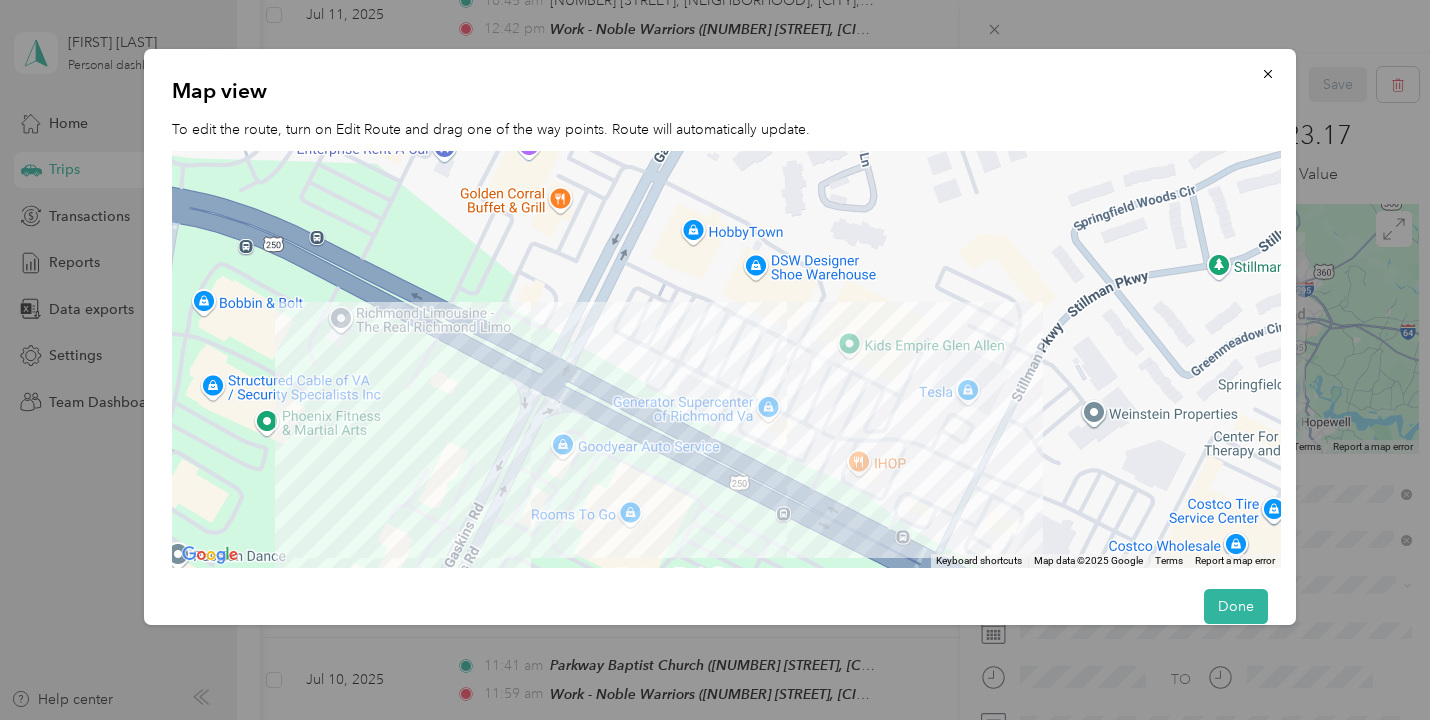 drag, startPoint x: 801, startPoint y: 358, endPoint x: 834, endPoint y: 426, distance: 75.58439 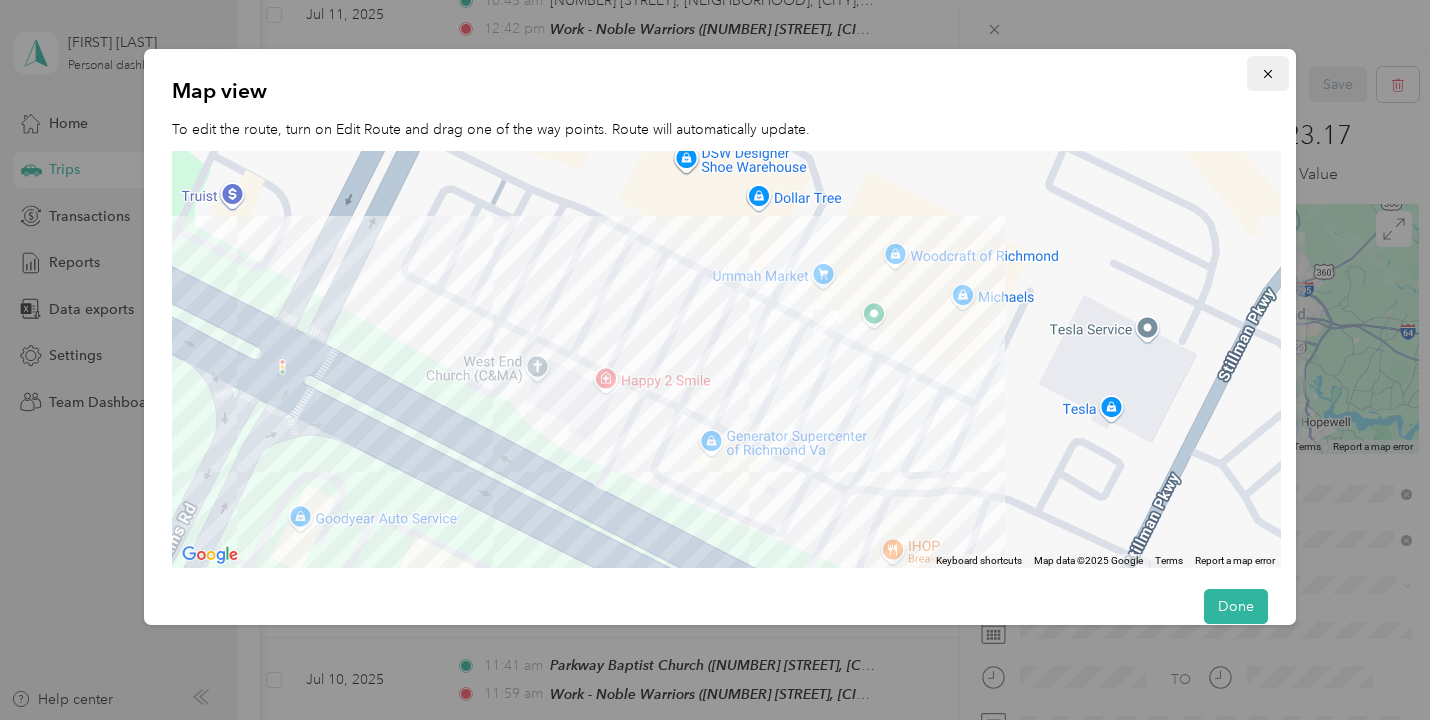 click 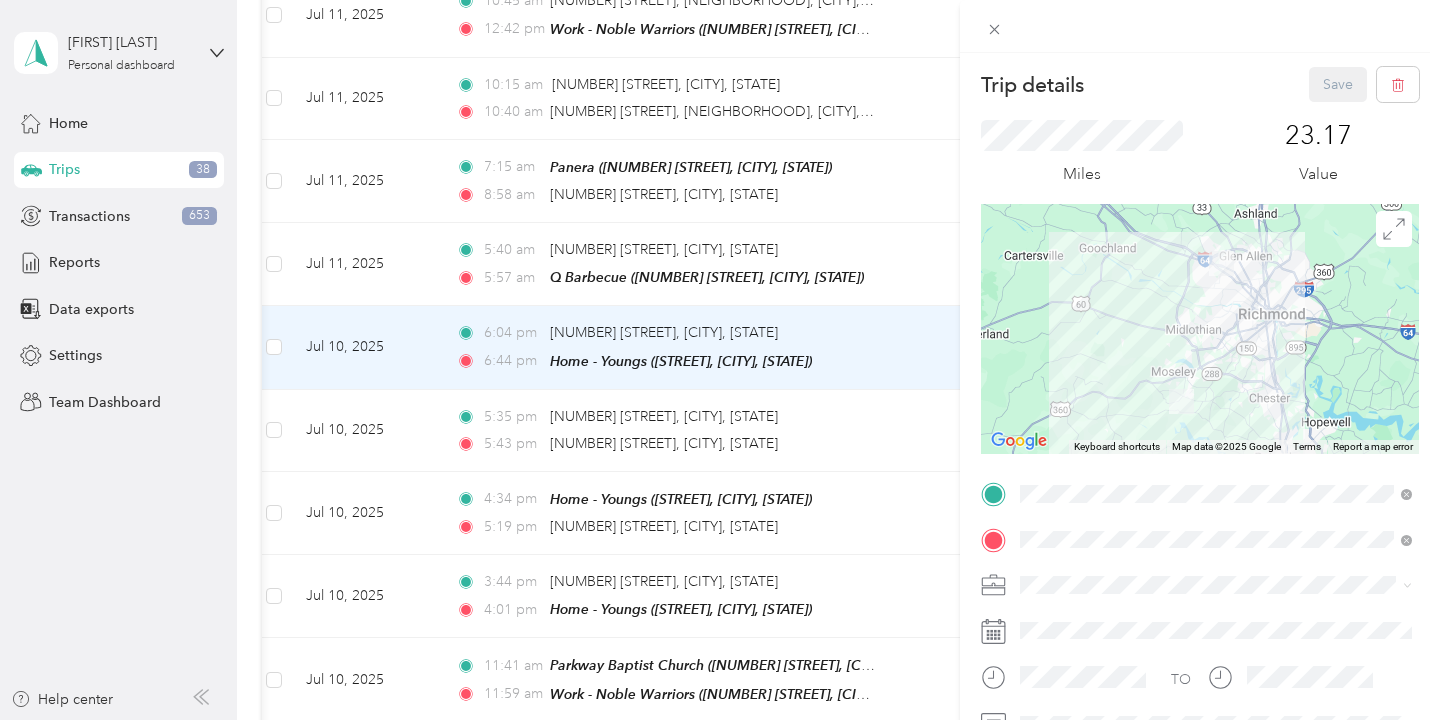 click on "Personal" at bounding box center (1216, 367) 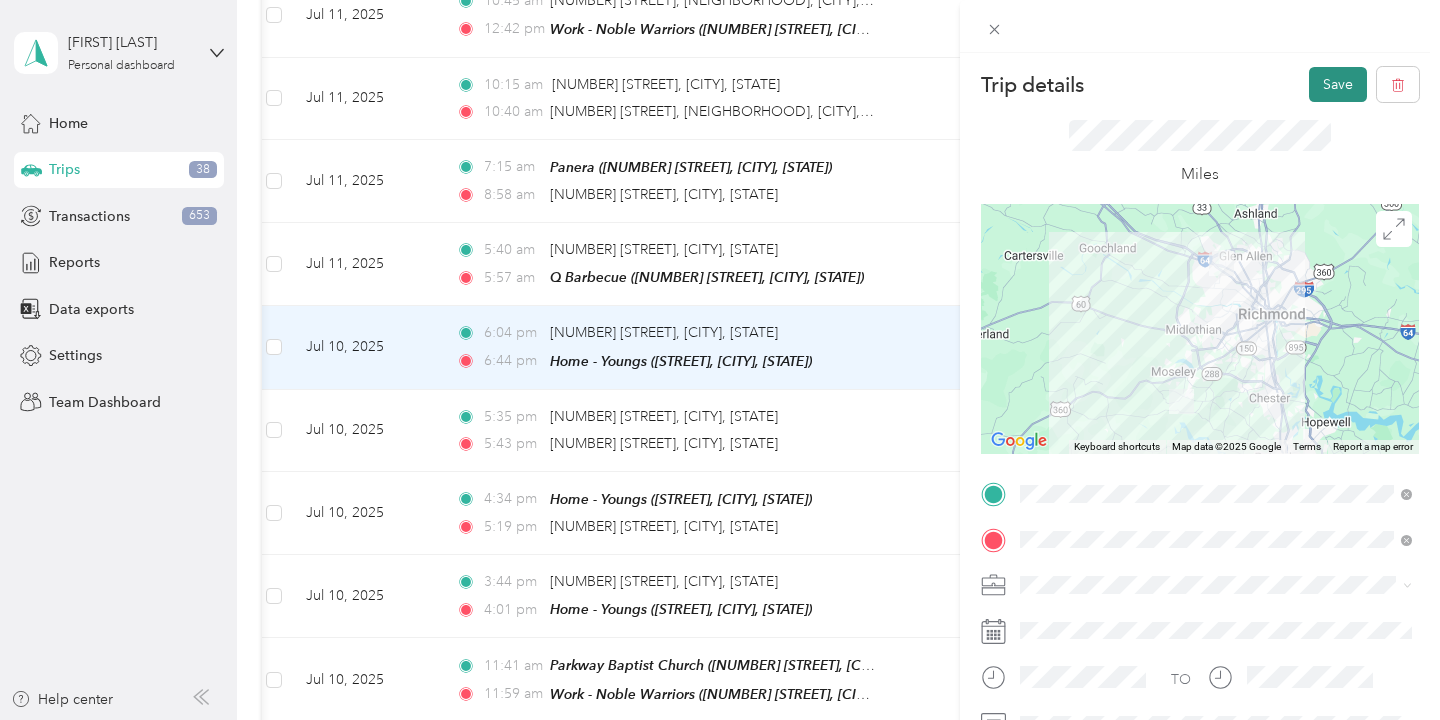 click on "Save" at bounding box center (1338, 84) 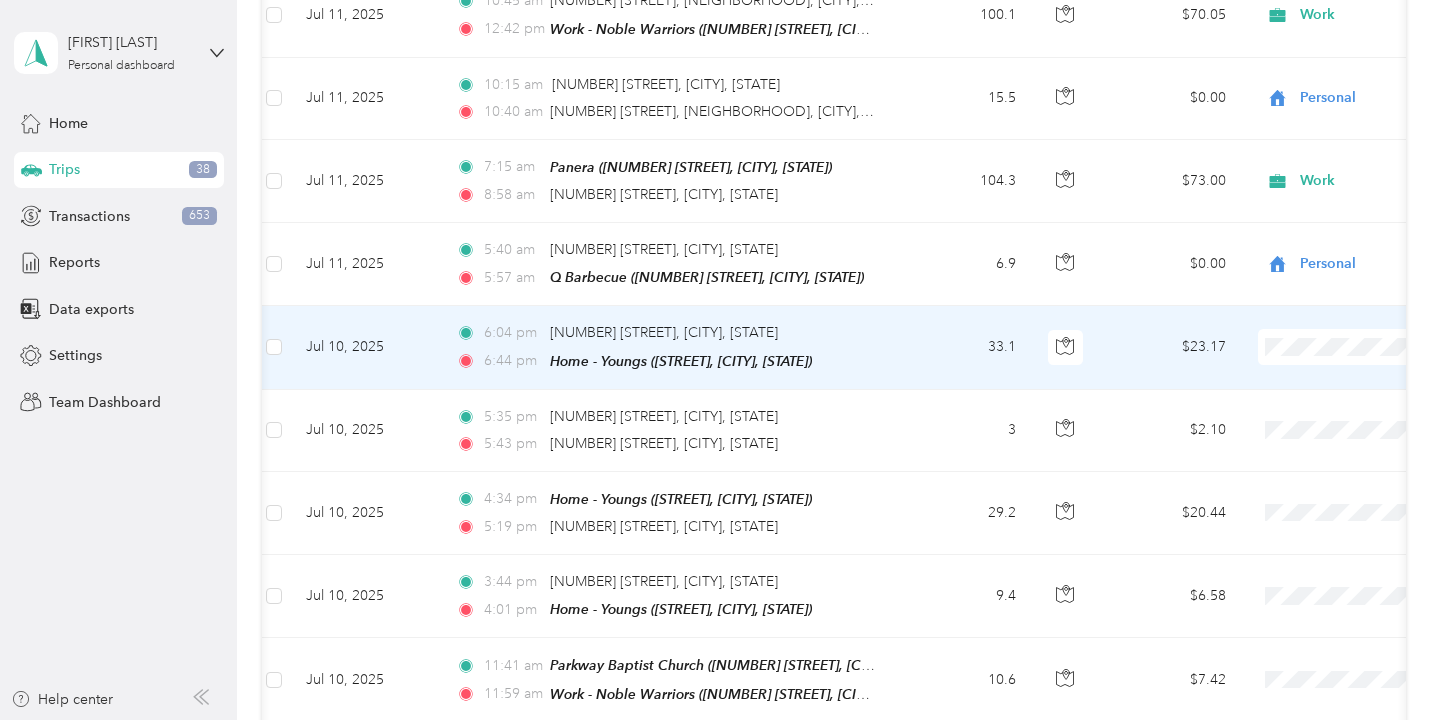 click on "Personal" at bounding box center (1334, 321) 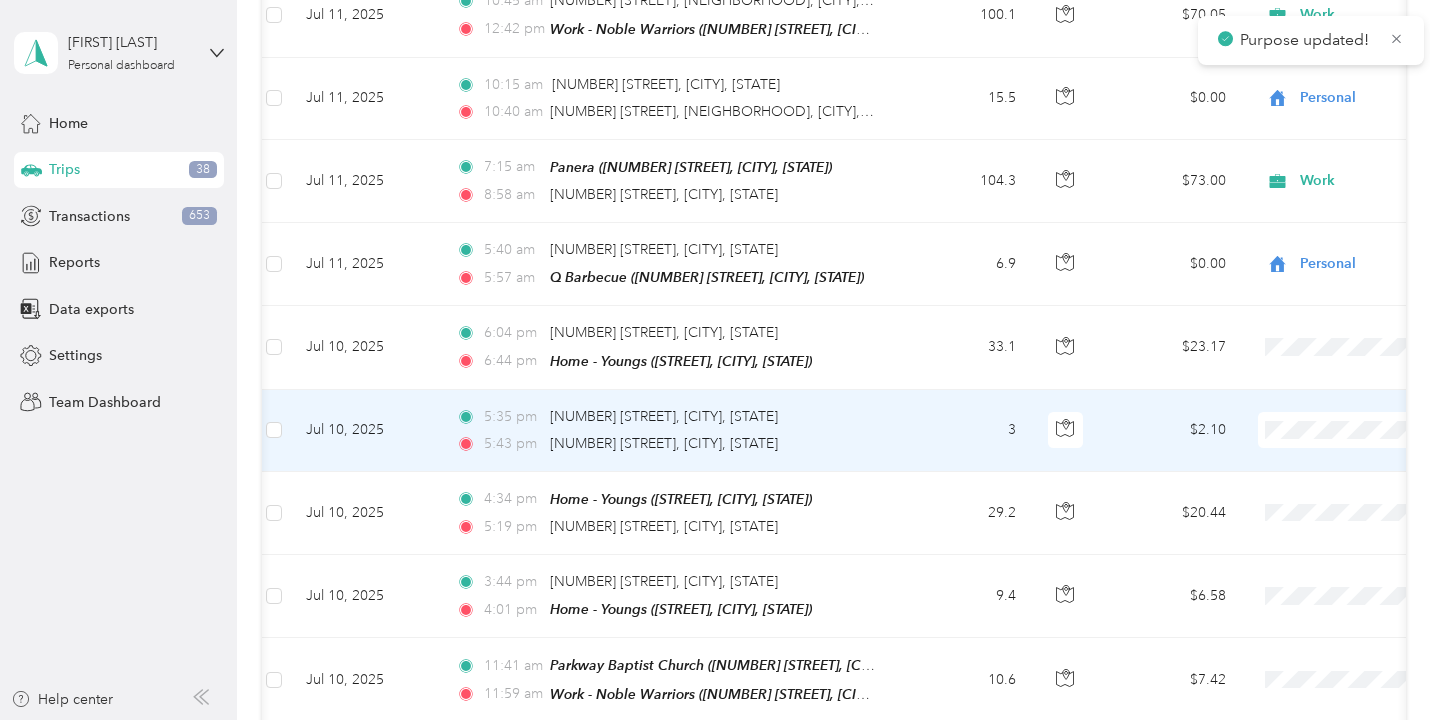 click on "Personal" at bounding box center (1334, 404) 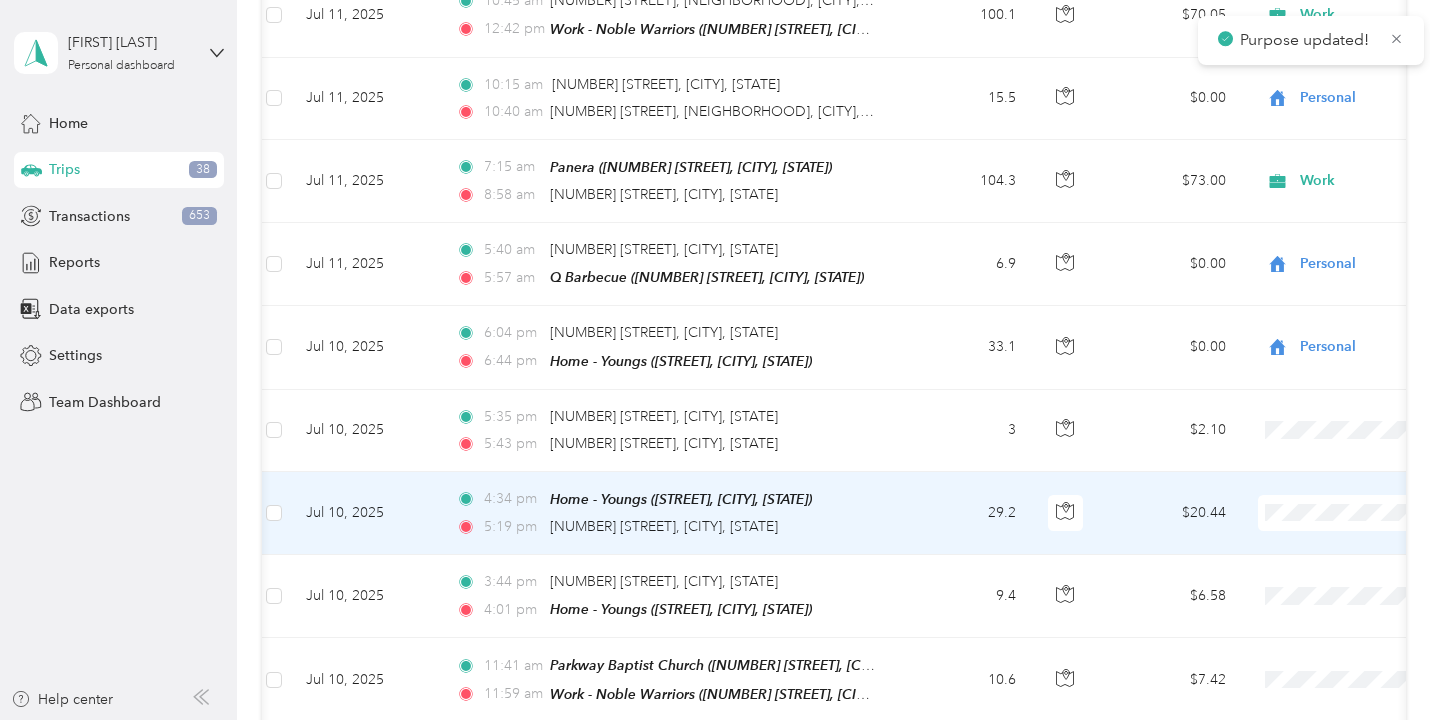 click on "Personal" at bounding box center (1316, 486) 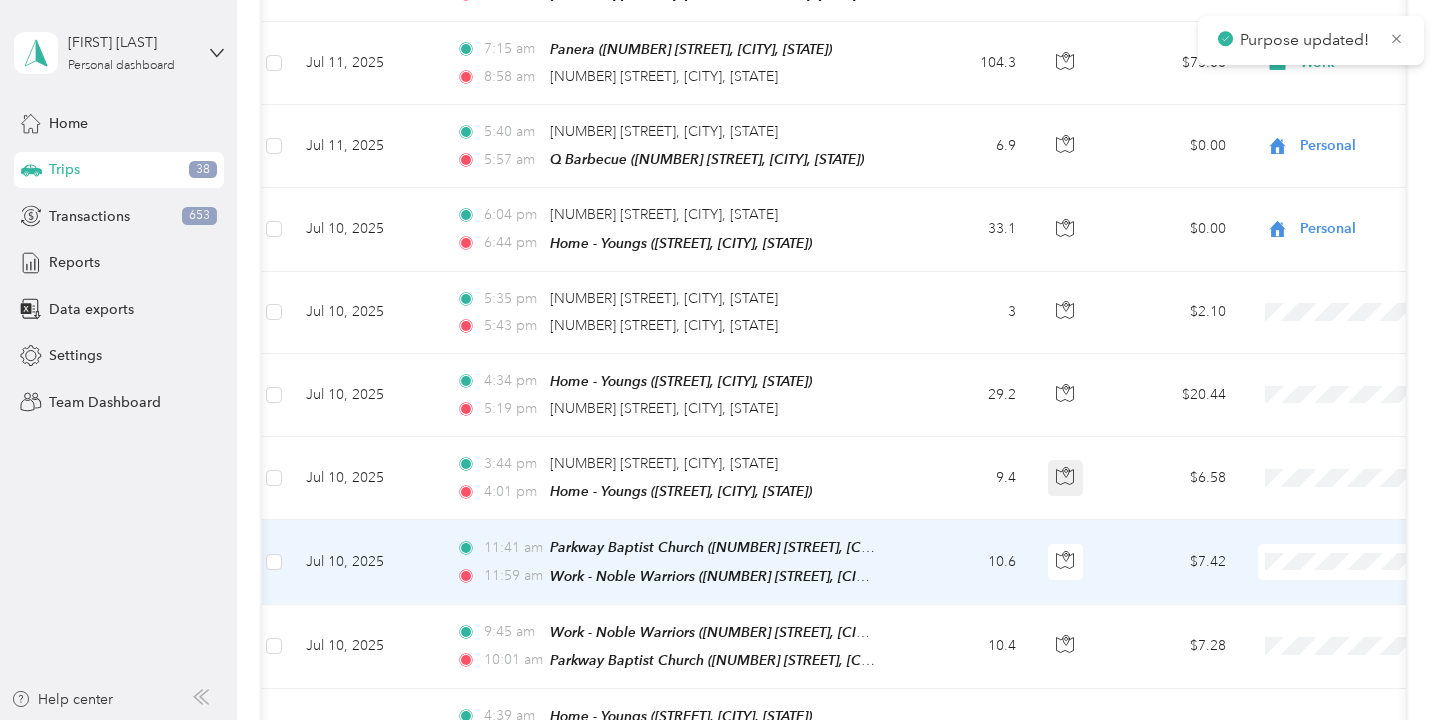 scroll, scrollTop: 10961, scrollLeft: 0, axis: vertical 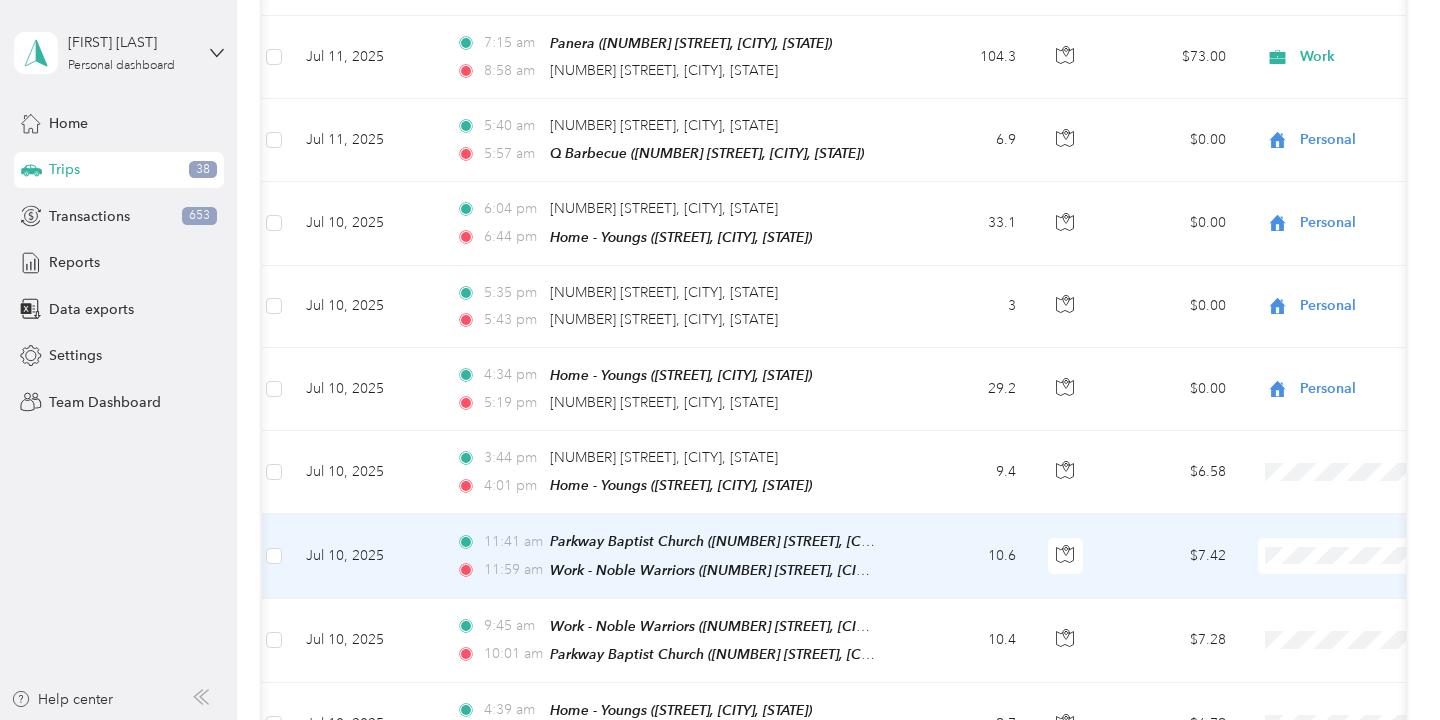 click on "10.6" at bounding box center [966, 556] 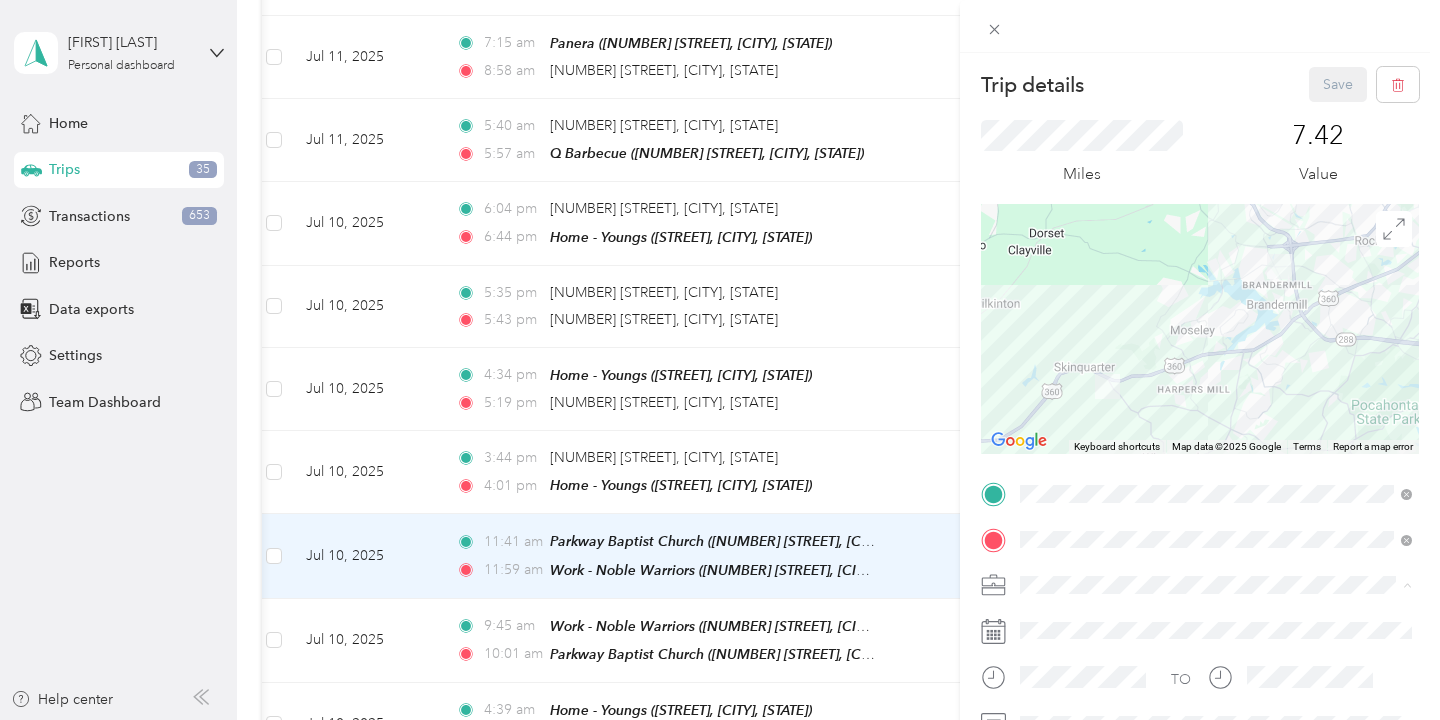click on "Work" at bounding box center [1216, 339] 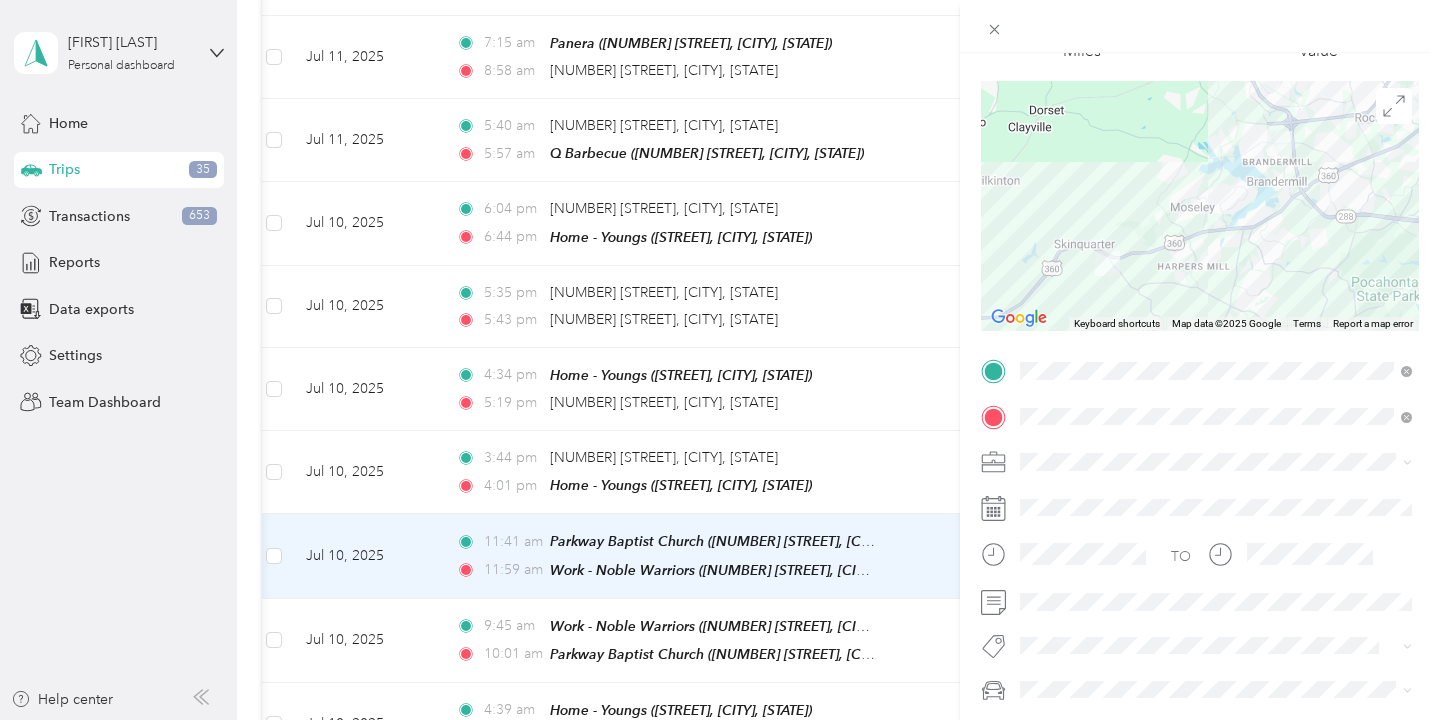 scroll, scrollTop: 128, scrollLeft: 0, axis: vertical 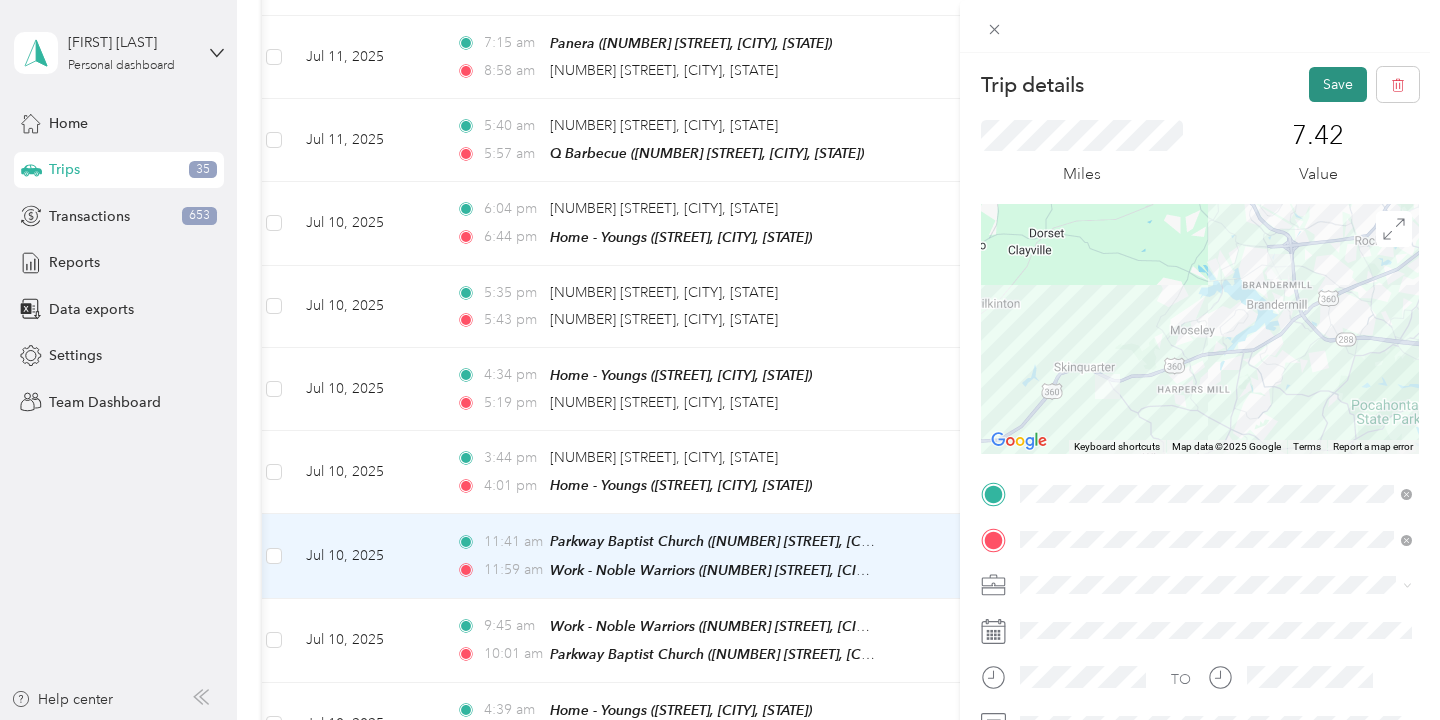 click on "Save" at bounding box center (1338, 84) 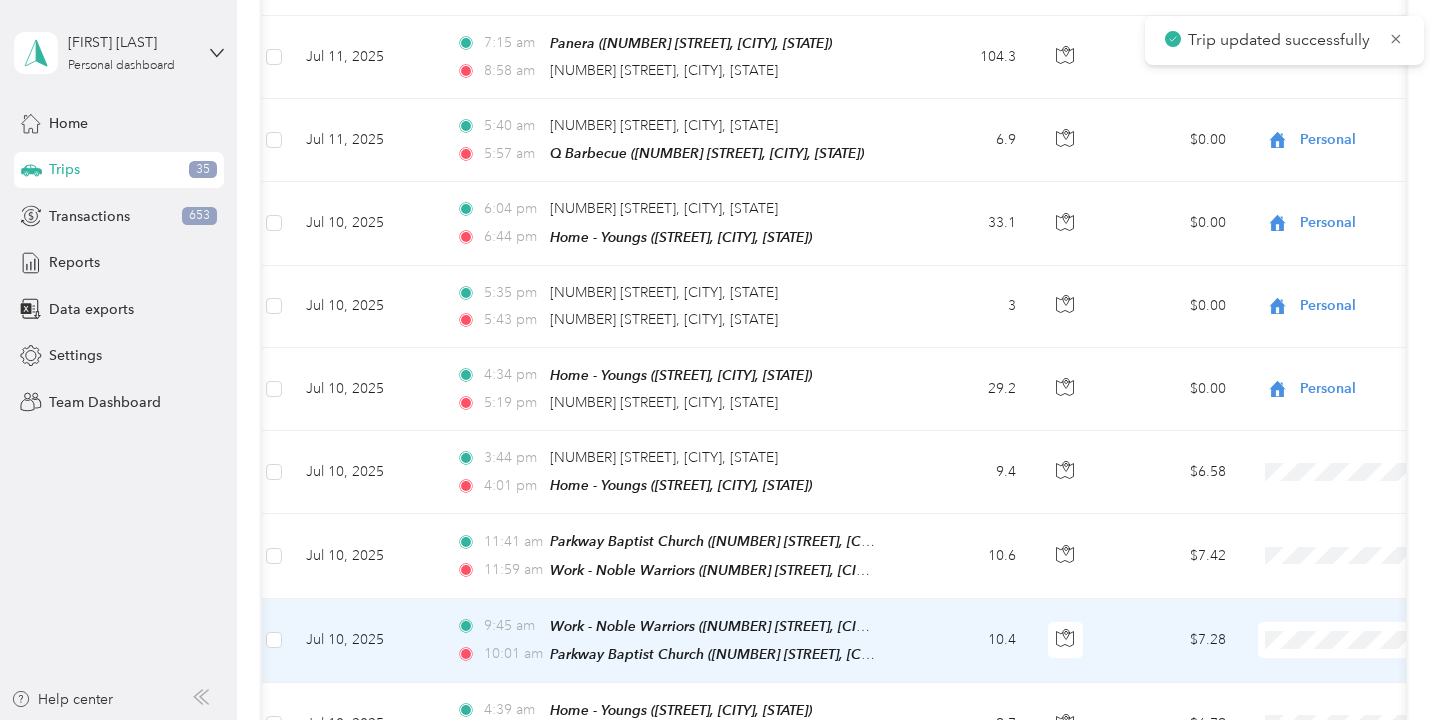 click on "$7.28" at bounding box center [1172, 641] 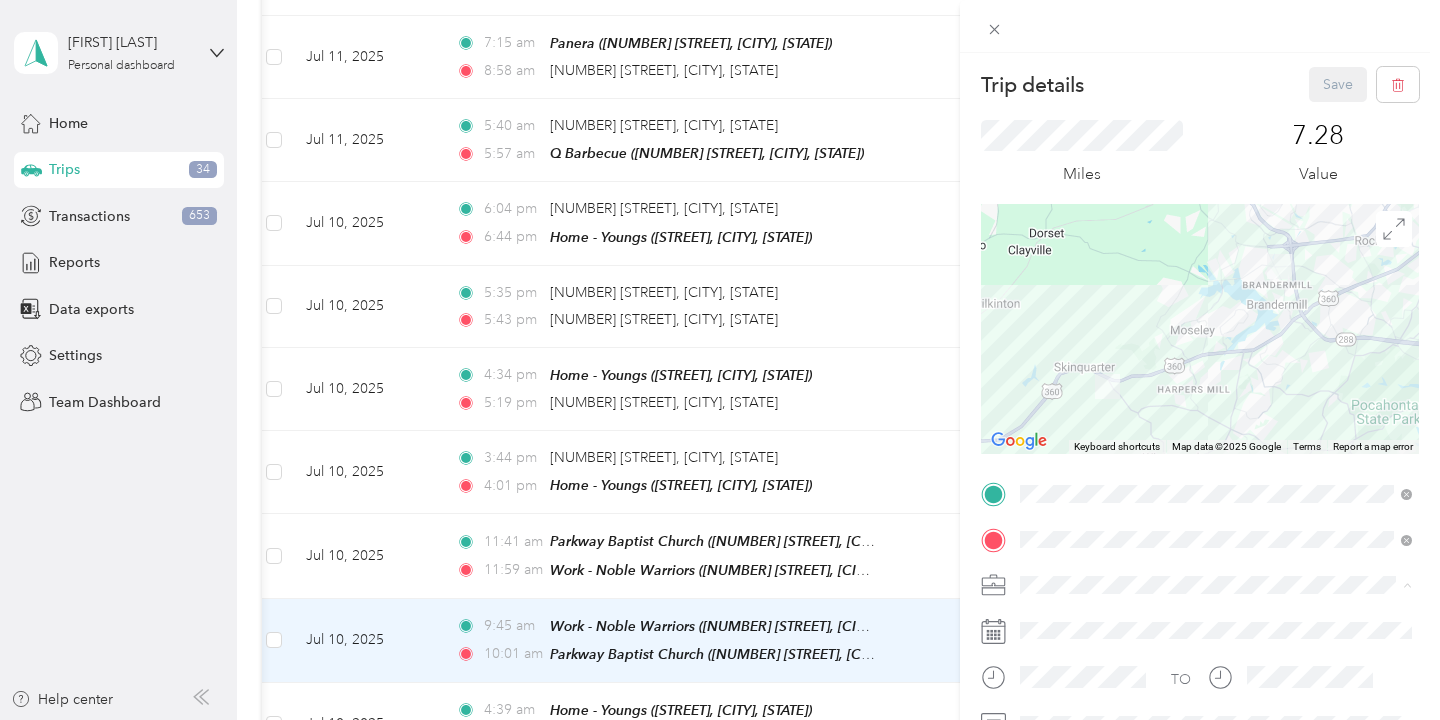 click on "Work" at bounding box center (1216, 339) 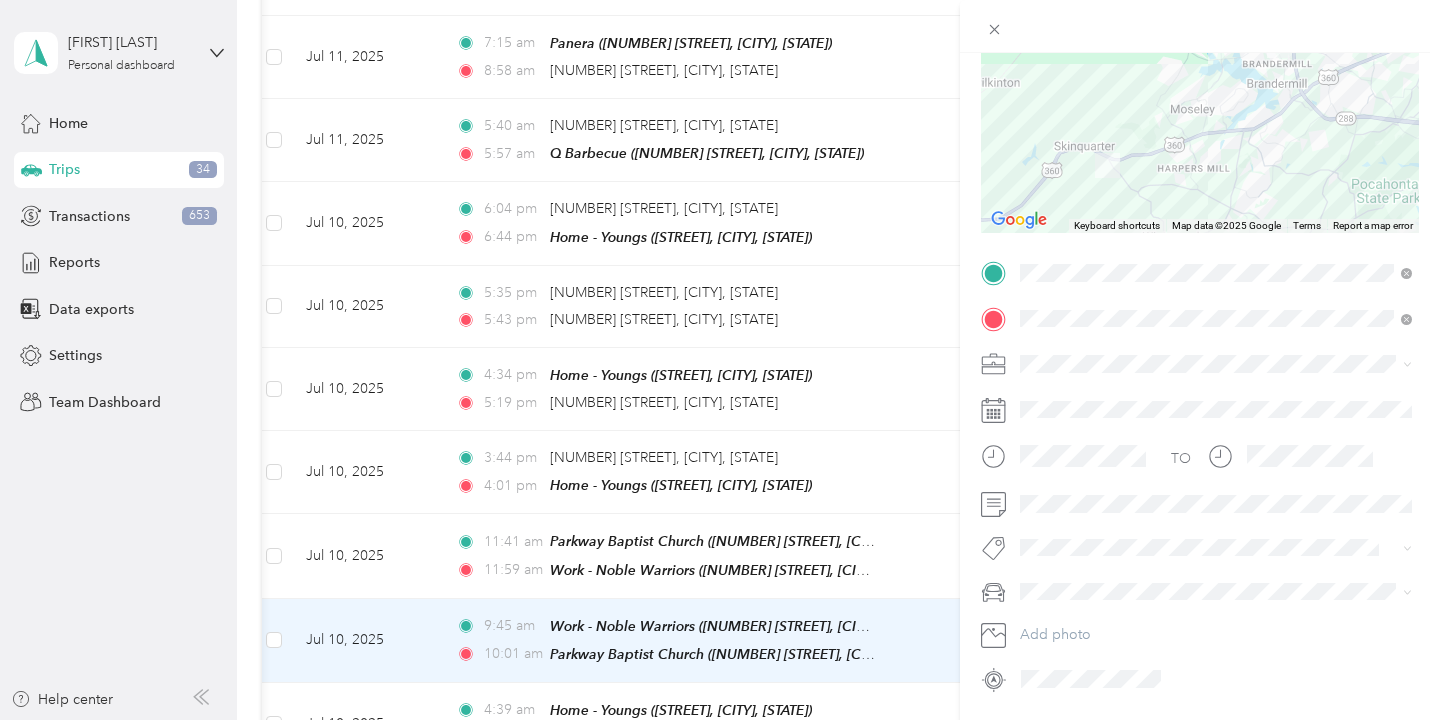 scroll, scrollTop: 269, scrollLeft: 0, axis: vertical 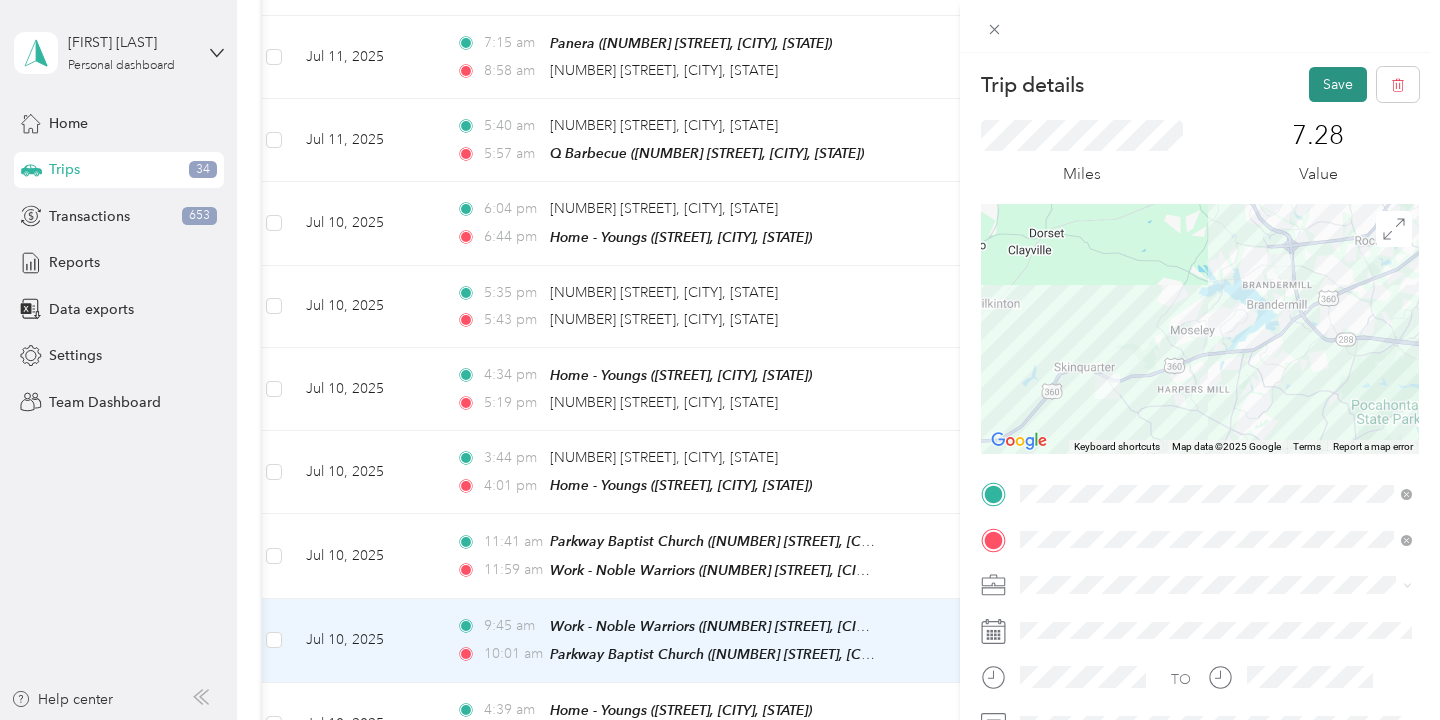 click on "Save" at bounding box center (1338, 84) 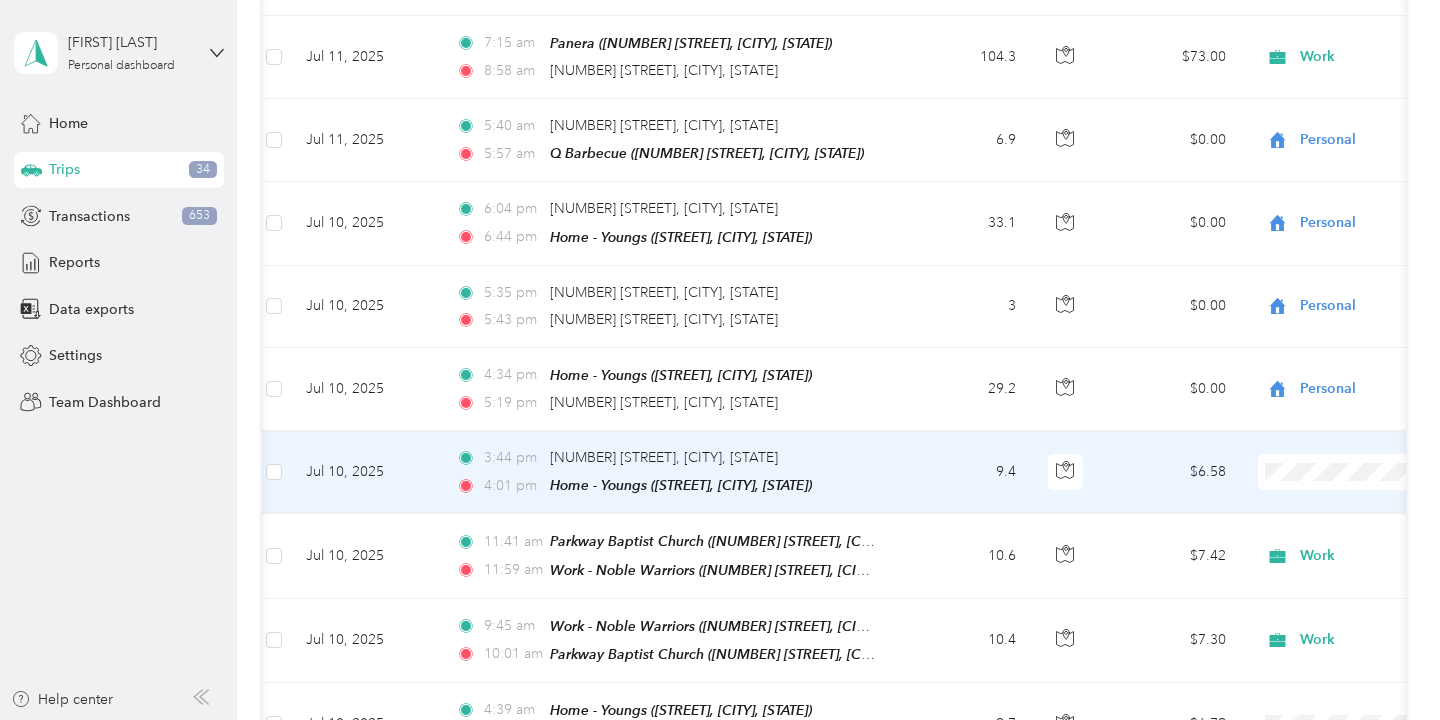 click on "9.4" at bounding box center [966, 472] 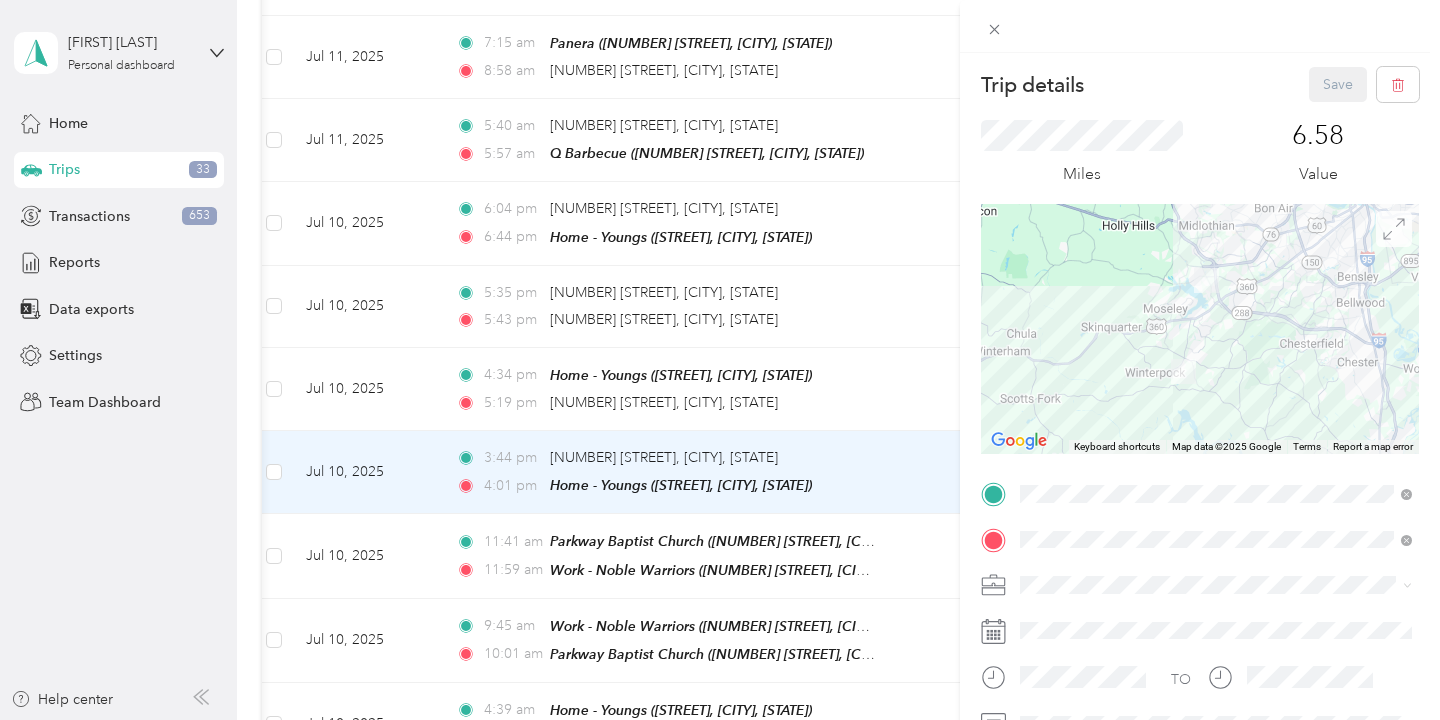 click 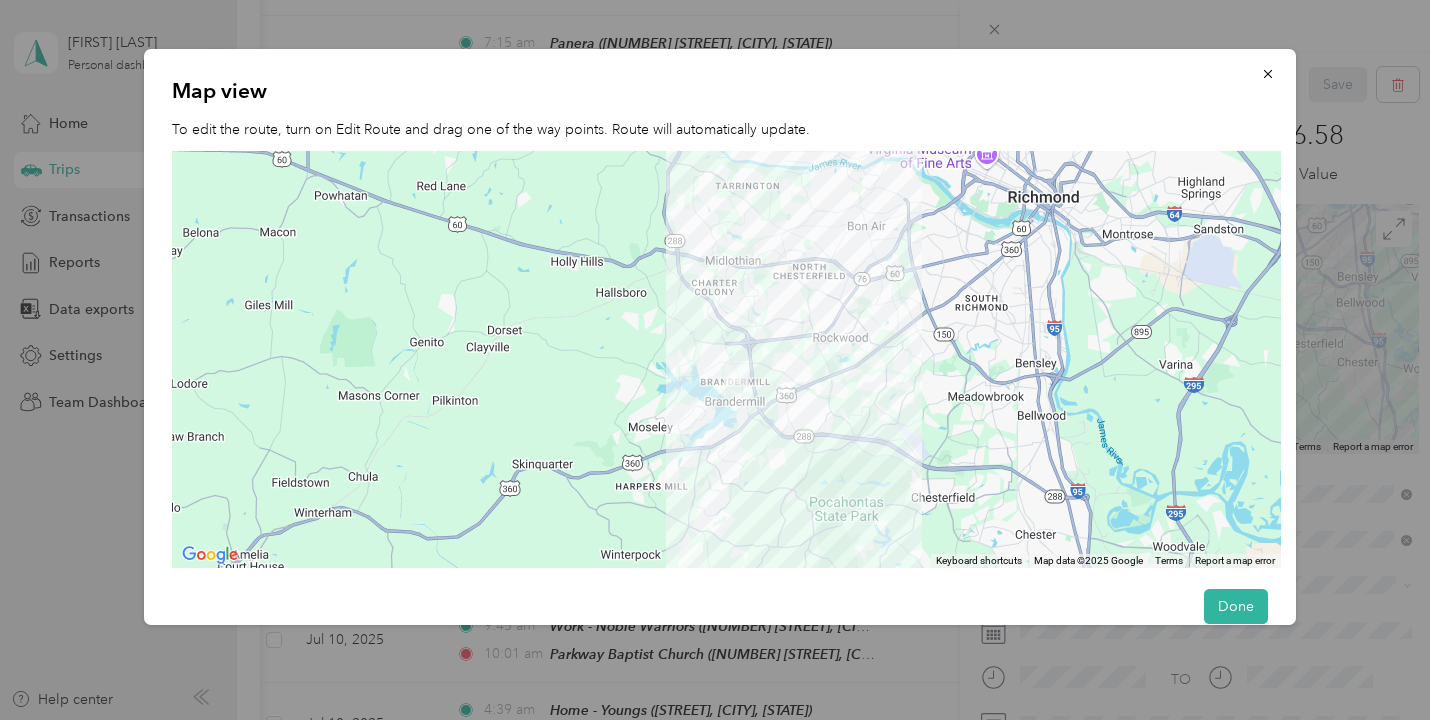 drag, startPoint x: 806, startPoint y: 345, endPoint x: 798, endPoint y: 459, distance: 114.28036 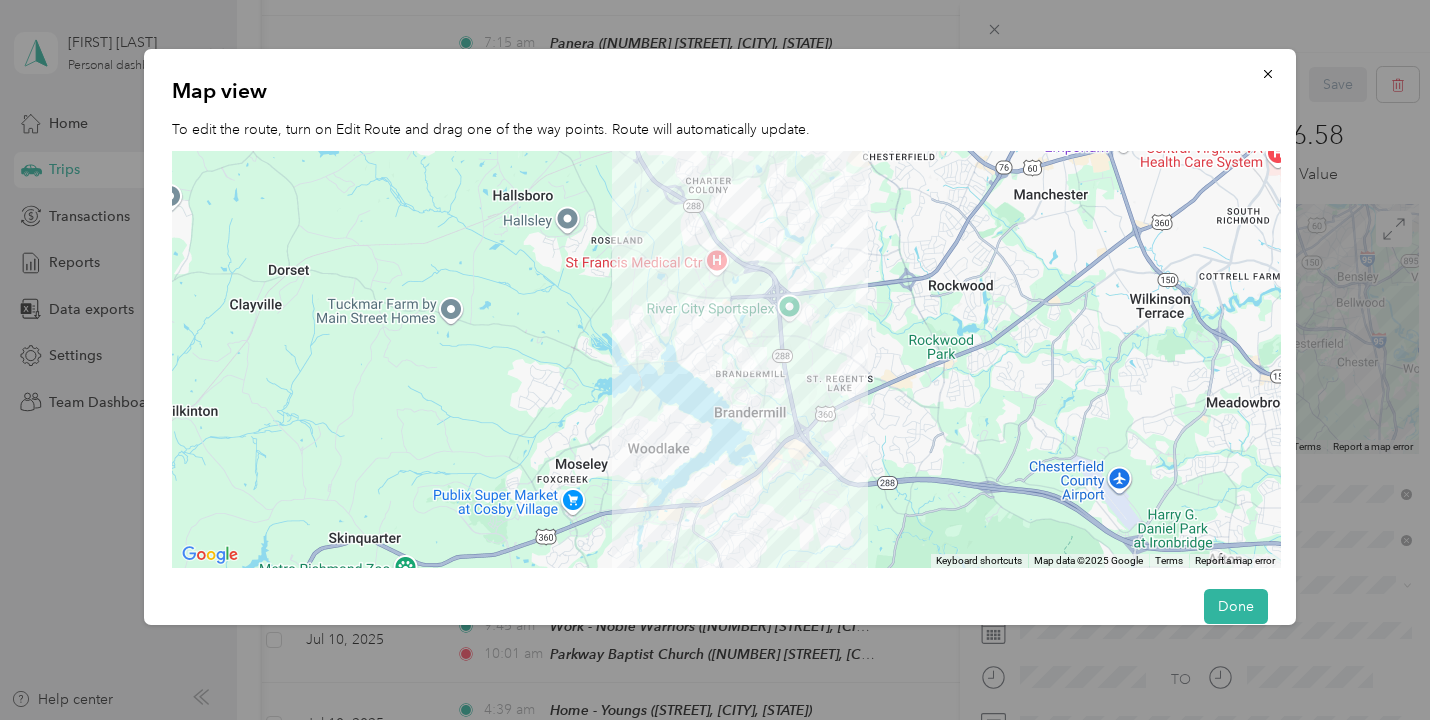 drag, startPoint x: 712, startPoint y: 386, endPoint x: 855, endPoint y: 410, distance: 145 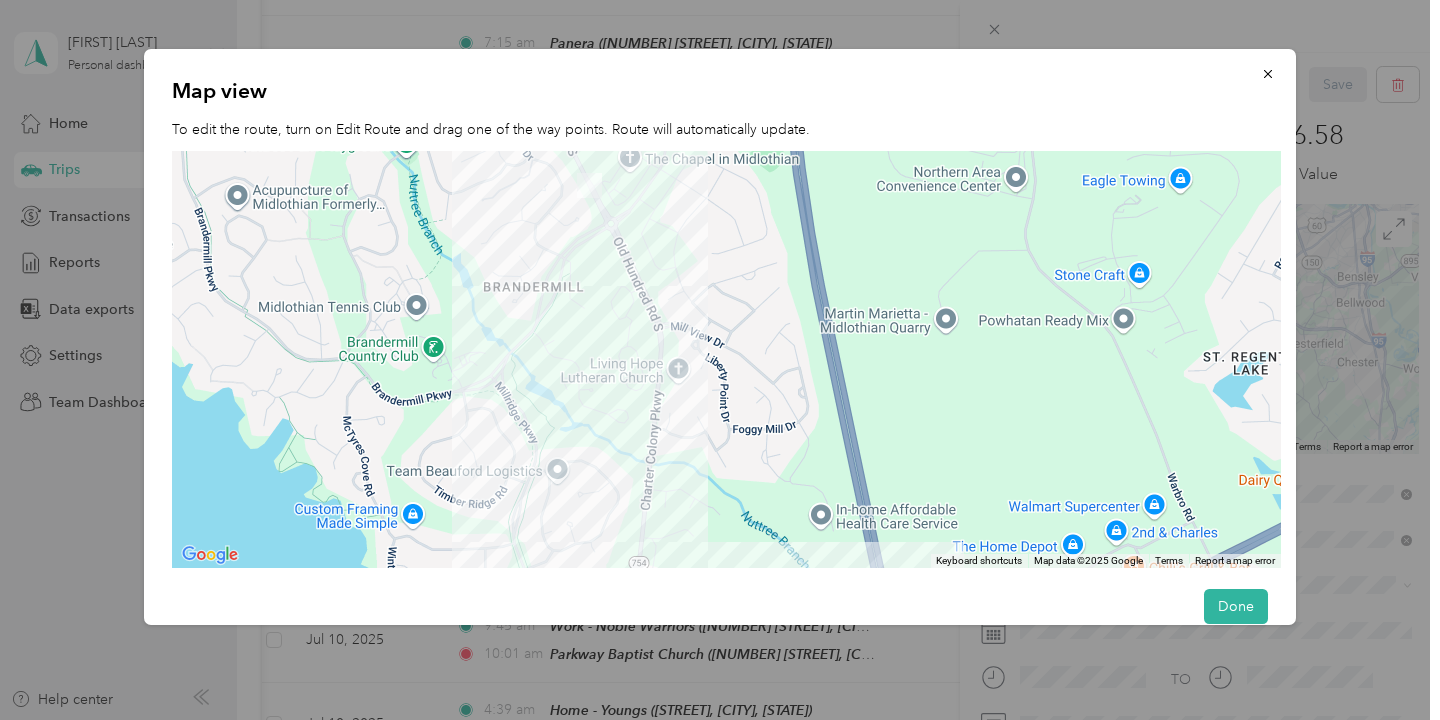 drag, startPoint x: 588, startPoint y: 337, endPoint x: 1108, endPoint y: 488, distance: 541.4804 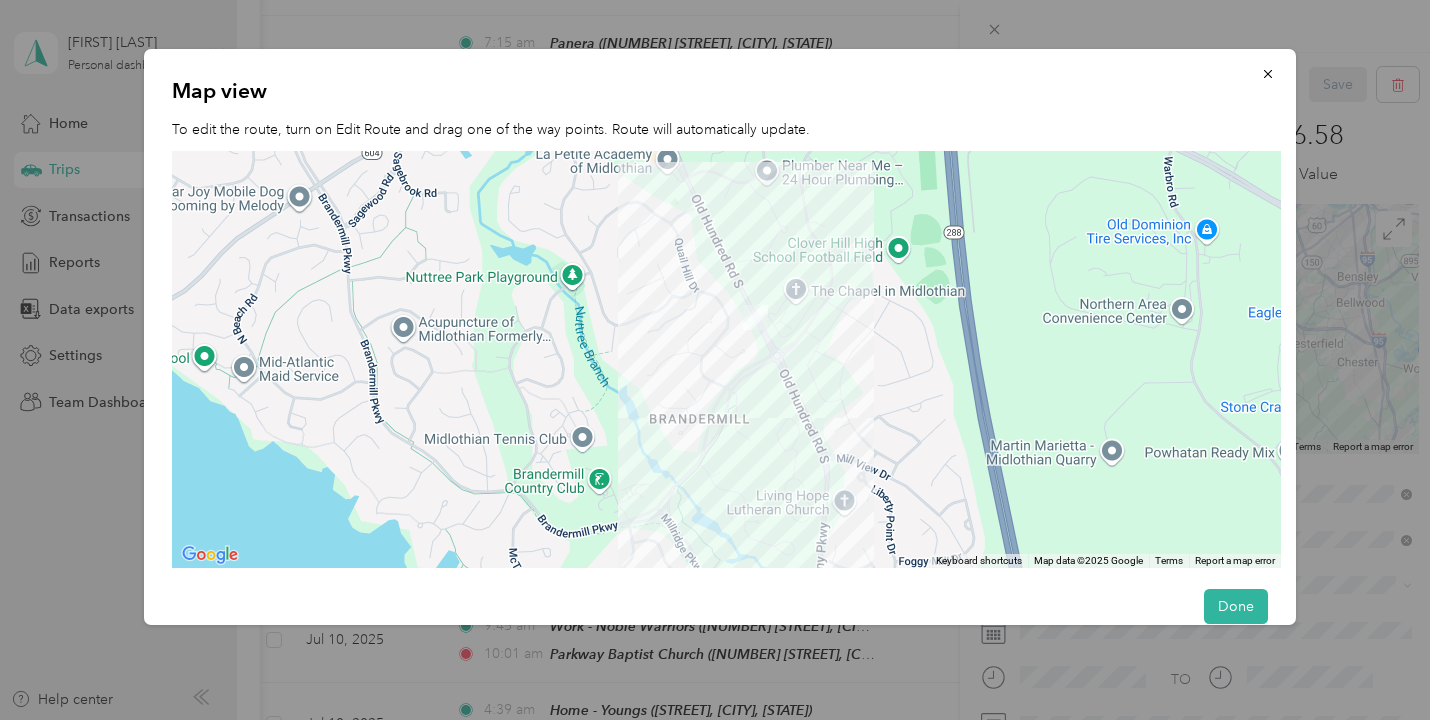 drag, startPoint x: 772, startPoint y: 294, endPoint x: 940, endPoint y: 426, distance: 213.65393 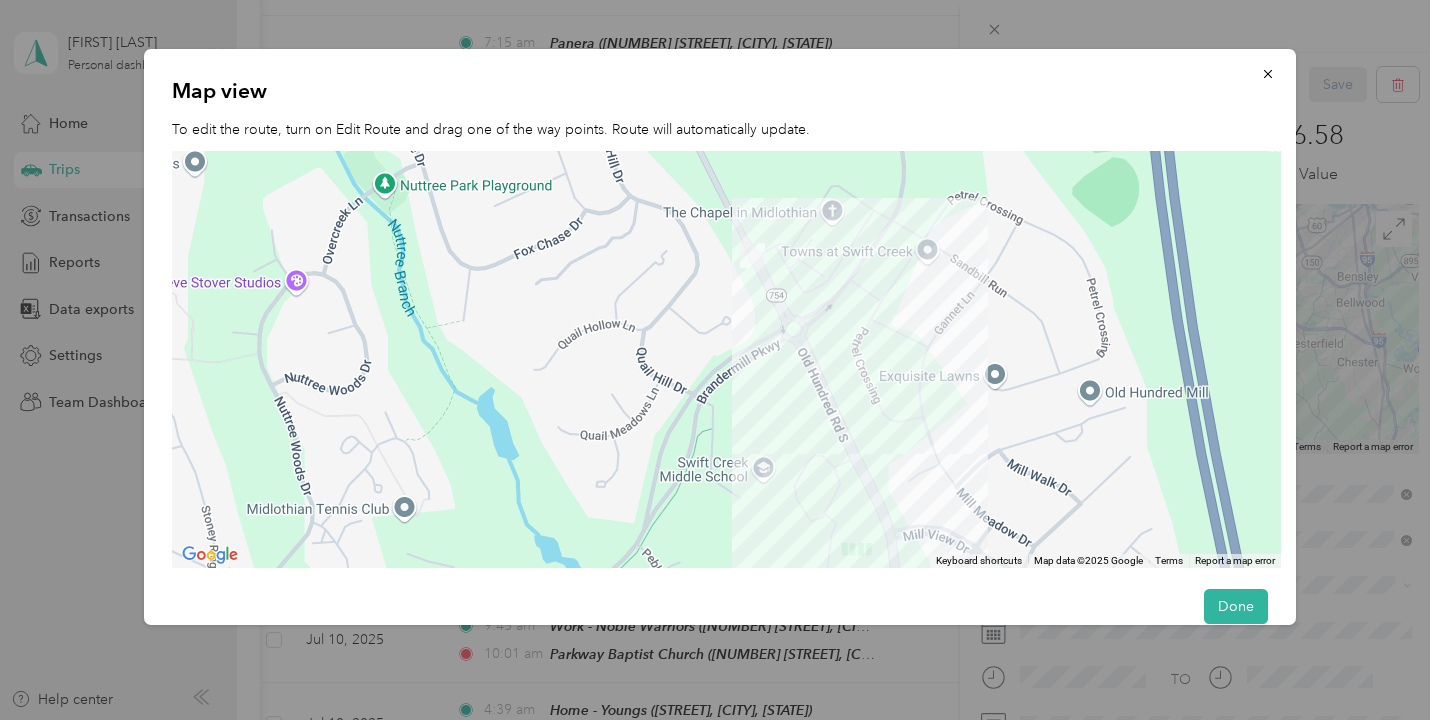 drag, startPoint x: 782, startPoint y: 348, endPoint x: 965, endPoint y: 375, distance: 184.98108 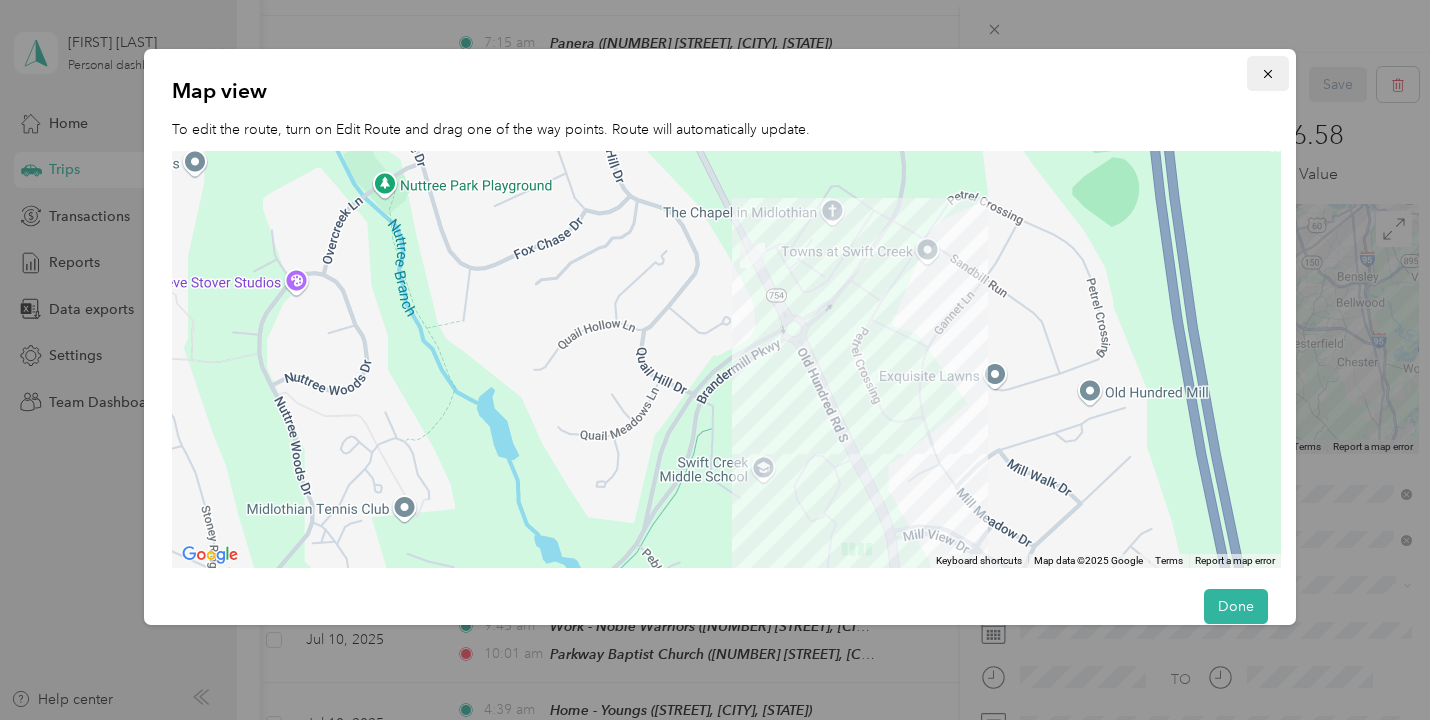 click 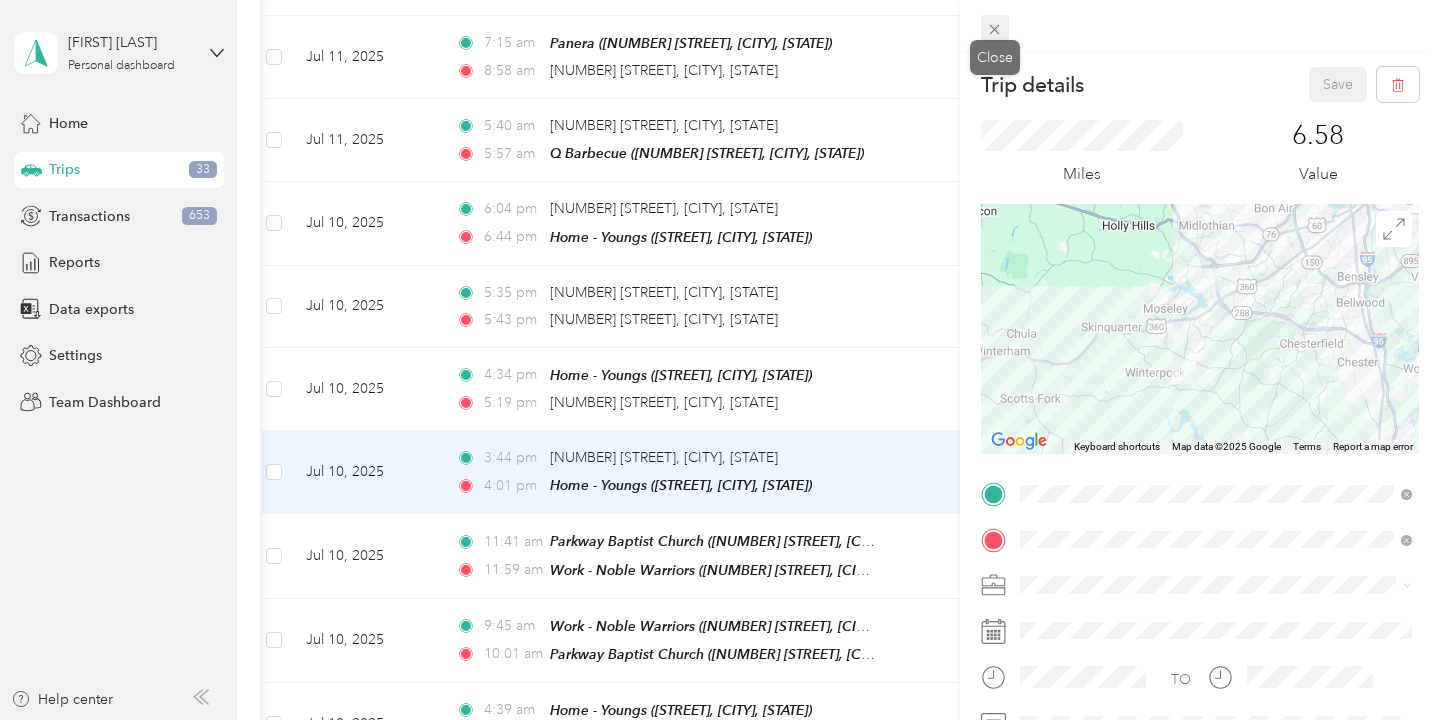 click 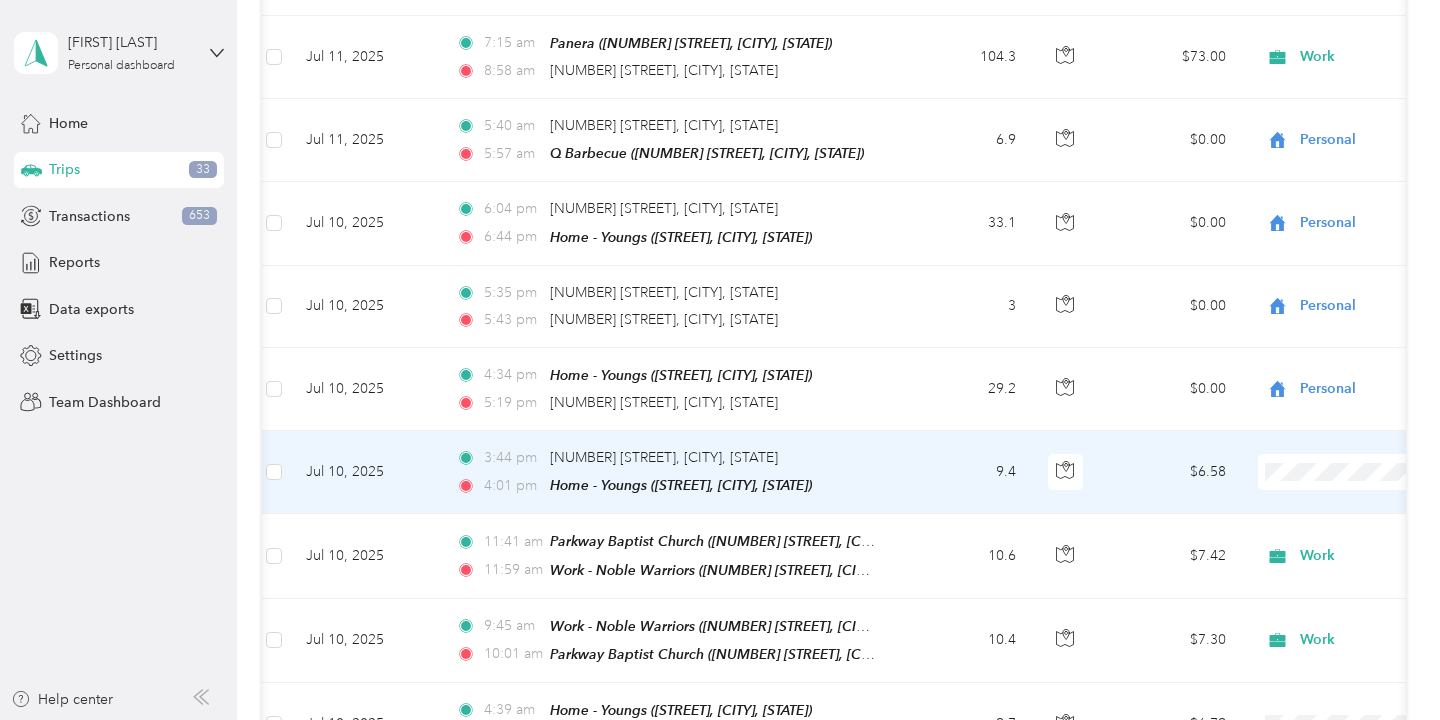 click on "Personal" at bounding box center (1334, 444) 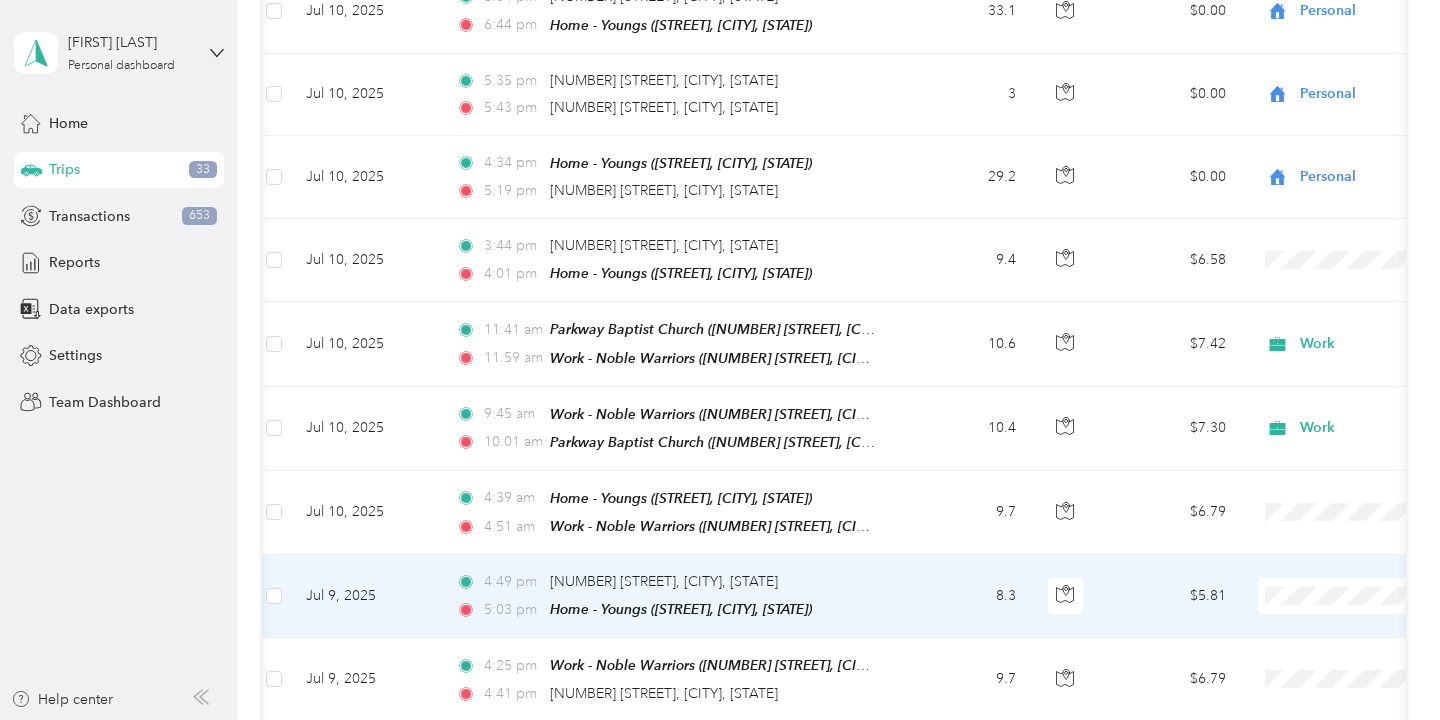 scroll, scrollTop: 11175, scrollLeft: 0, axis: vertical 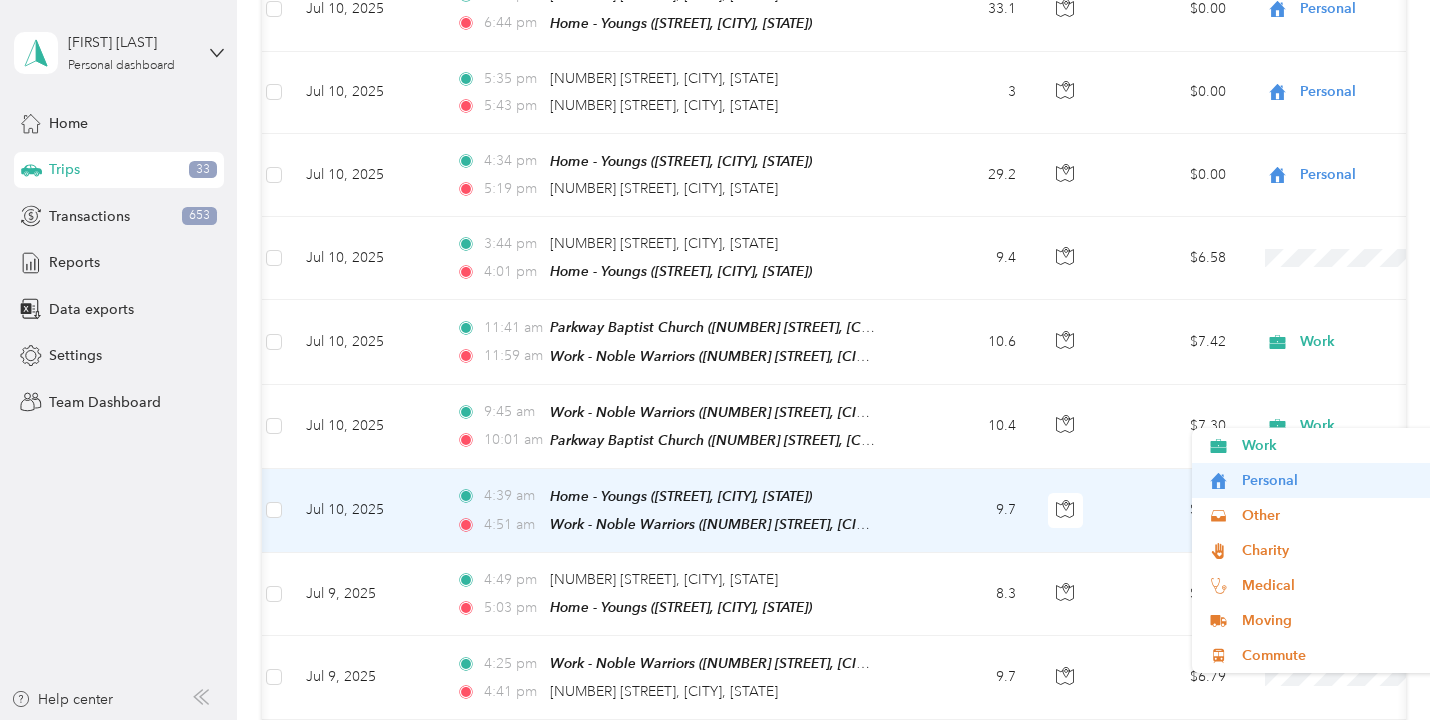 click on "Personal" at bounding box center [1334, 480] 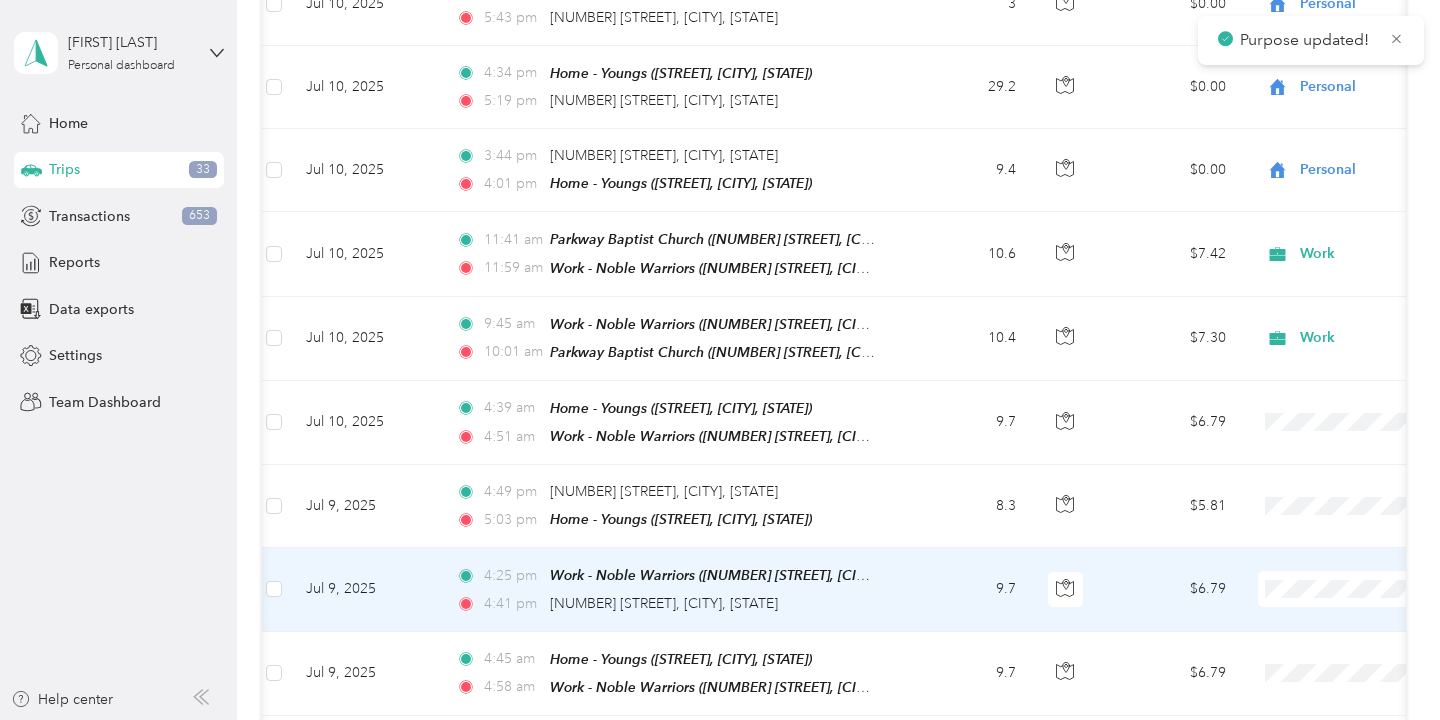 scroll, scrollTop: 11285, scrollLeft: 0, axis: vertical 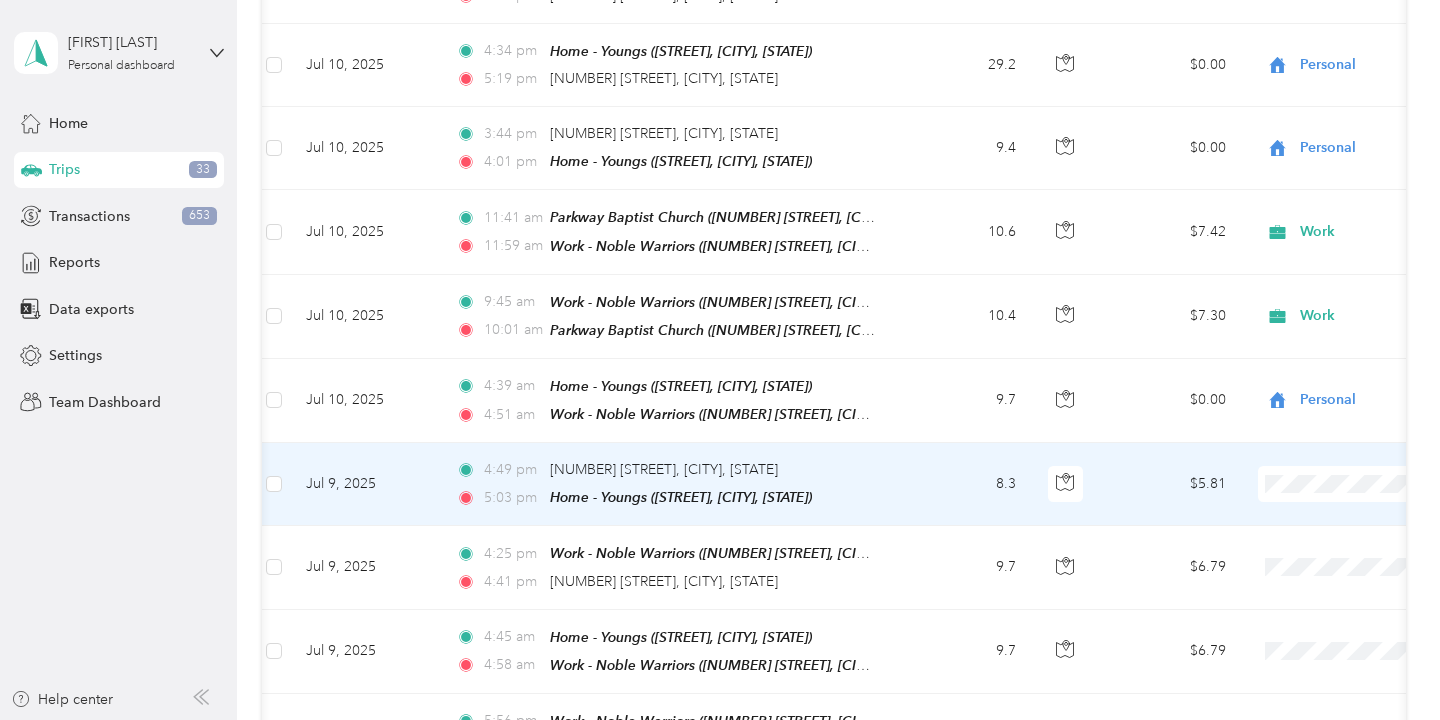 click on "8.3" at bounding box center (966, 484) 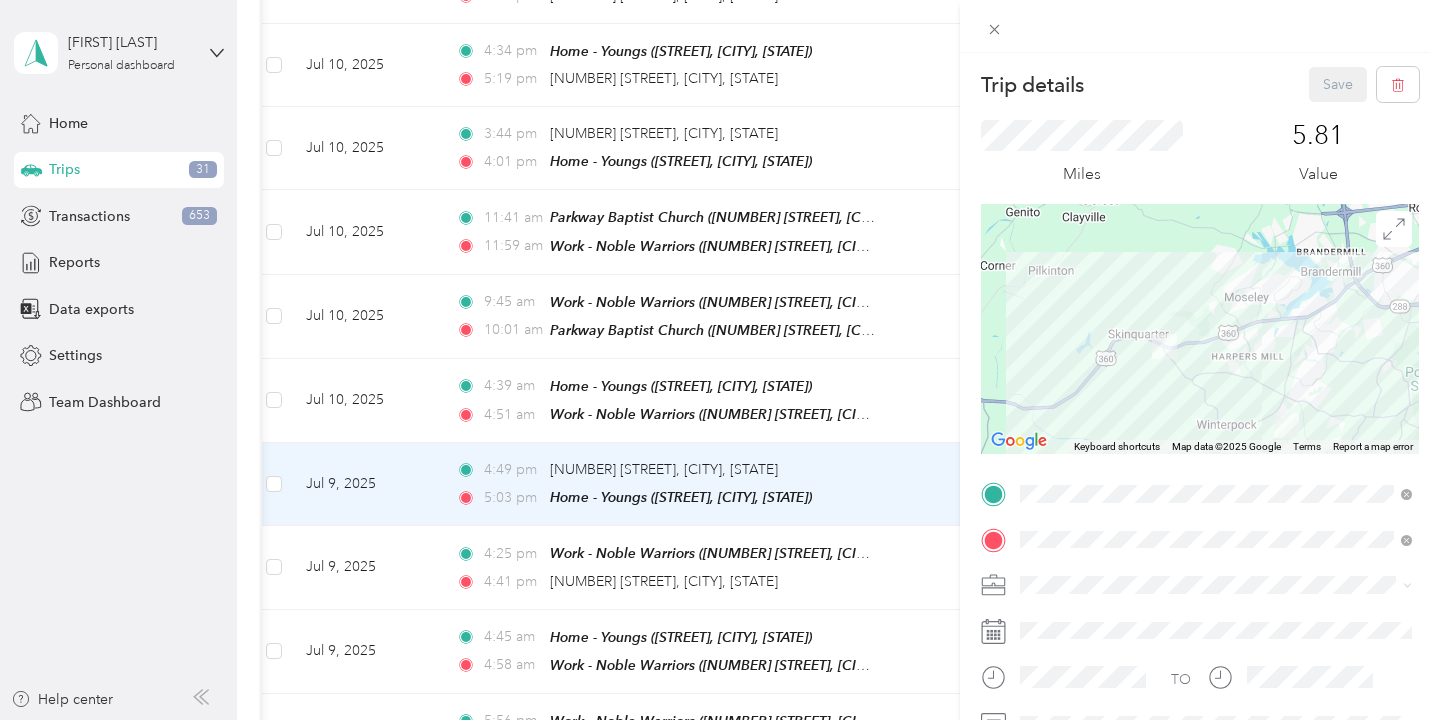 drag, startPoint x: 1138, startPoint y: 323, endPoint x: 1174, endPoint y: 382, distance: 69.115845 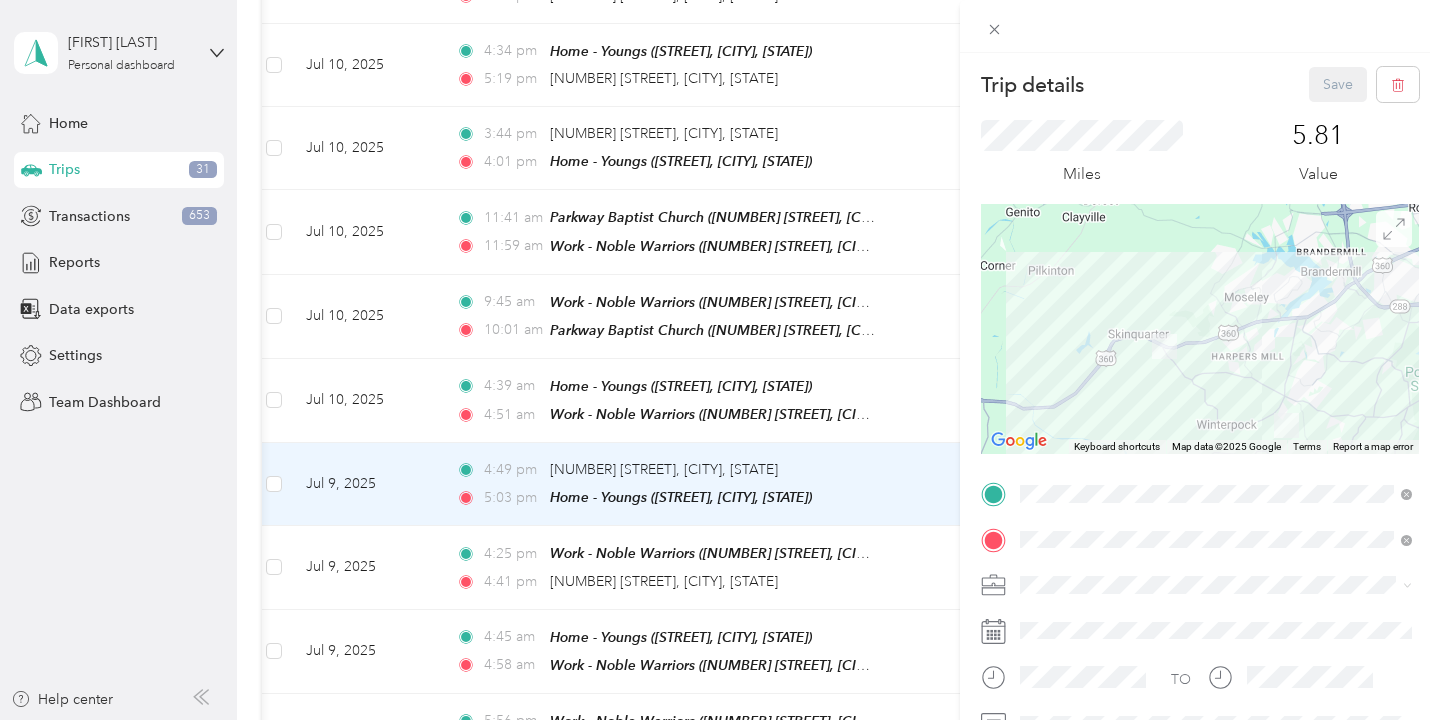 click at bounding box center [1394, 229] 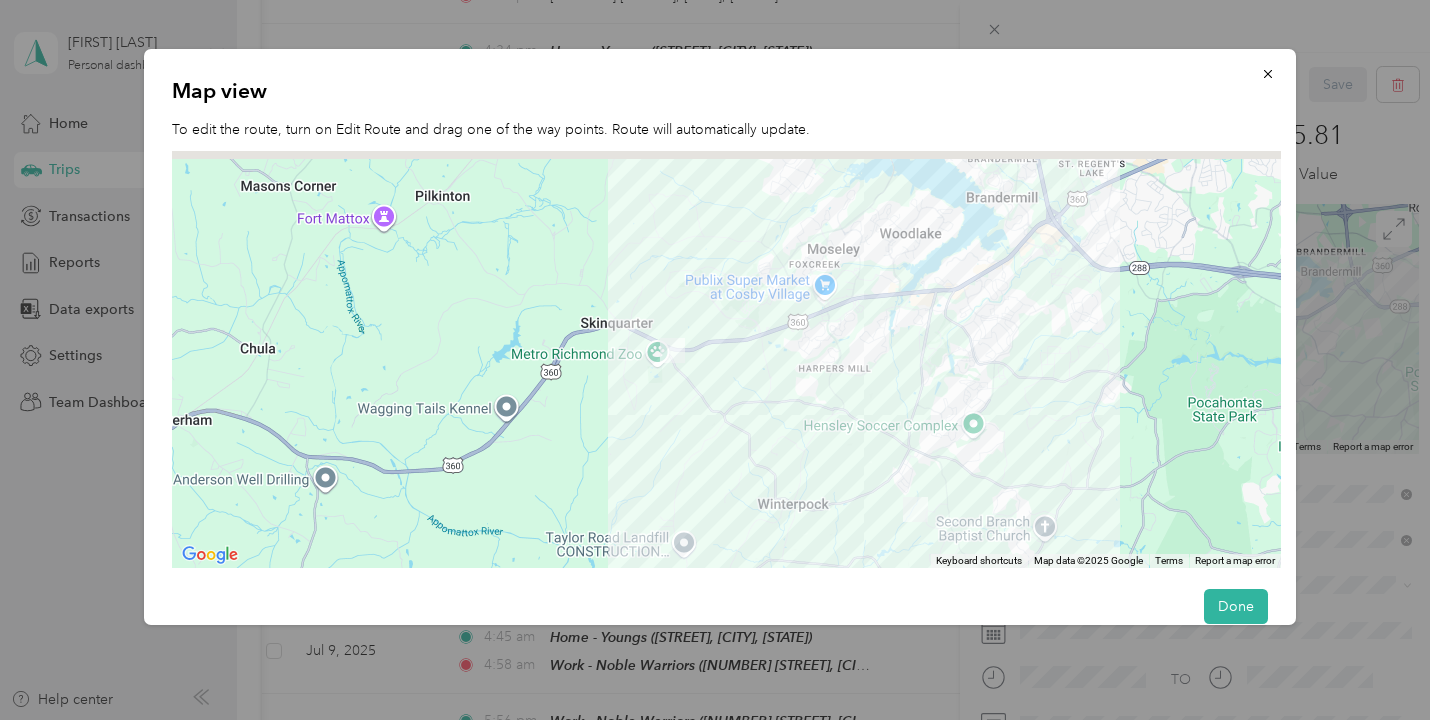 drag, startPoint x: 642, startPoint y: 312, endPoint x: 833, endPoint y: 448, distance: 234.47174 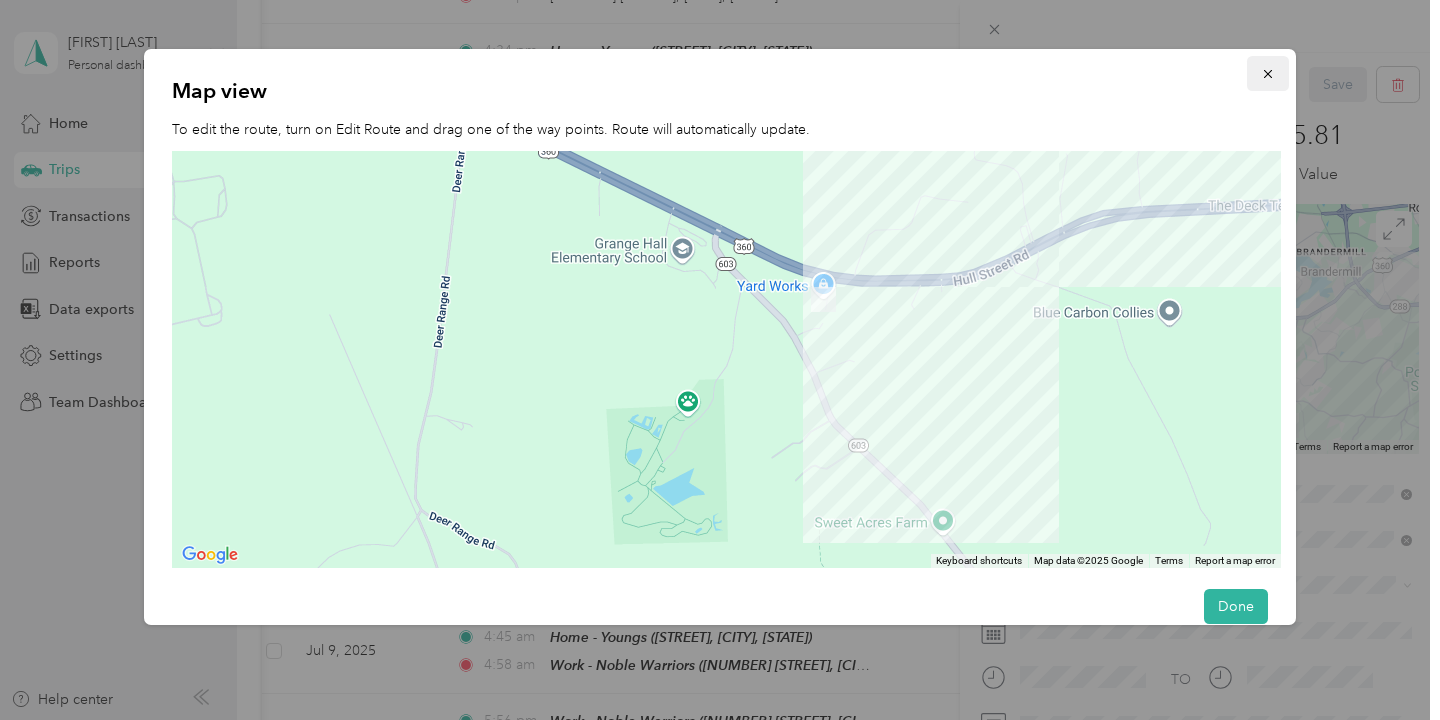 click 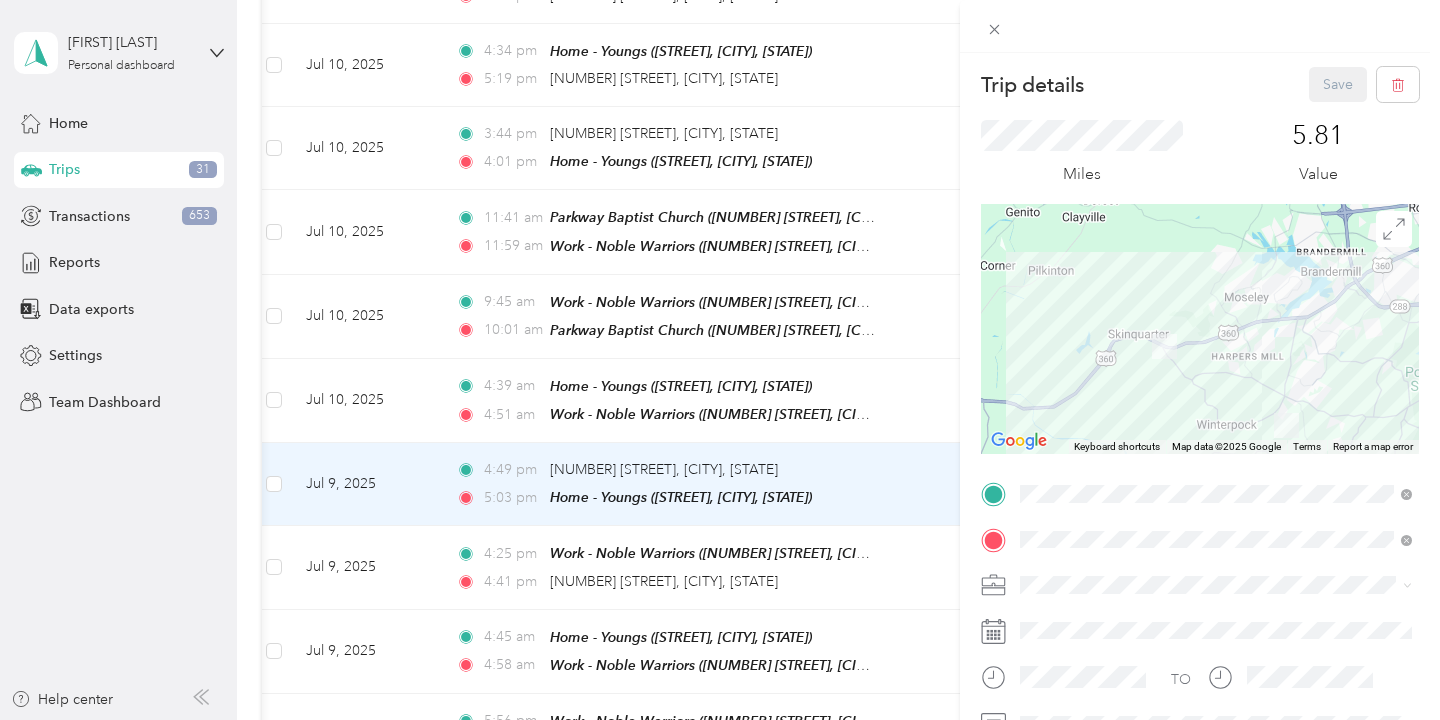 click on "Trip details Save This trip cannot be edited because it is either under review, approved, or paid. Contact your Team Manager to edit it. Miles [PRICE] Value  ← Move left → Move right ↑ Move up ↓ Move down + Zoom in - Zoom out Home Jump left by 75% End Jump right by 75% Page Up Jump up by 75% Page Down Jump down by 75% Keyboard shortcuts Map Data Map data ©2025 Google Map data ©2025 Google 2 km  Click to toggle between metric and imperial units Terms Report a map error TO Add photo" at bounding box center (720, 360) 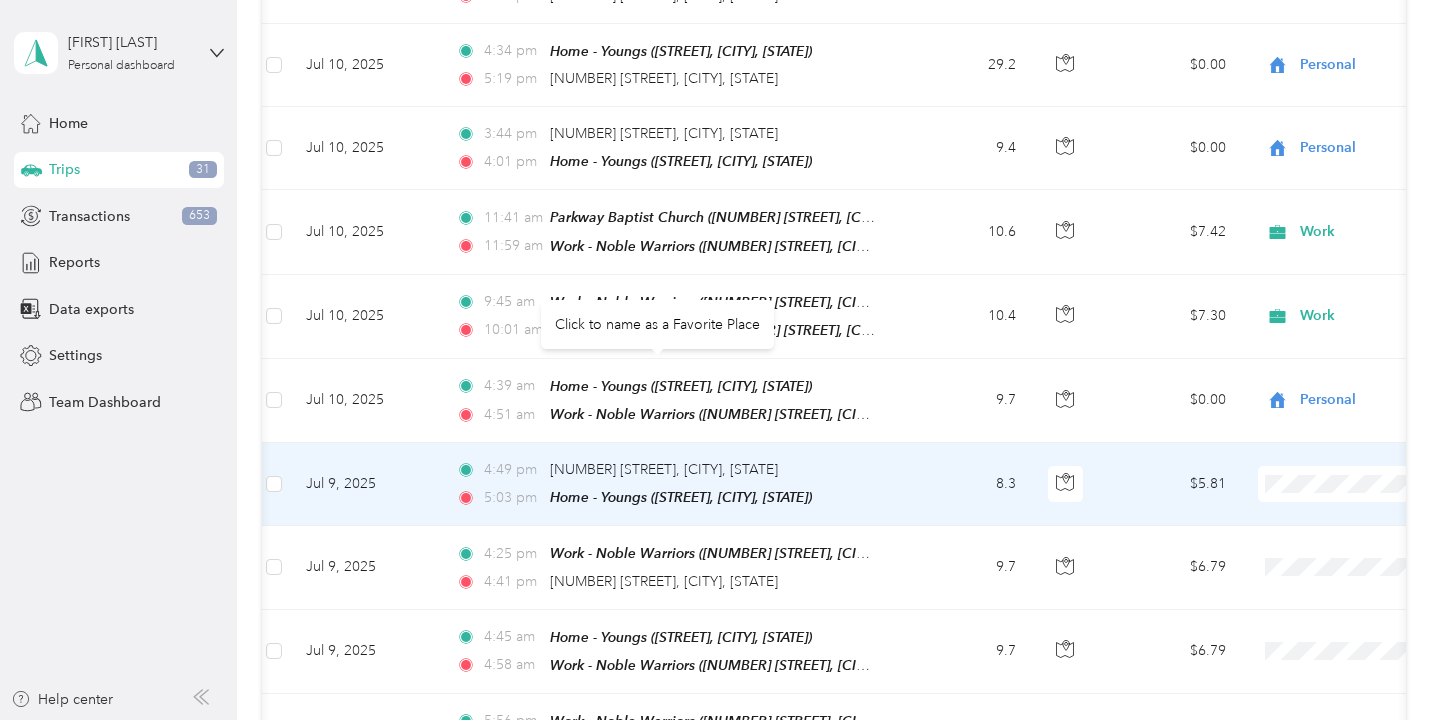 click on "Click to name as a Favorite Place" at bounding box center (657, 324) 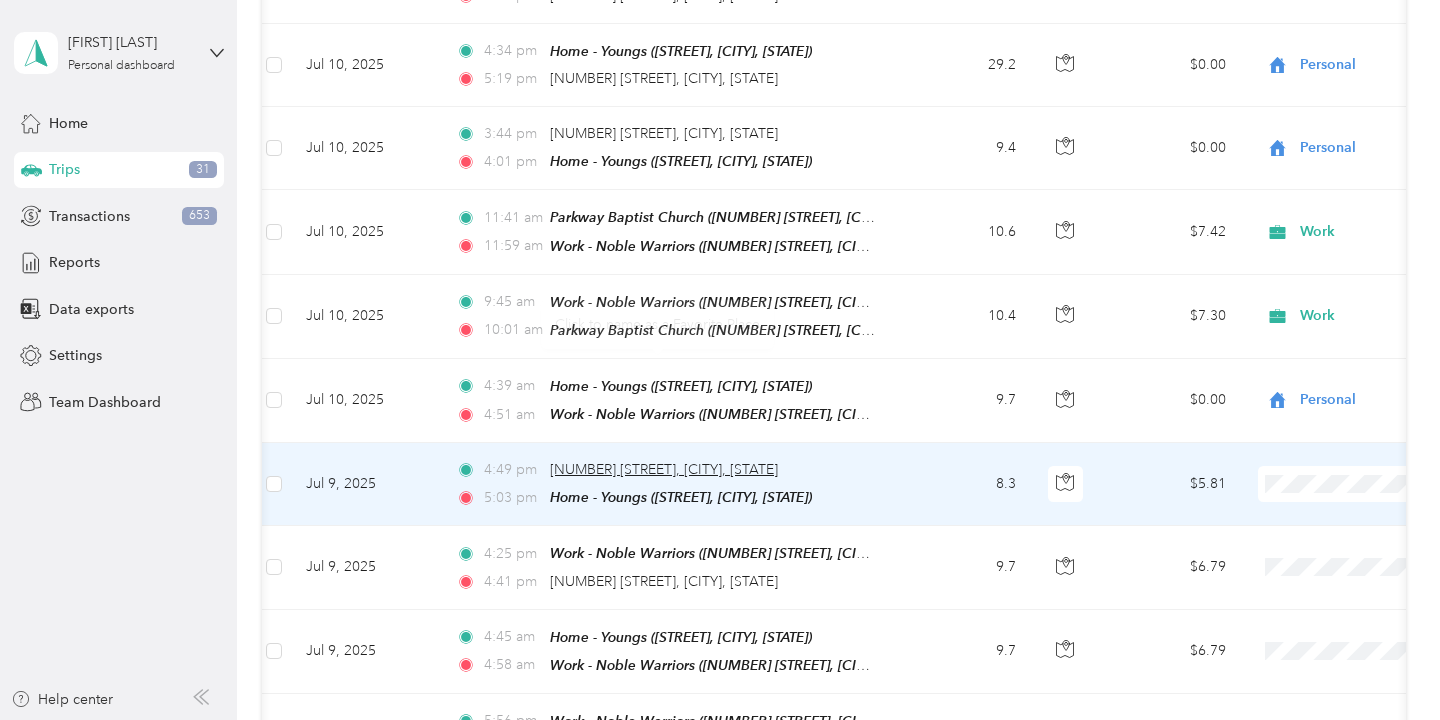 click on "[NUMBER] [STREET], [CITY], [STATE]" at bounding box center [664, 469] 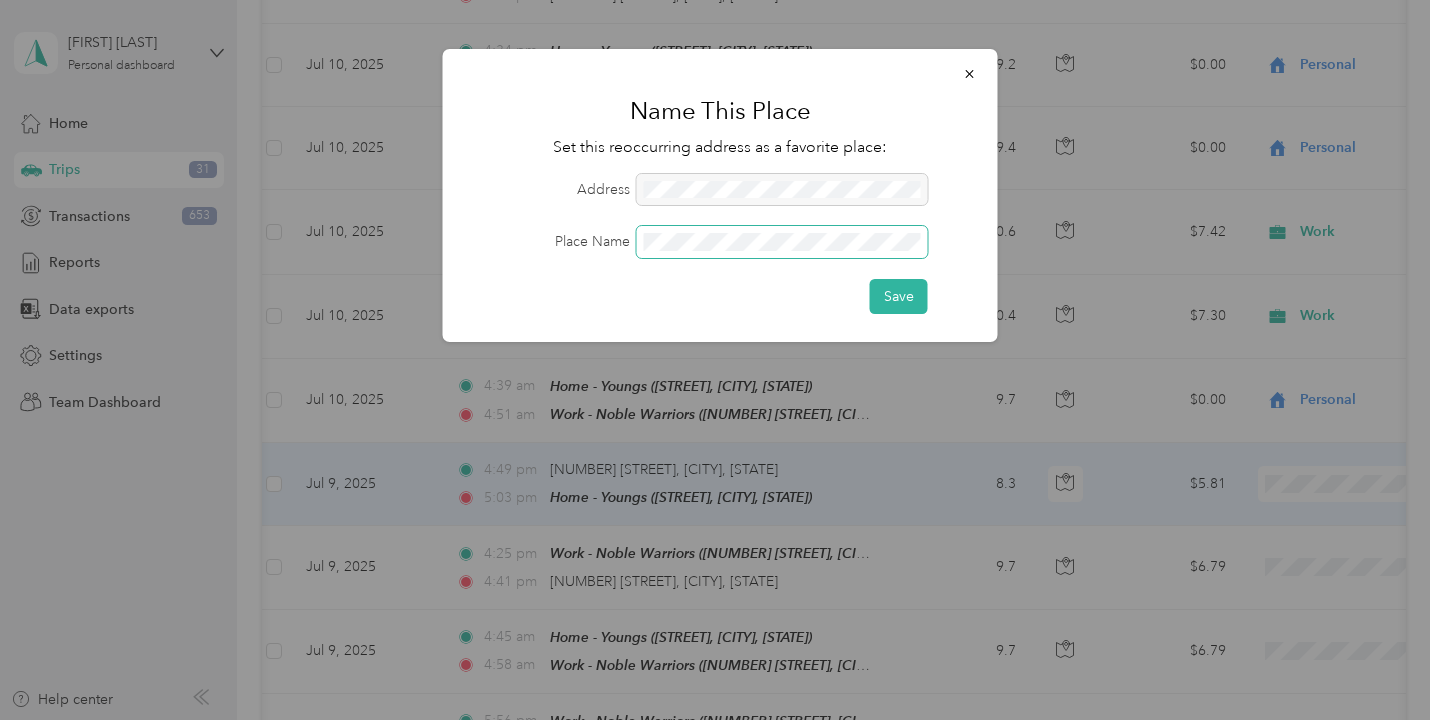 click on "Save" at bounding box center (899, 296) 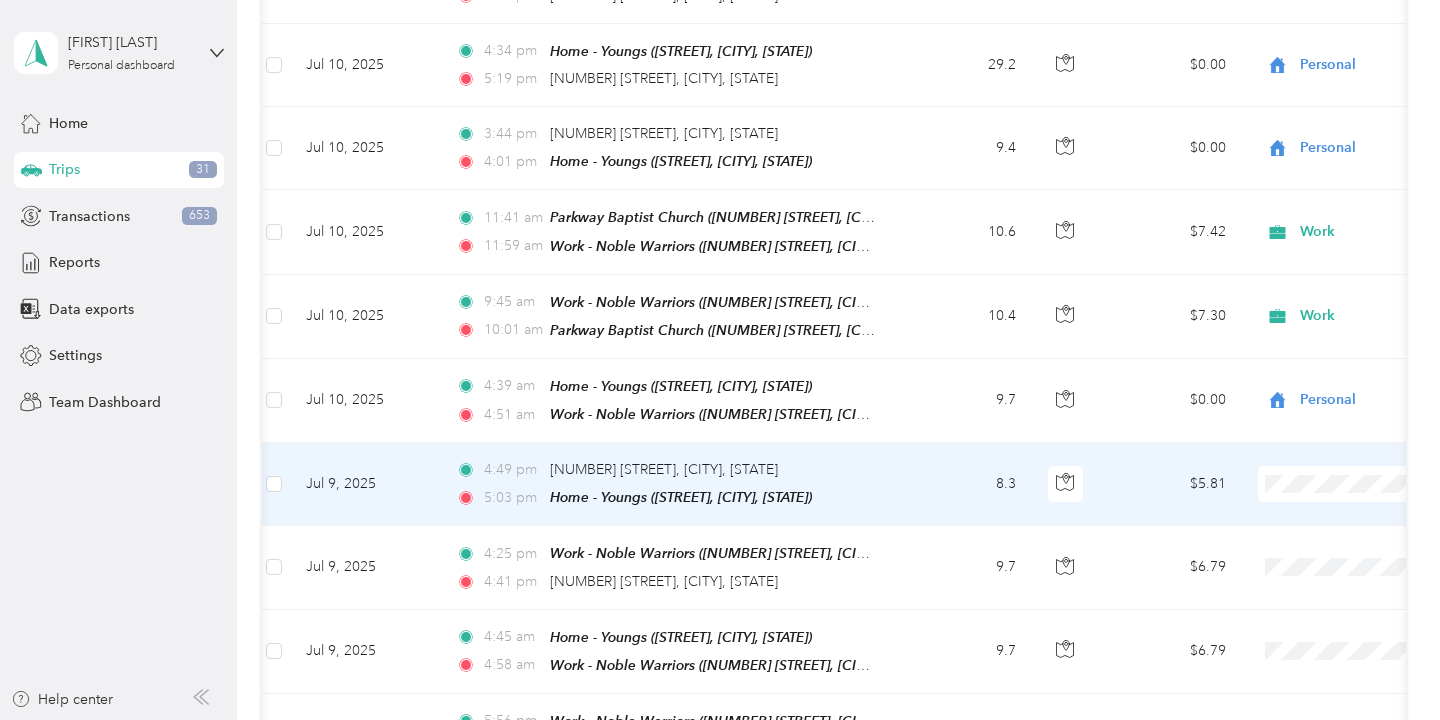click on "Personal" at bounding box center [1334, 453] 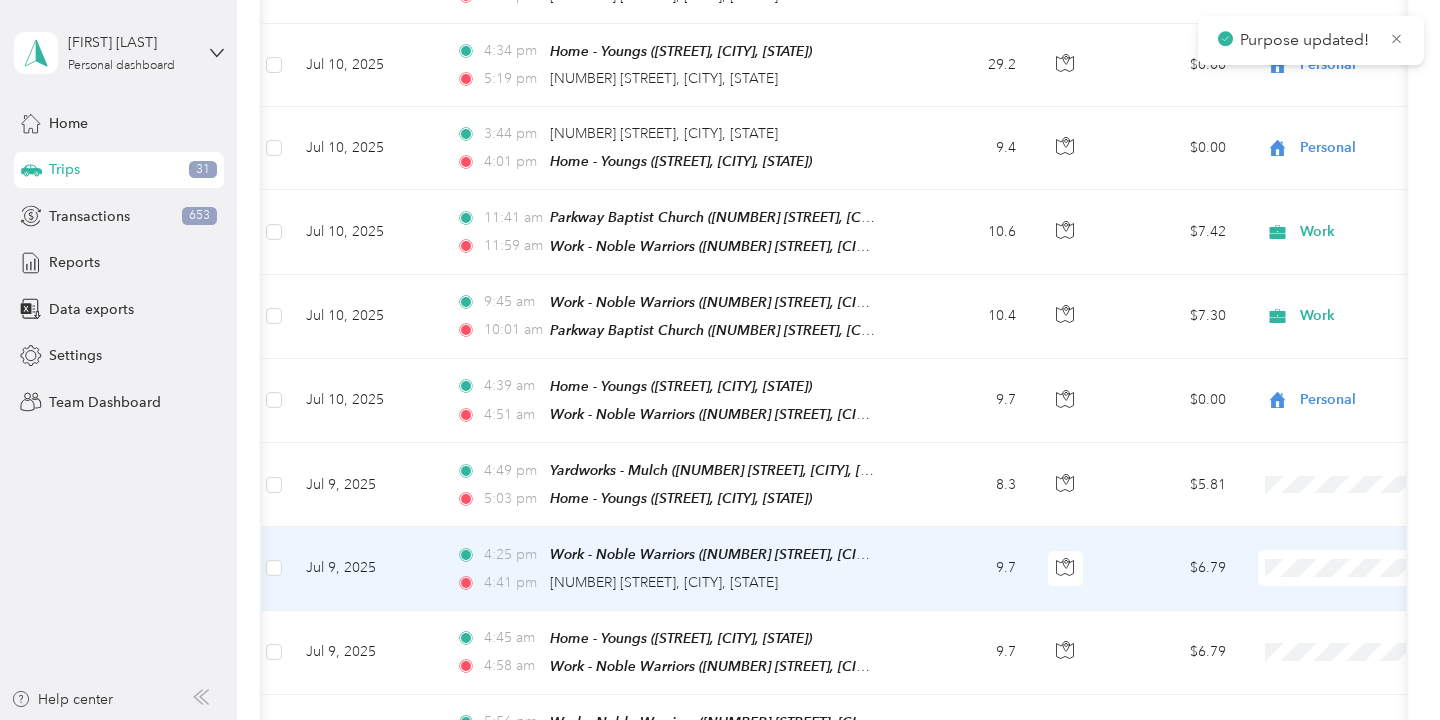 click on "Personal" at bounding box center (1316, 249) 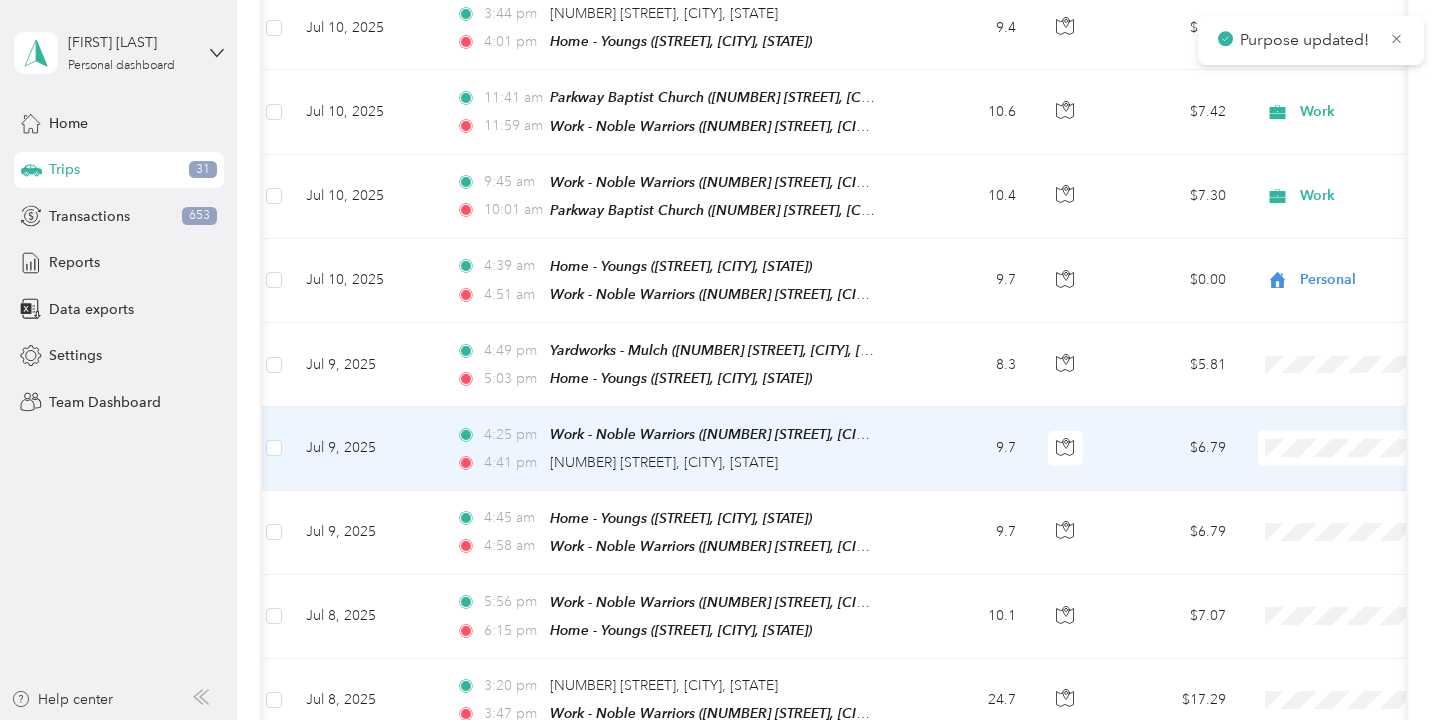 scroll, scrollTop: 11420, scrollLeft: 0, axis: vertical 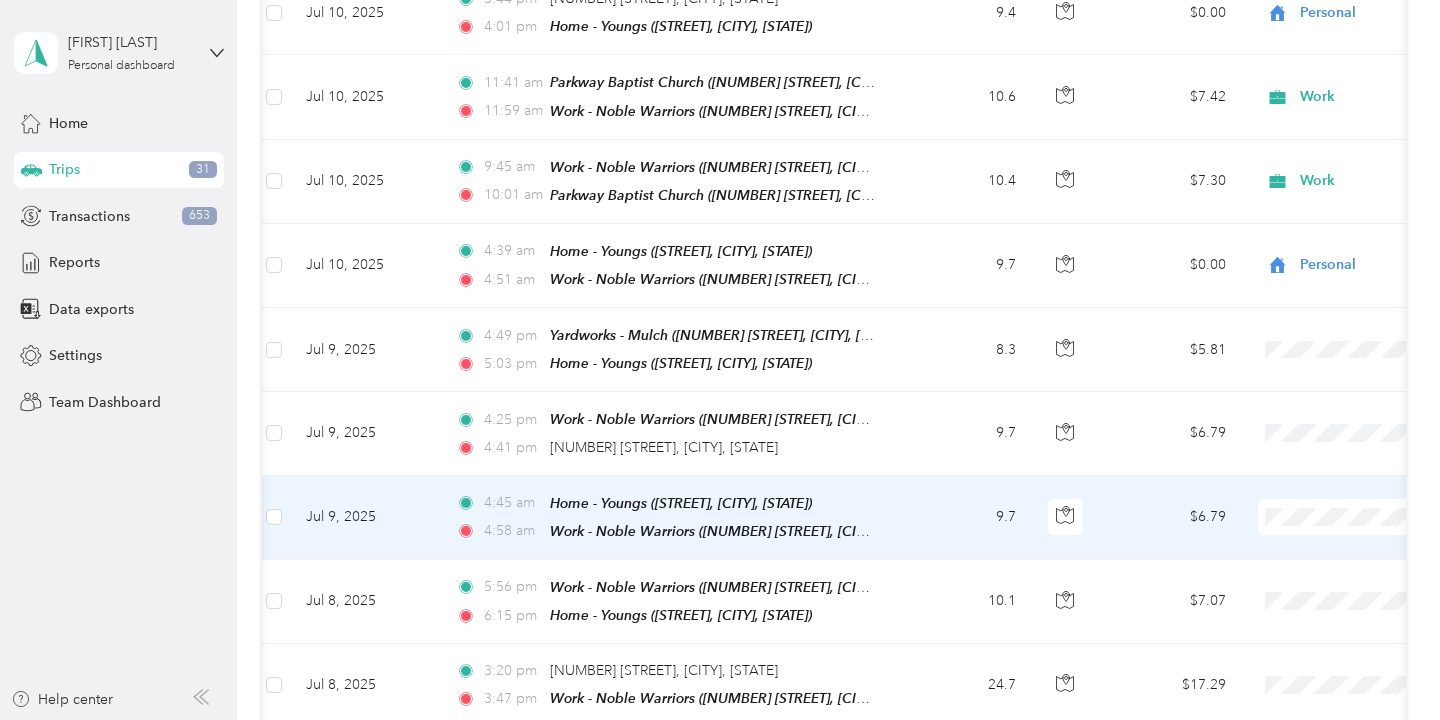 click on "Personal" at bounding box center [1334, 485] 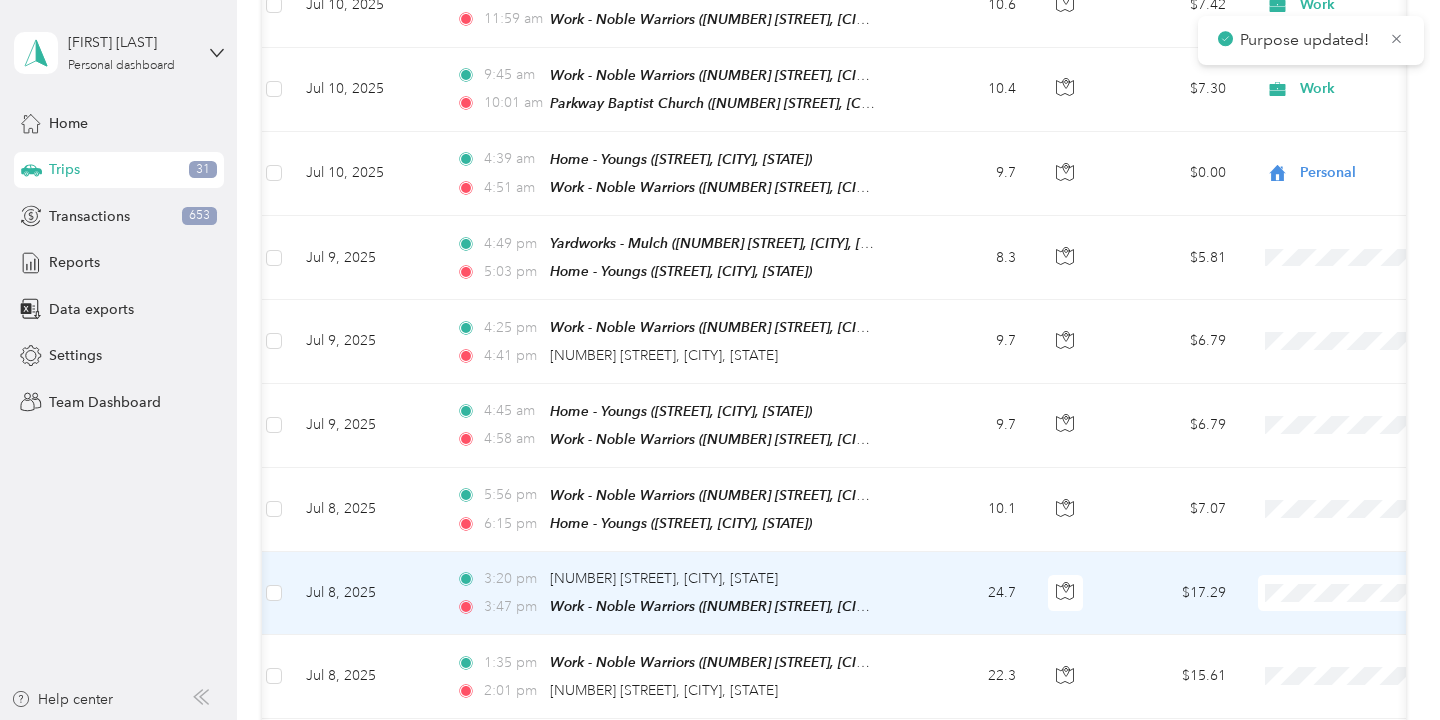 scroll, scrollTop: 11519, scrollLeft: 0, axis: vertical 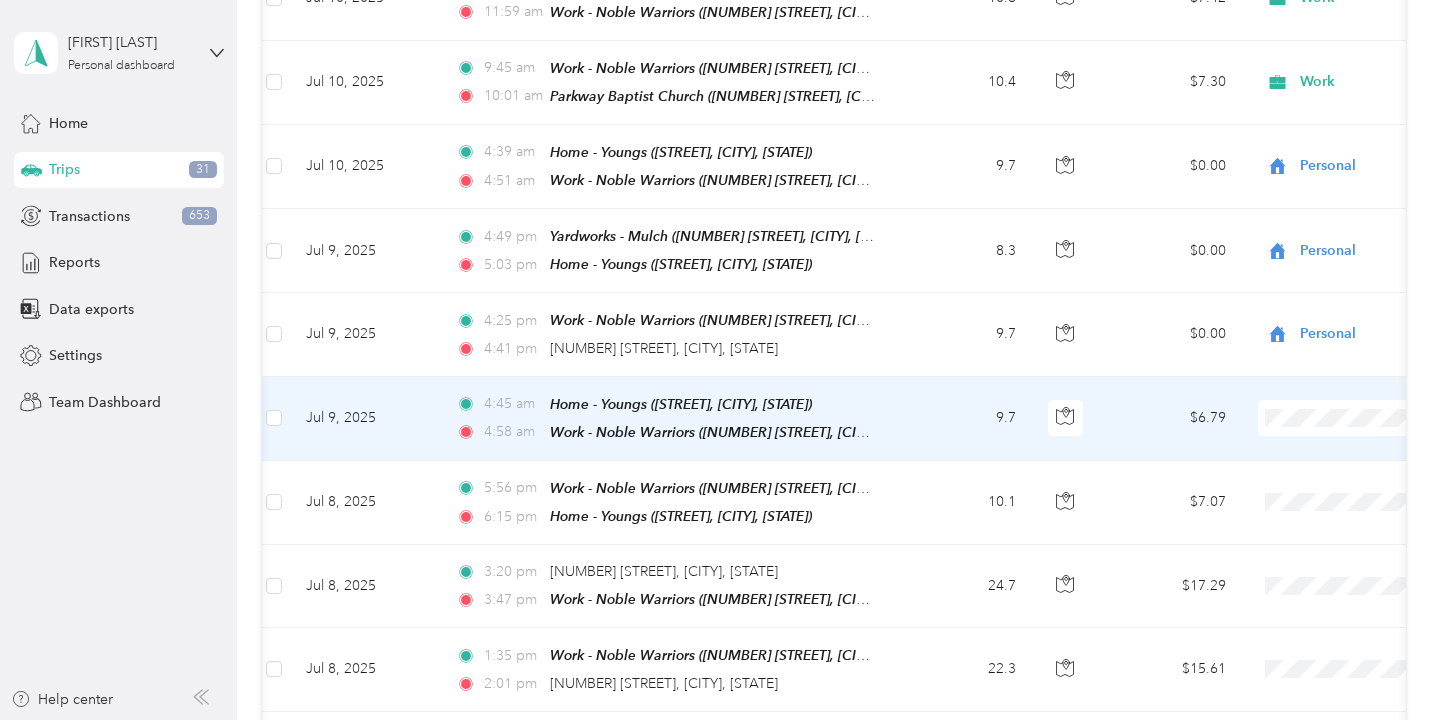 click on "Personal" at bounding box center [1334, 386] 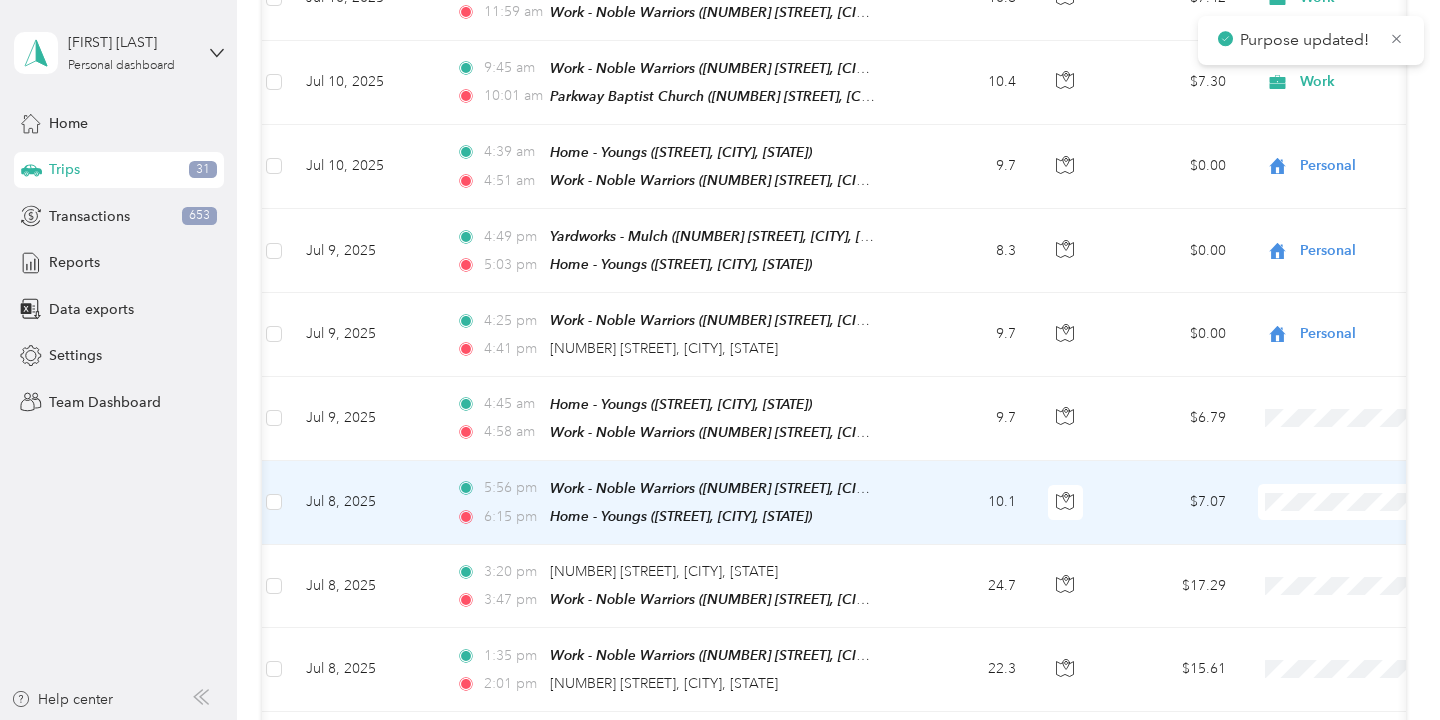 click on "Personal" at bounding box center (1334, 469) 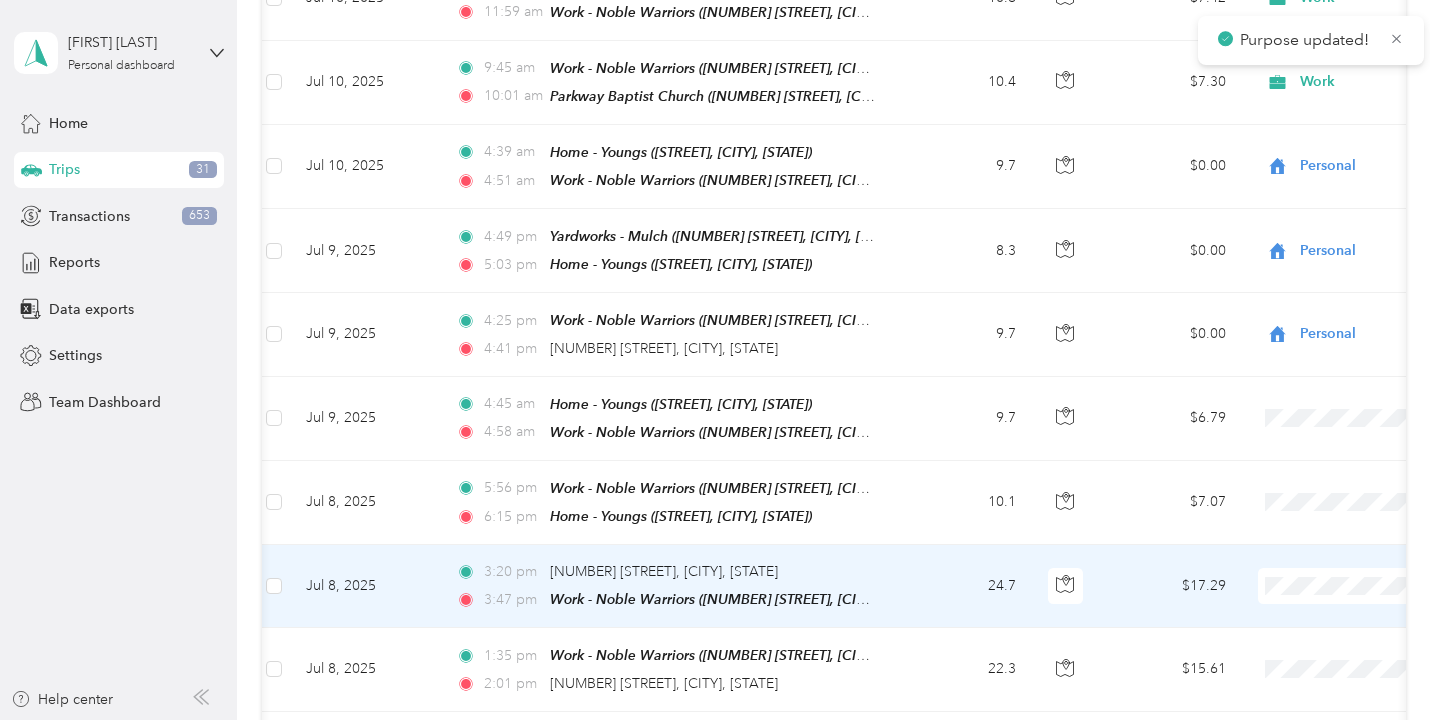 click on "$17.29" at bounding box center (1172, 586) 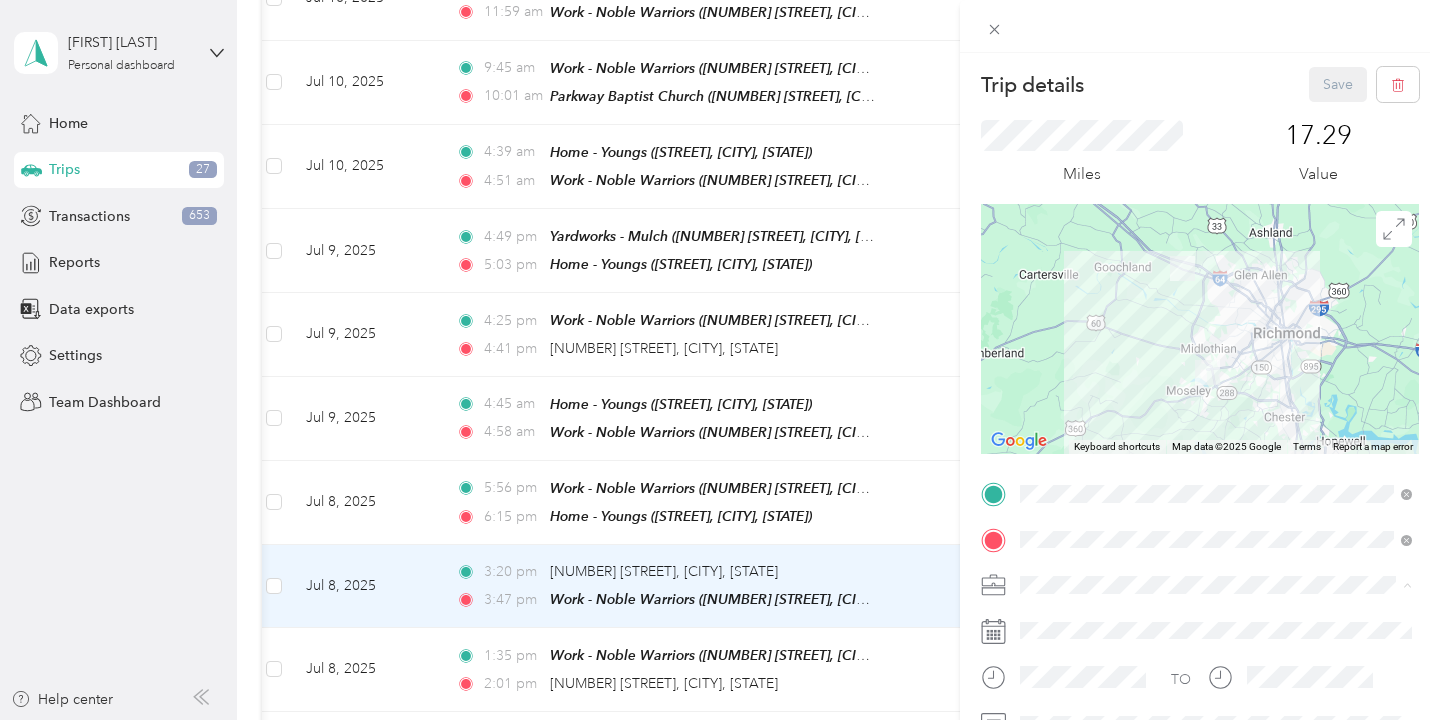 click on "Work" at bounding box center [1216, 339] 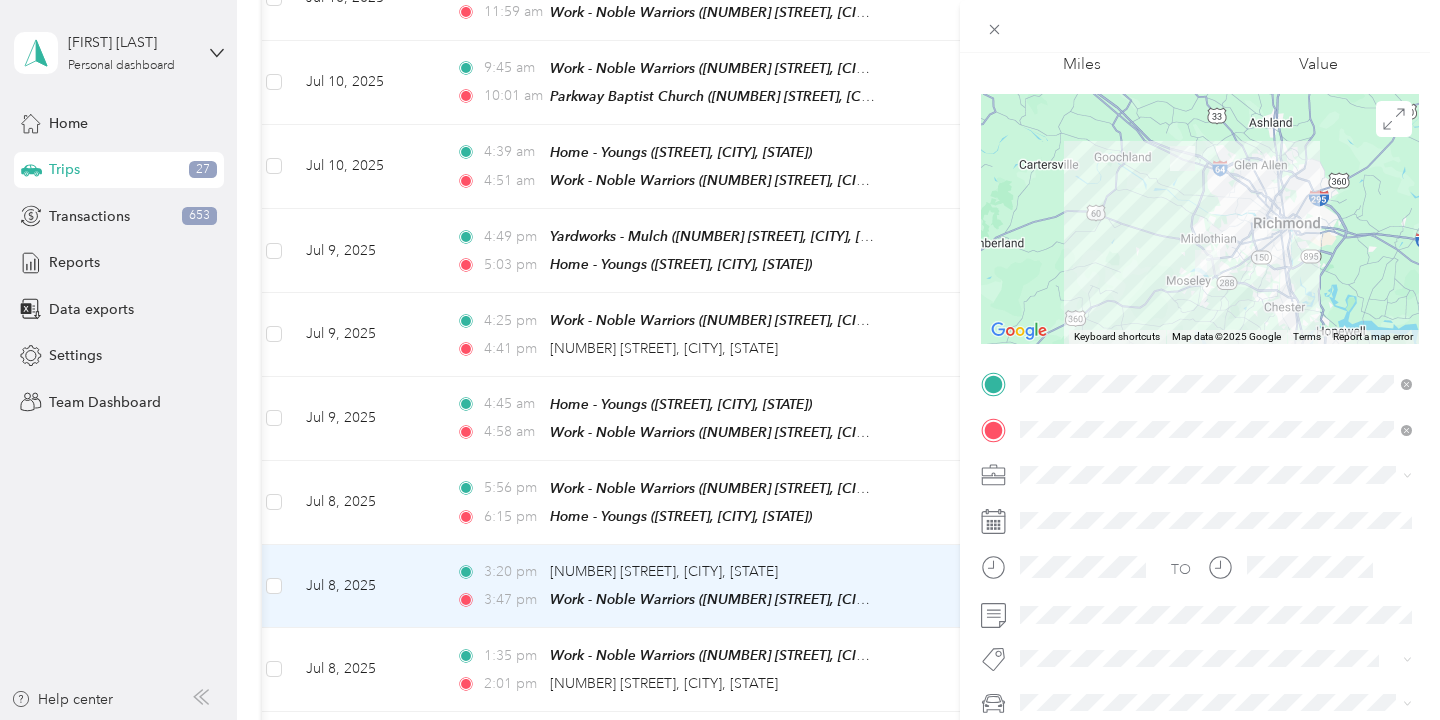 scroll, scrollTop: 108, scrollLeft: 0, axis: vertical 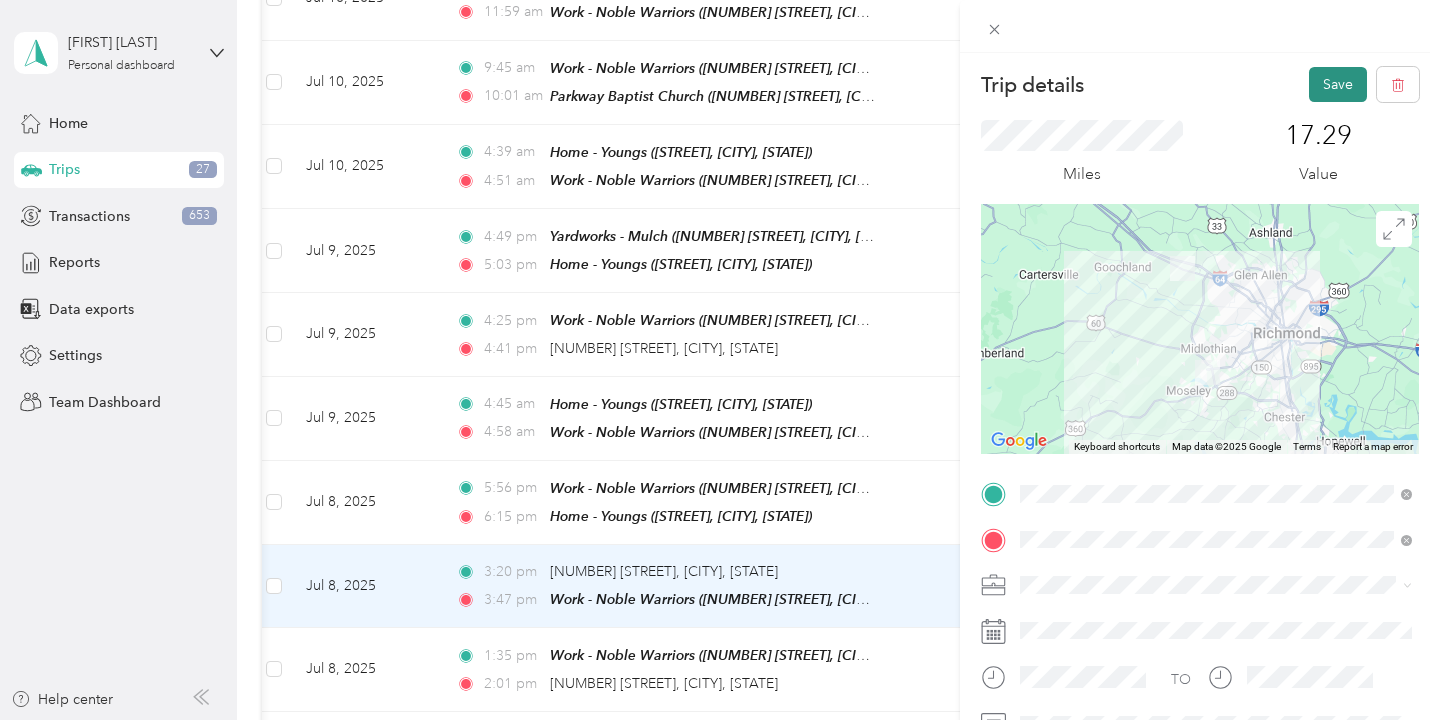 click on "Save" at bounding box center (1338, 84) 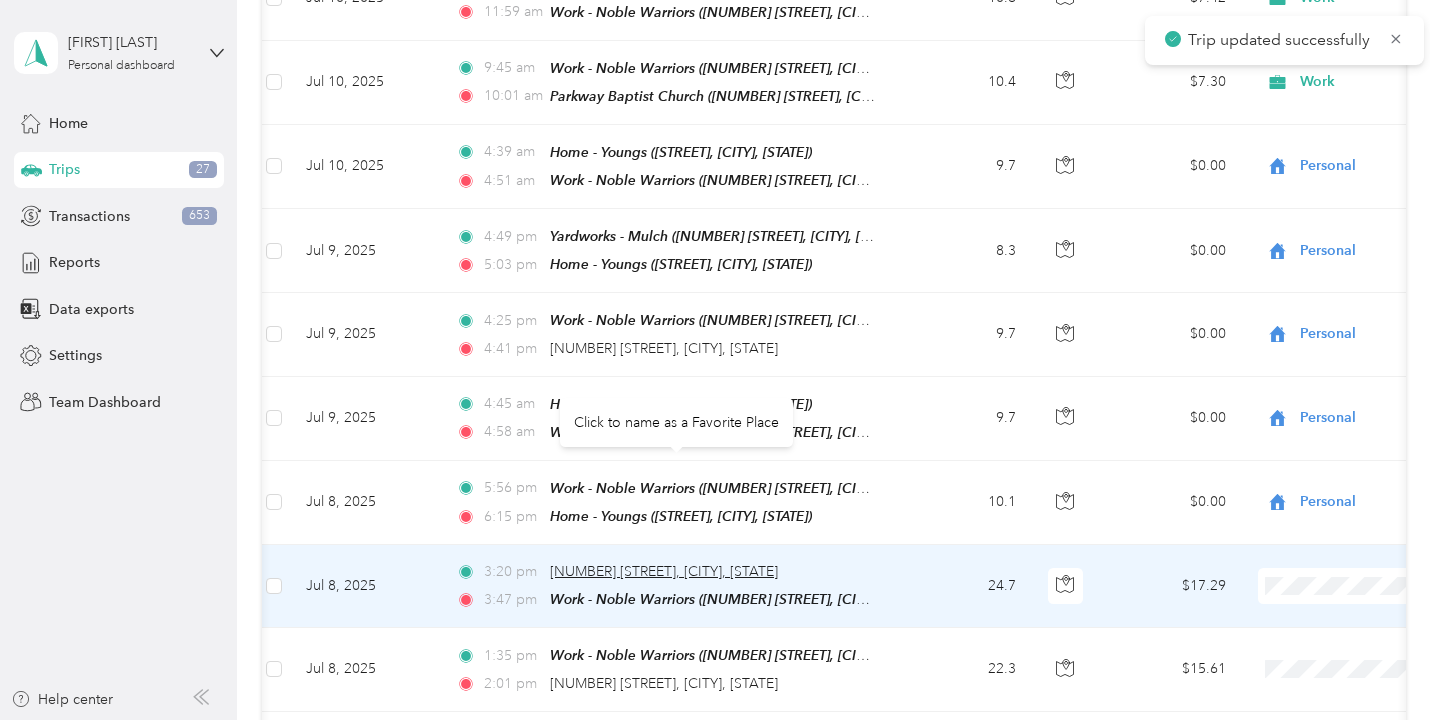 click on "[NUMBER] [STREET], [CITY], [STATE]" at bounding box center [664, 571] 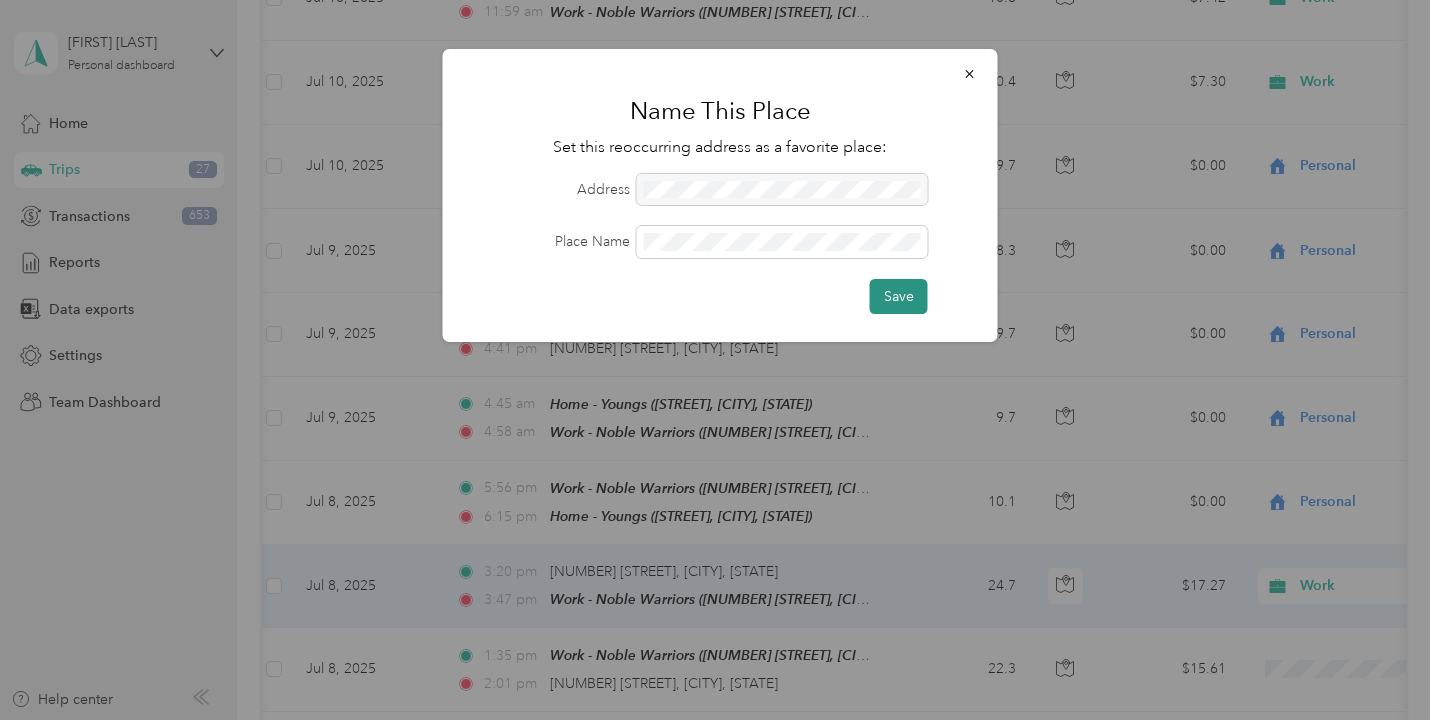 click on "Save" at bounding box center (899, 296) 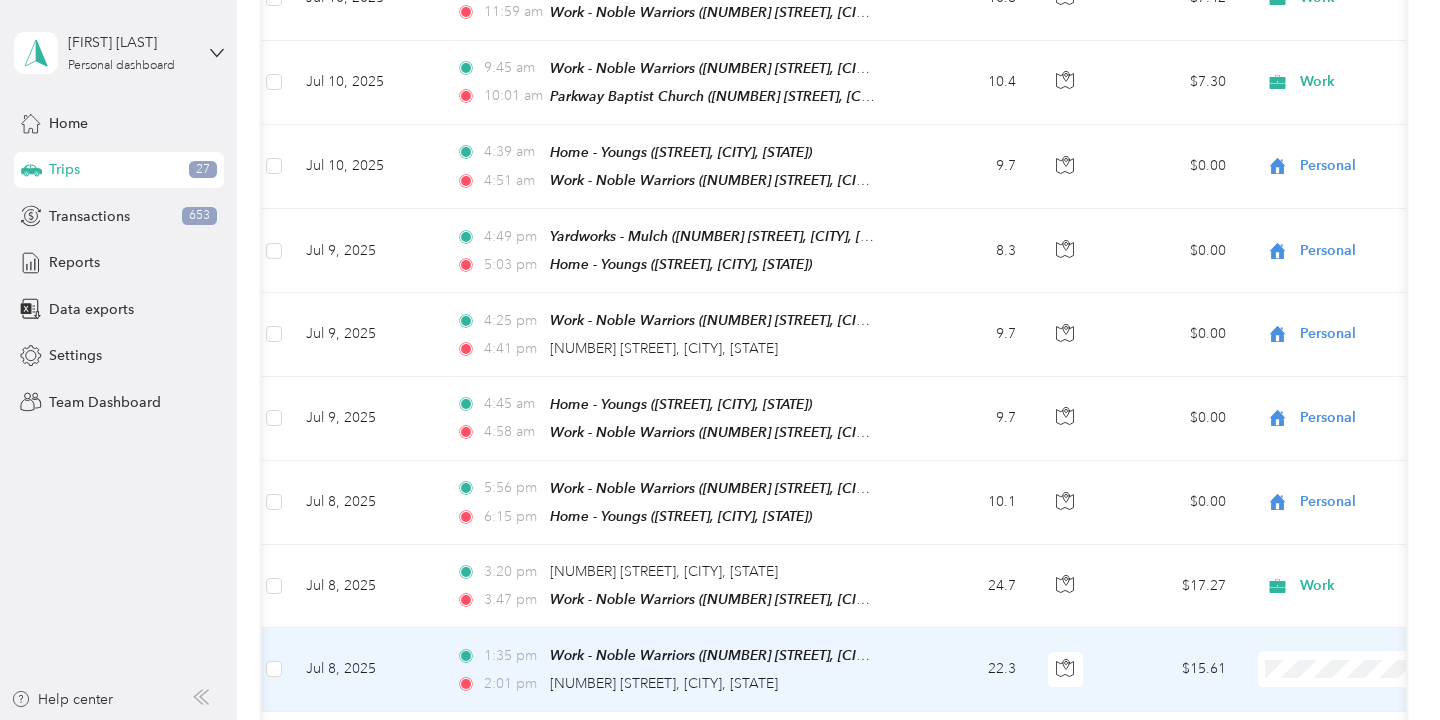 click on "22.3" at bounding box center [966, 669] 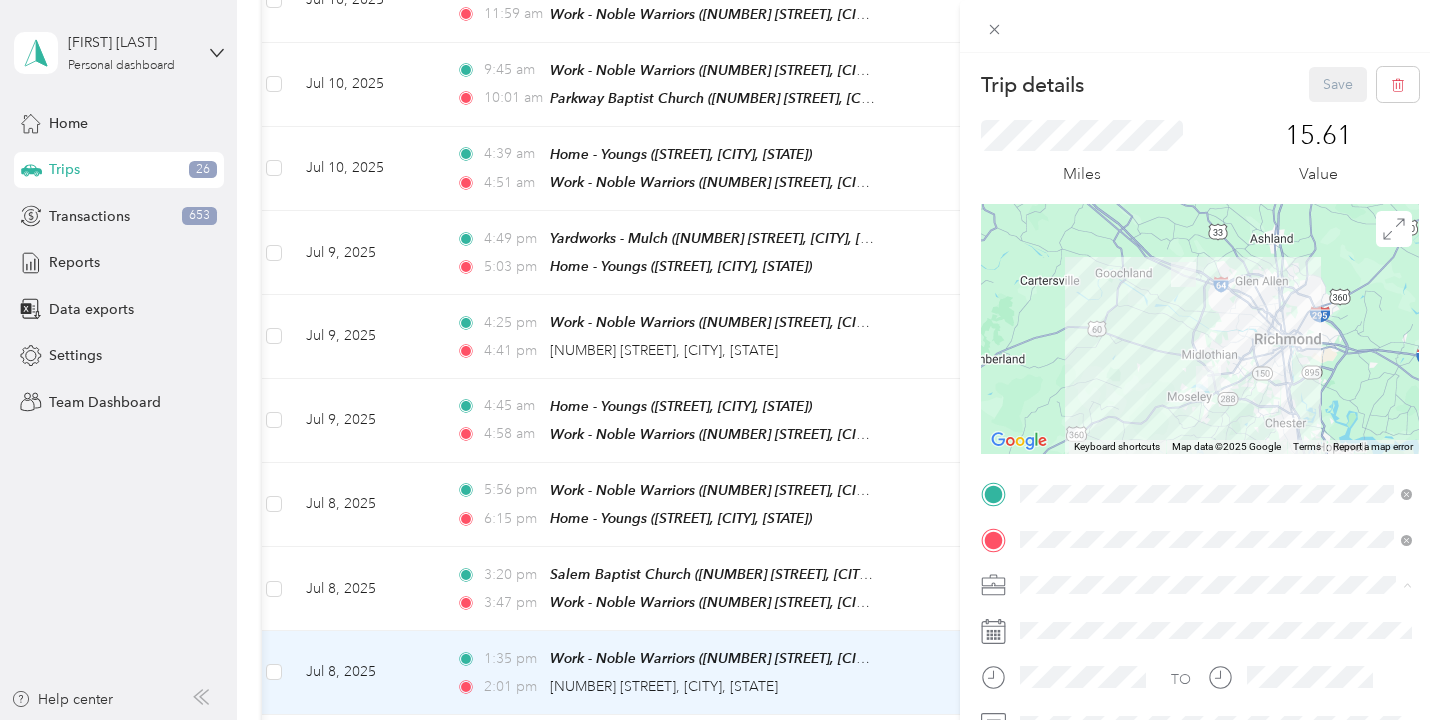 click on "Work" at bounding box center [1216, 339] 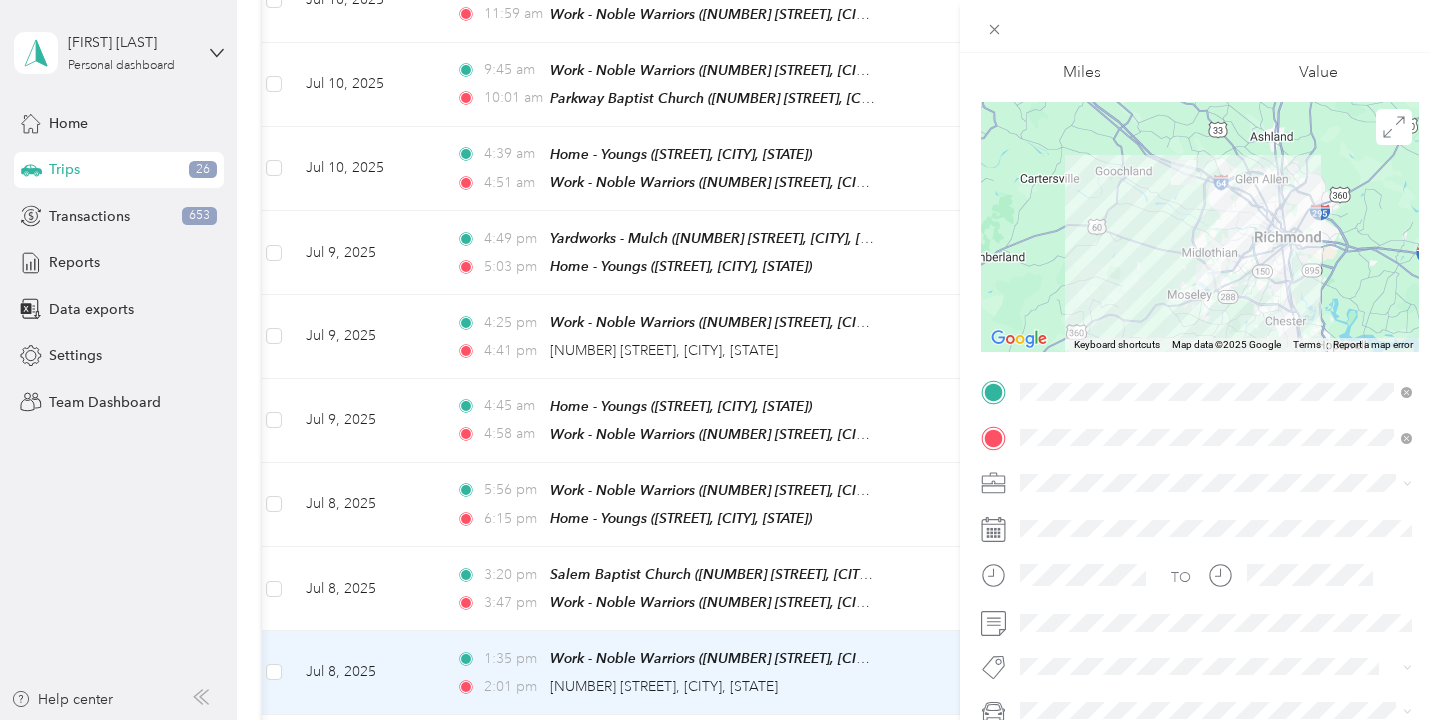 scroll, scrollTop: 103, scrollLeft: 0, axis: vertical 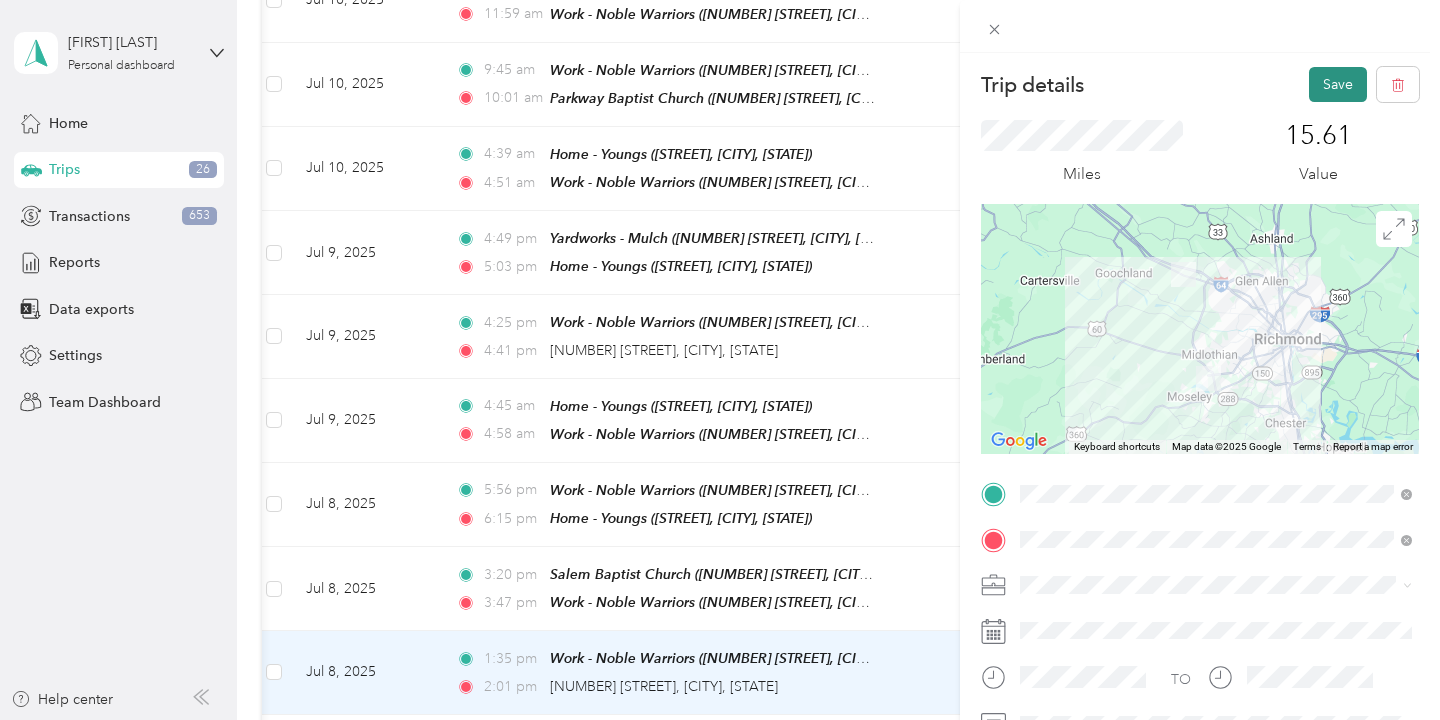 click on "Save" at bounding box center (1338, 84) 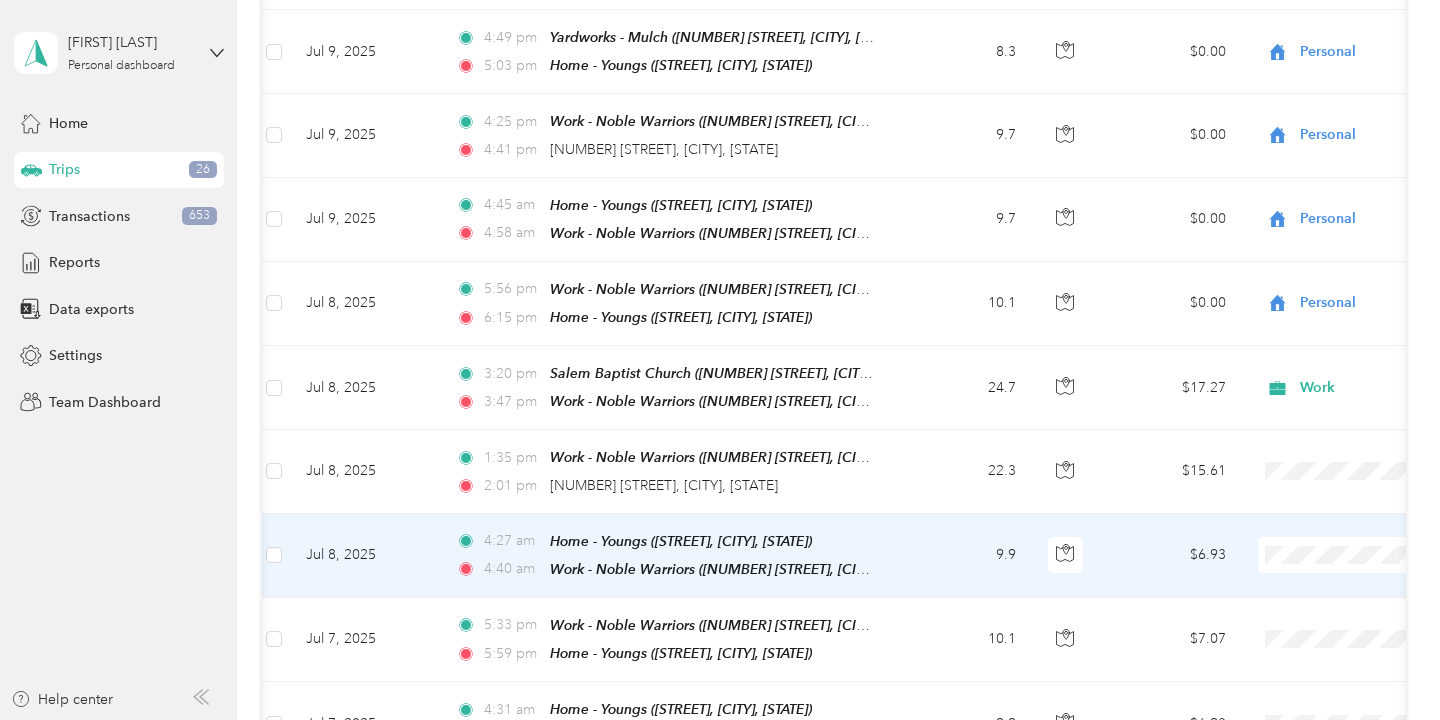 scroll, scrollTop: 11753, scrollLeft: 0, axis: vertical 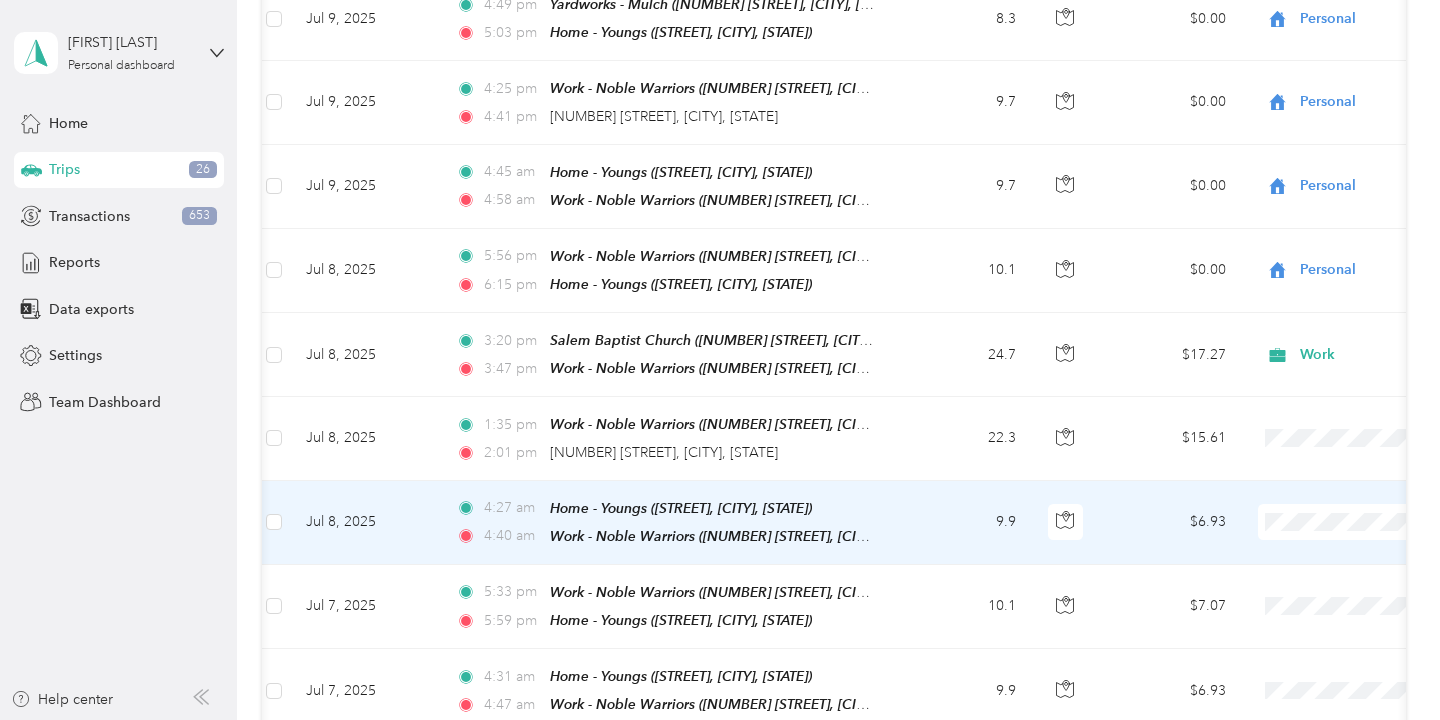 click on "Personal" at bounding box center [1334, 485] 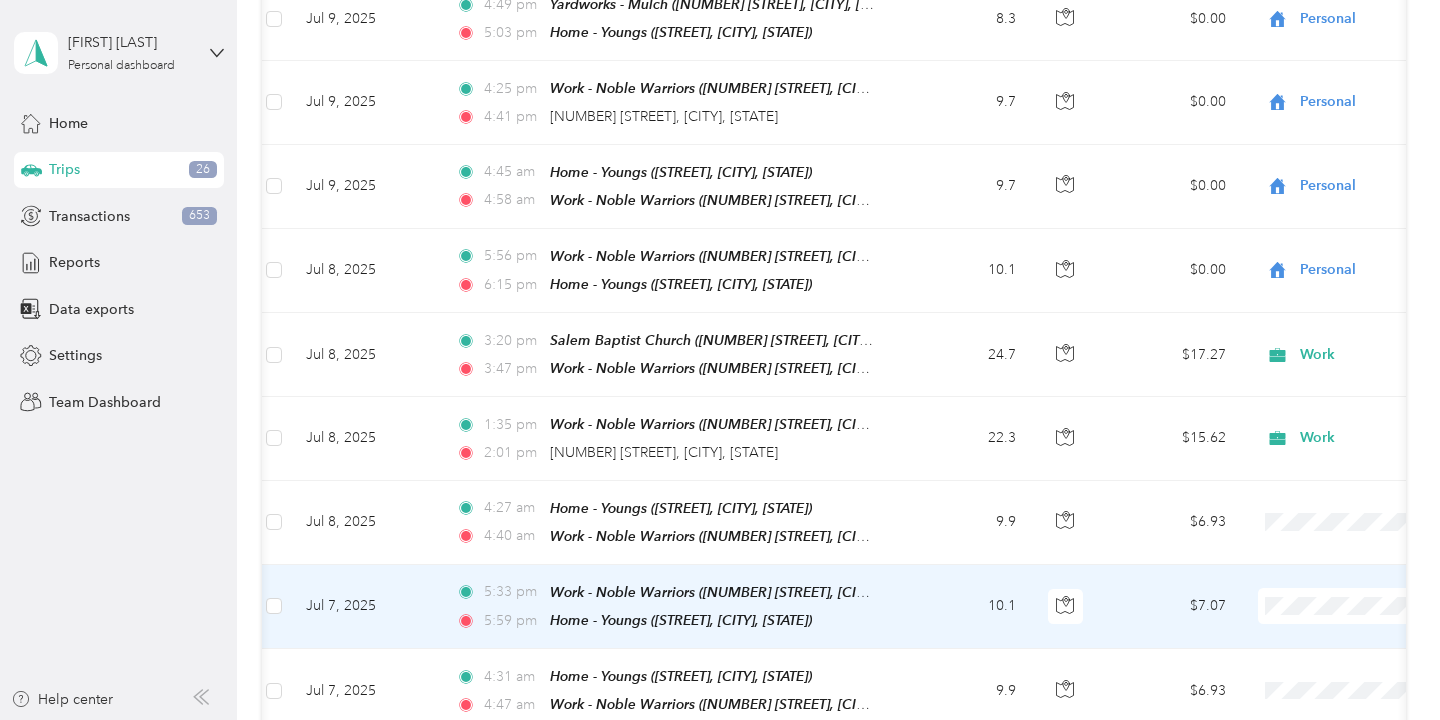 click on "Personal" at bounding box center (1334, 283) 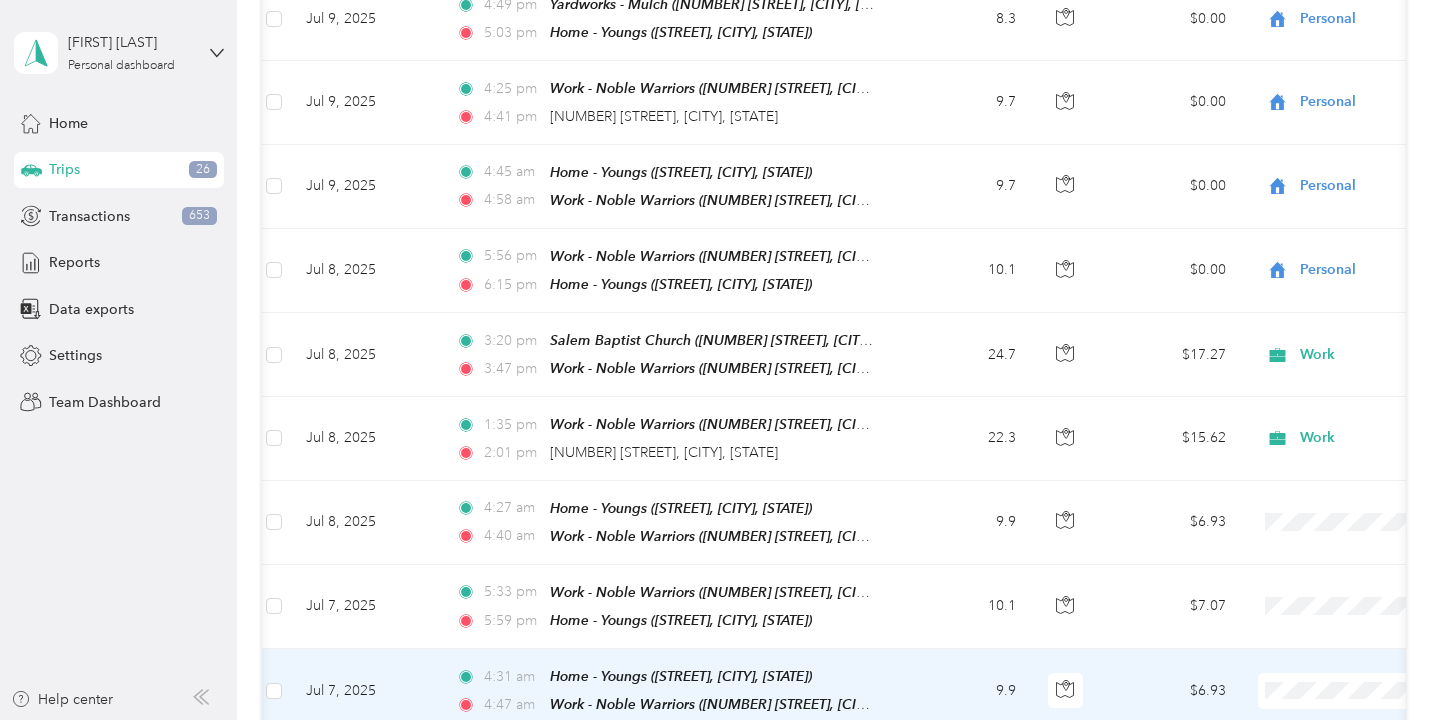 click on "Personal" at bounding box center [1316, 367] 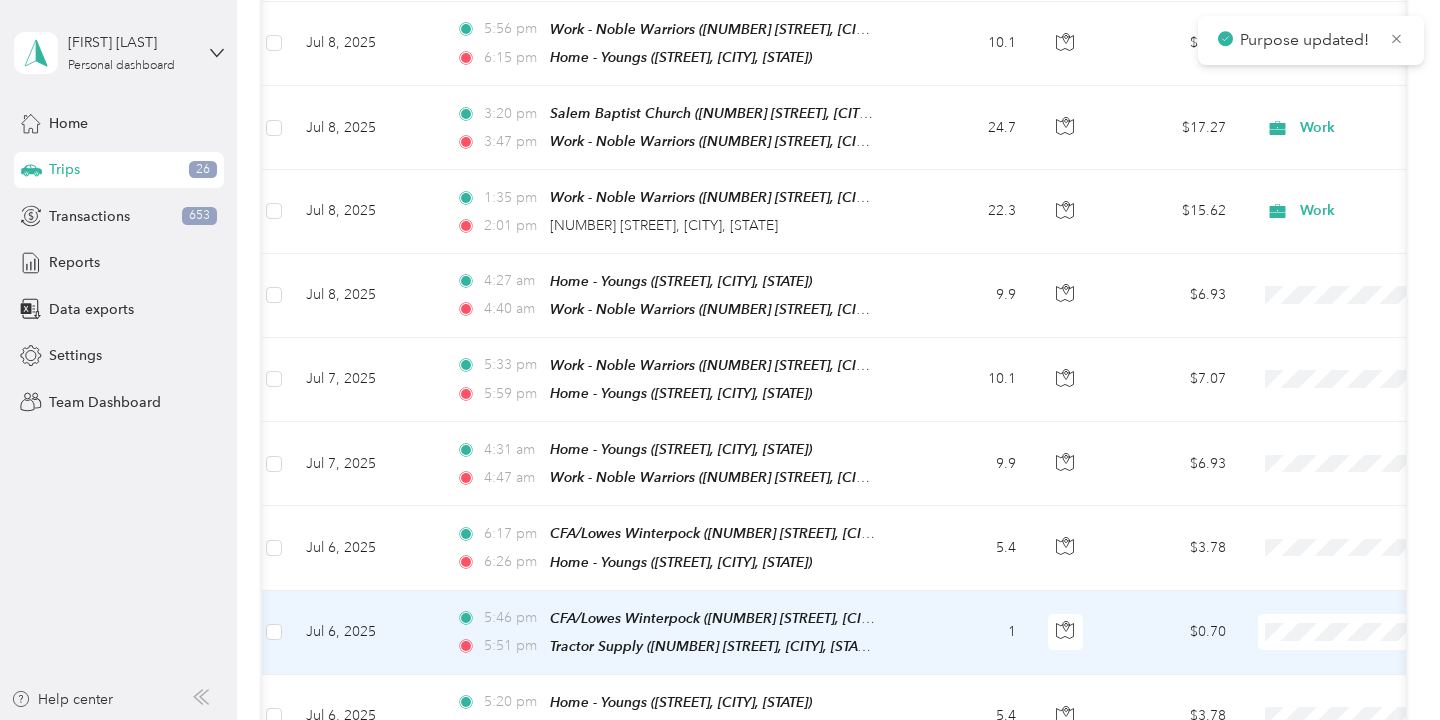 scroll, scrollTop: 11982, scrollLeft: 0, axis: vertical 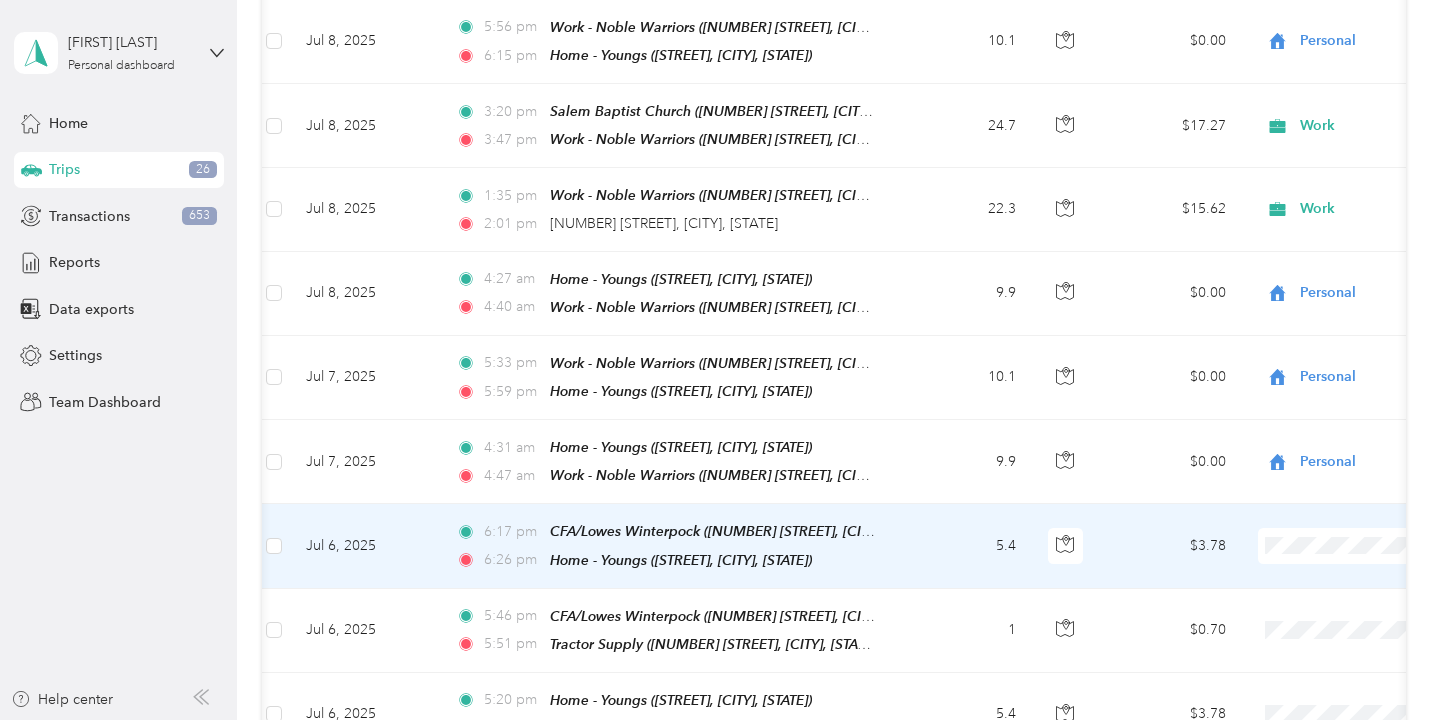 click on "Personal" at bounding box center (1316, 506) 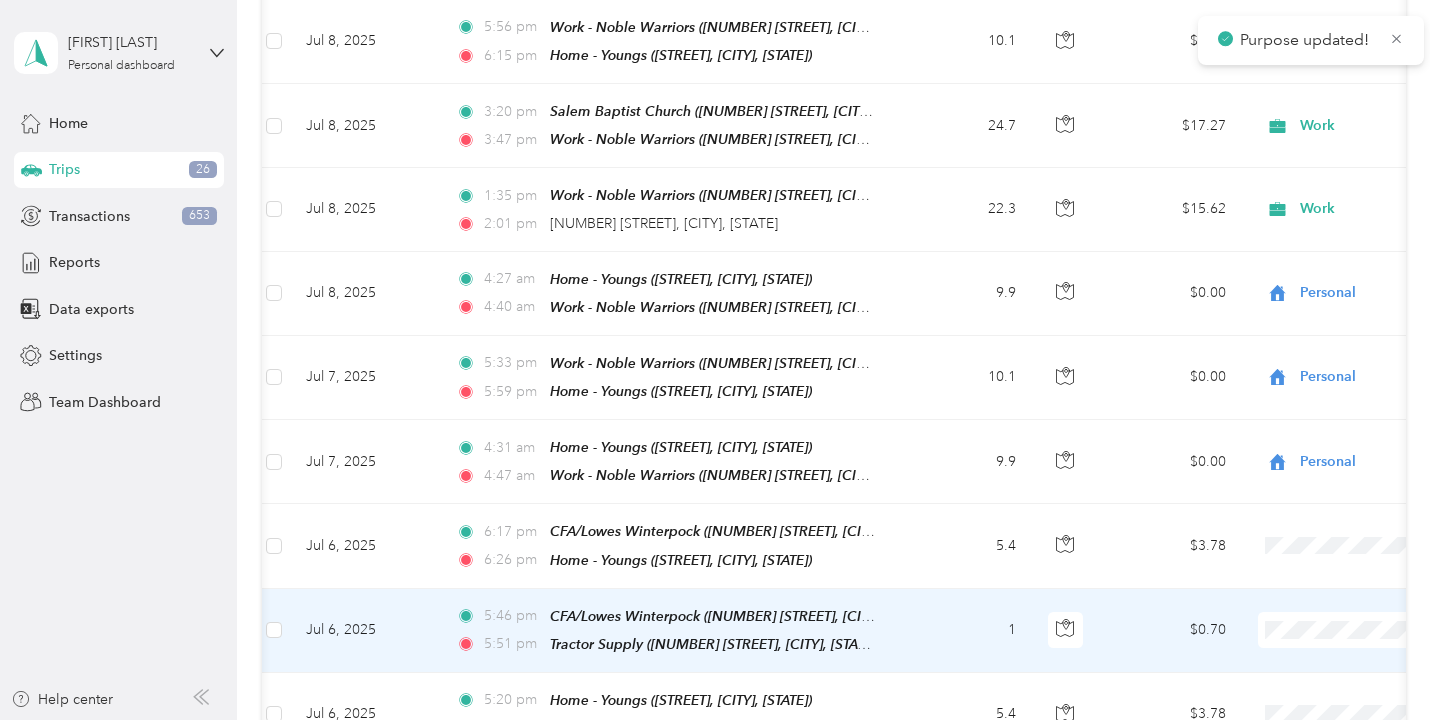 click on "Personal" at bounding box center [1334, 304] 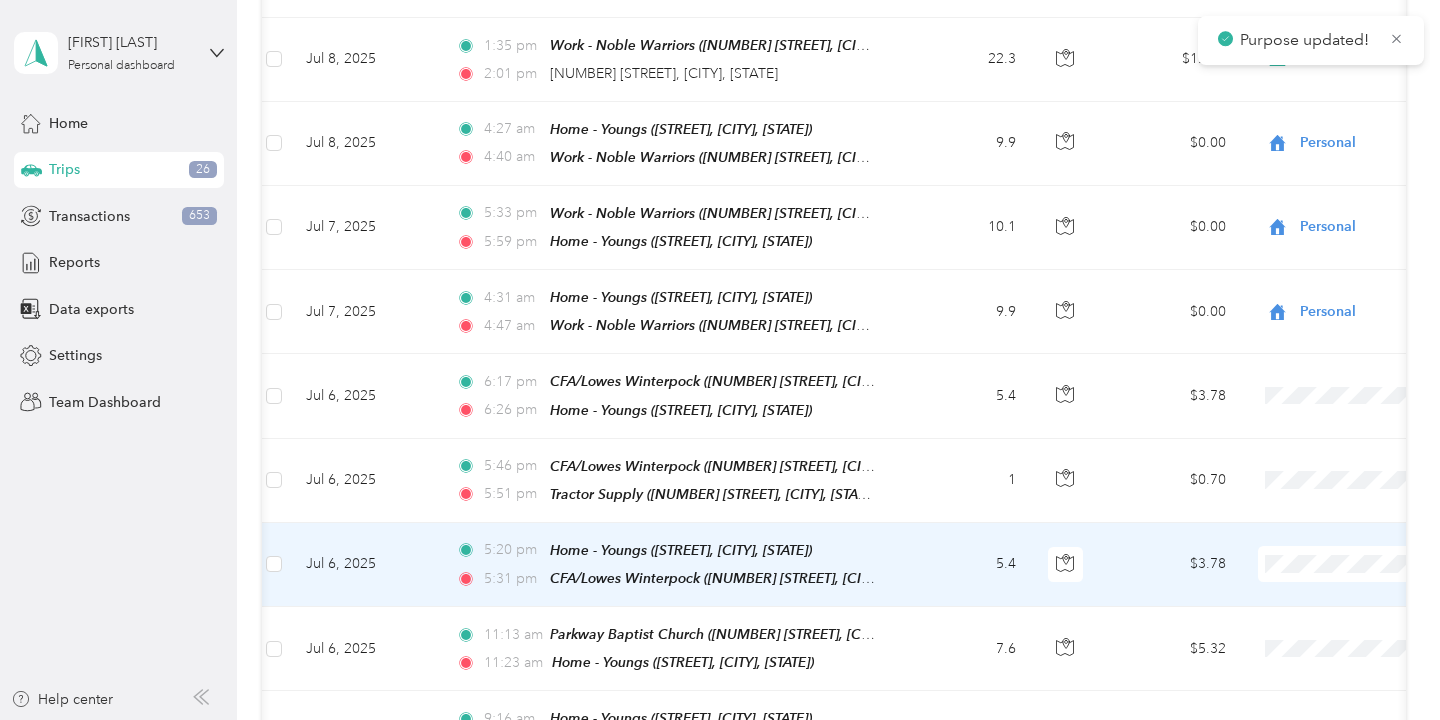 click at bounding box center [1382, 564] 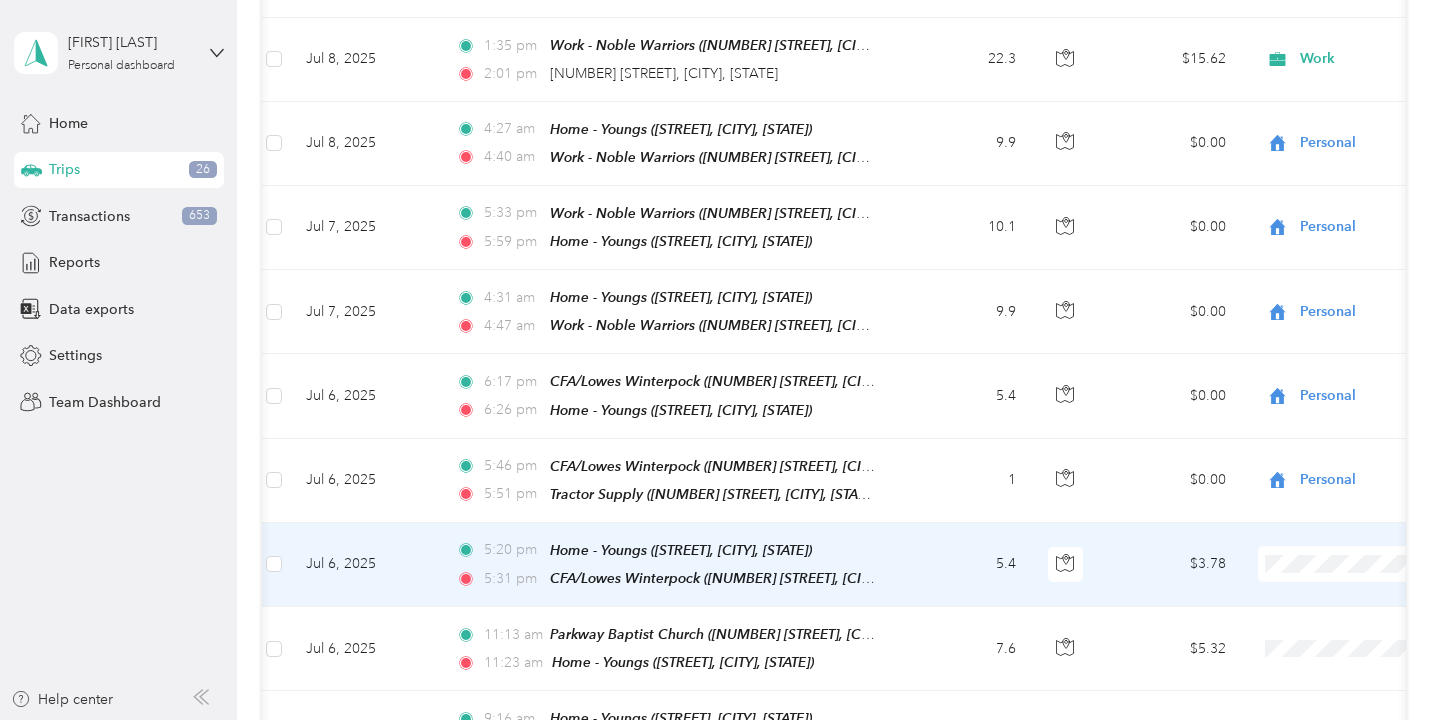 click on "Personal" at bounding box center [1334, 522] 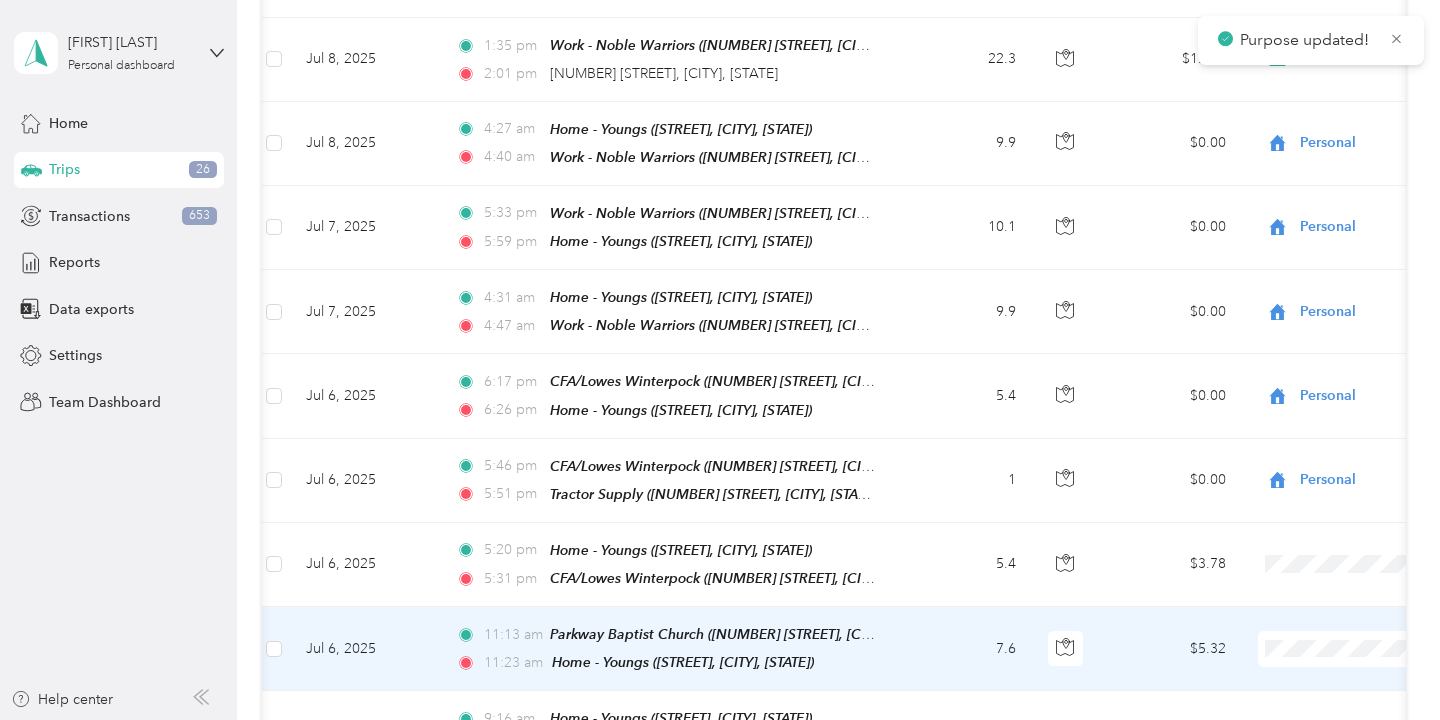 scroll, scrollTop: 12229, scrollLeft: 0, axis: vertical 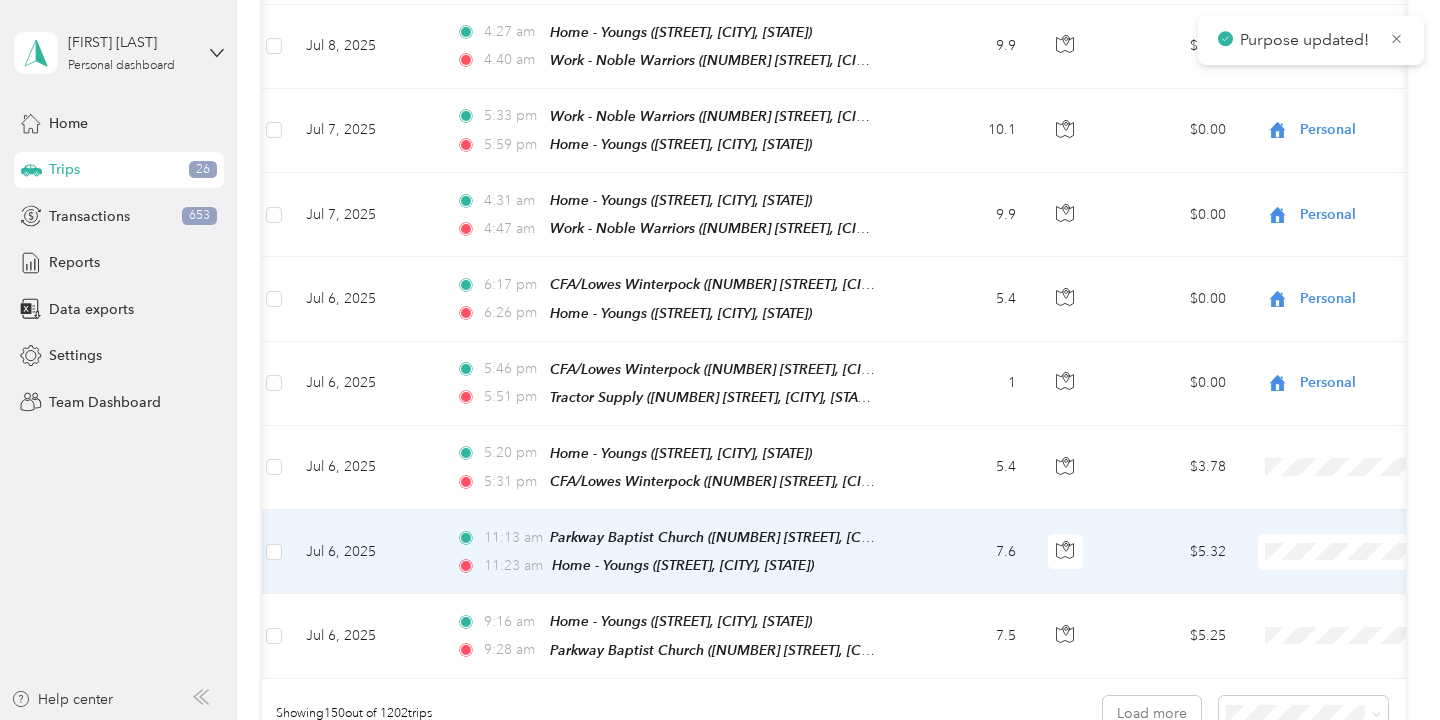 click on "Personal" at bounding box center [1334, 509] 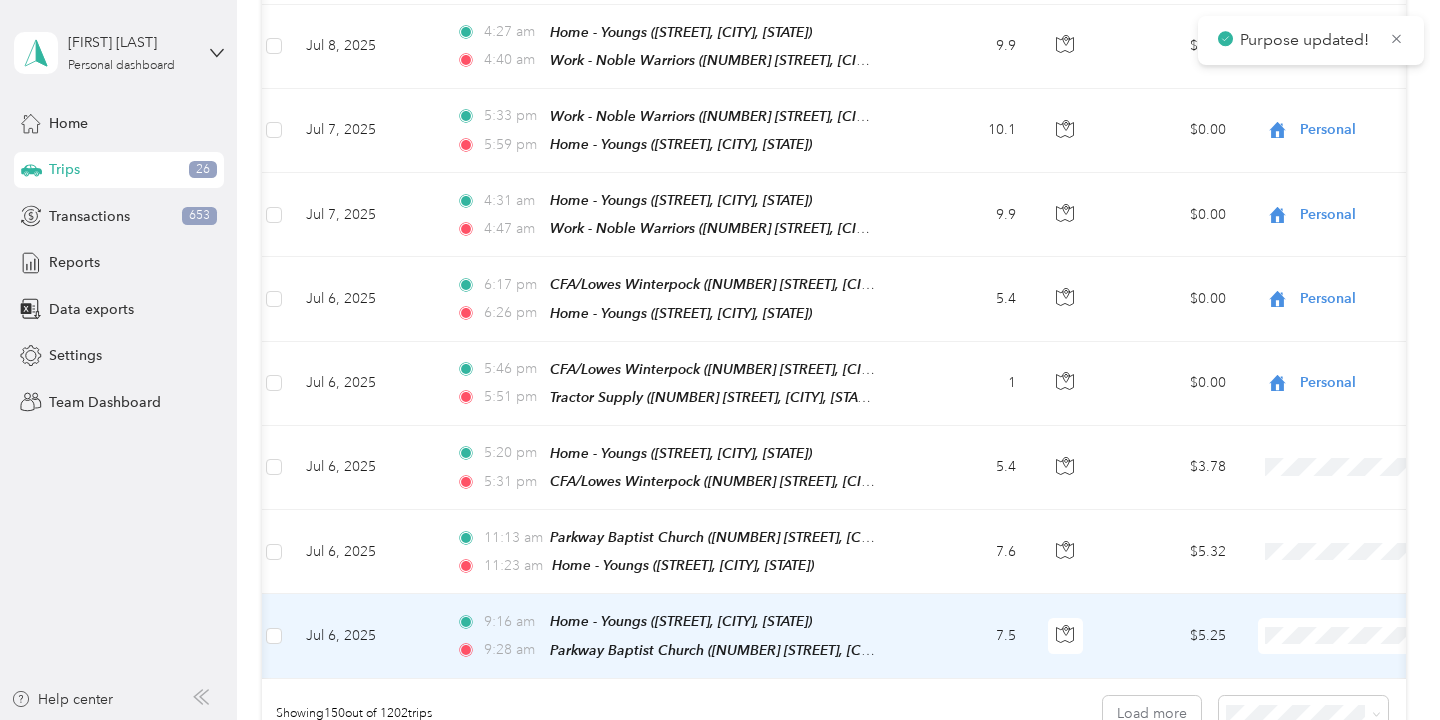 click on "Personal" at bounding box center (1316, 301) 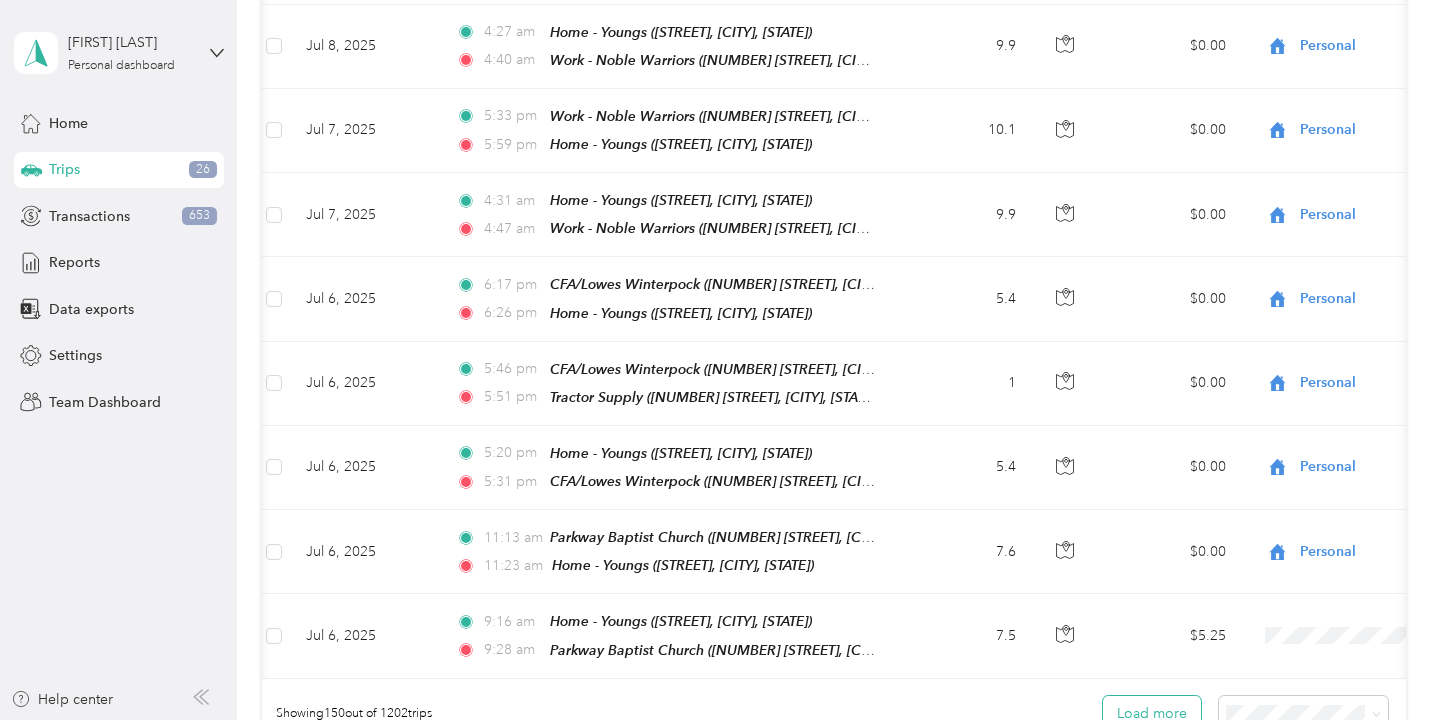 click on "Load more" at bounding box center [1152, 713] 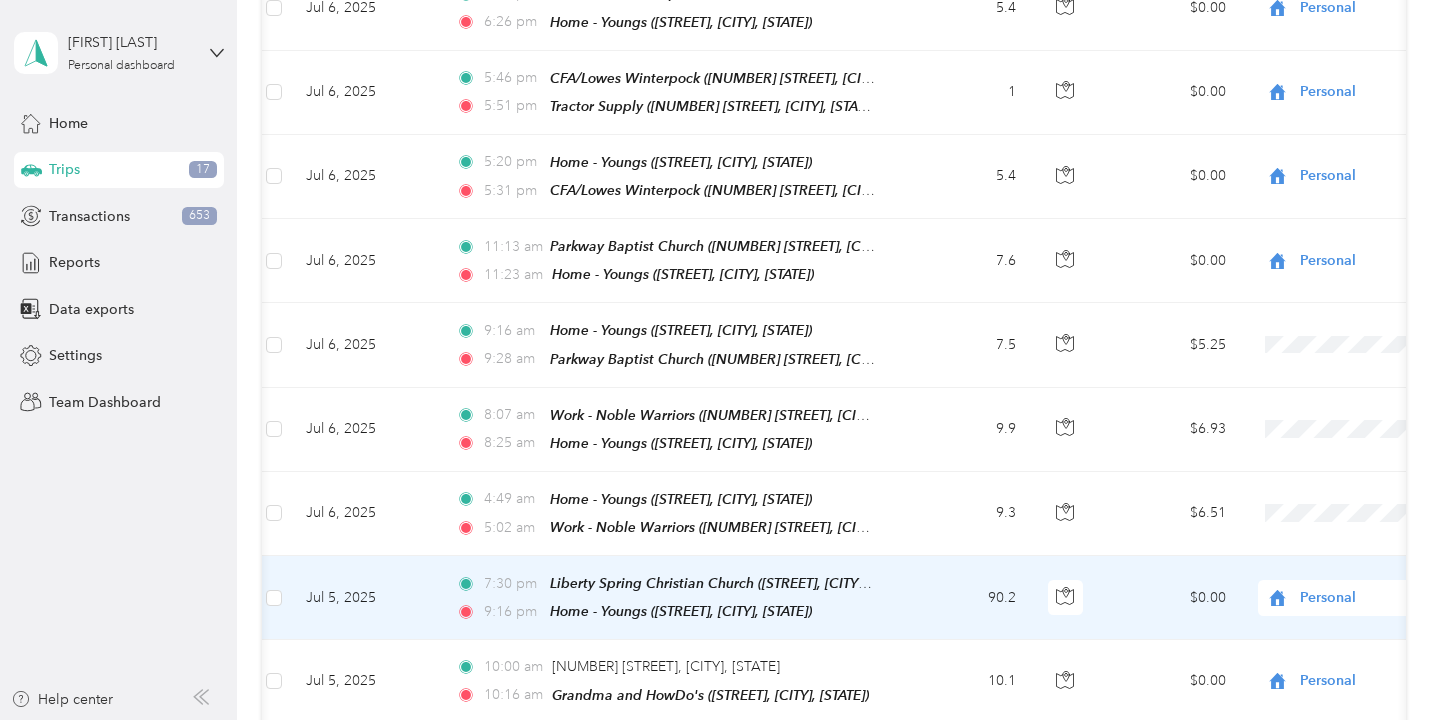 scroll, scrollTop: 12524, scrollLeft: 0, axis: vertical 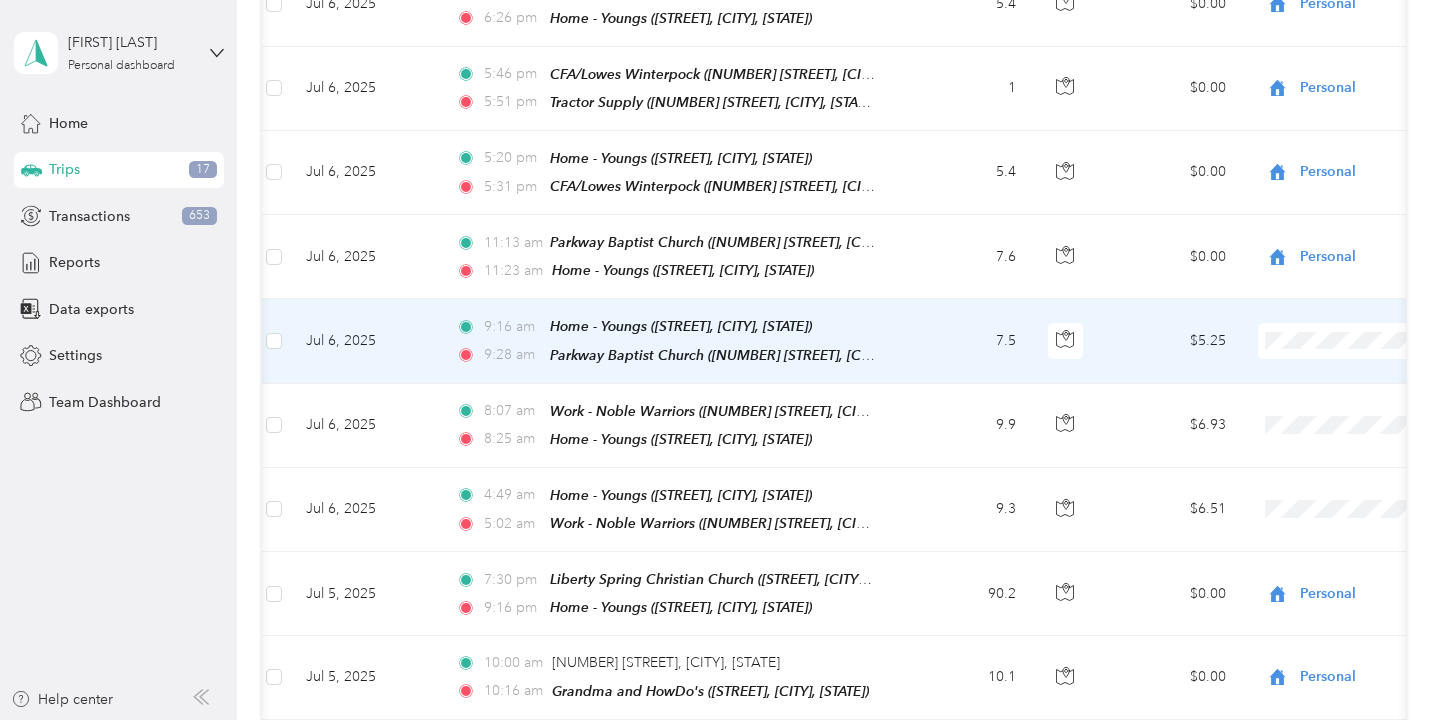 click on "Personal" at bounding box center [1334, 297] 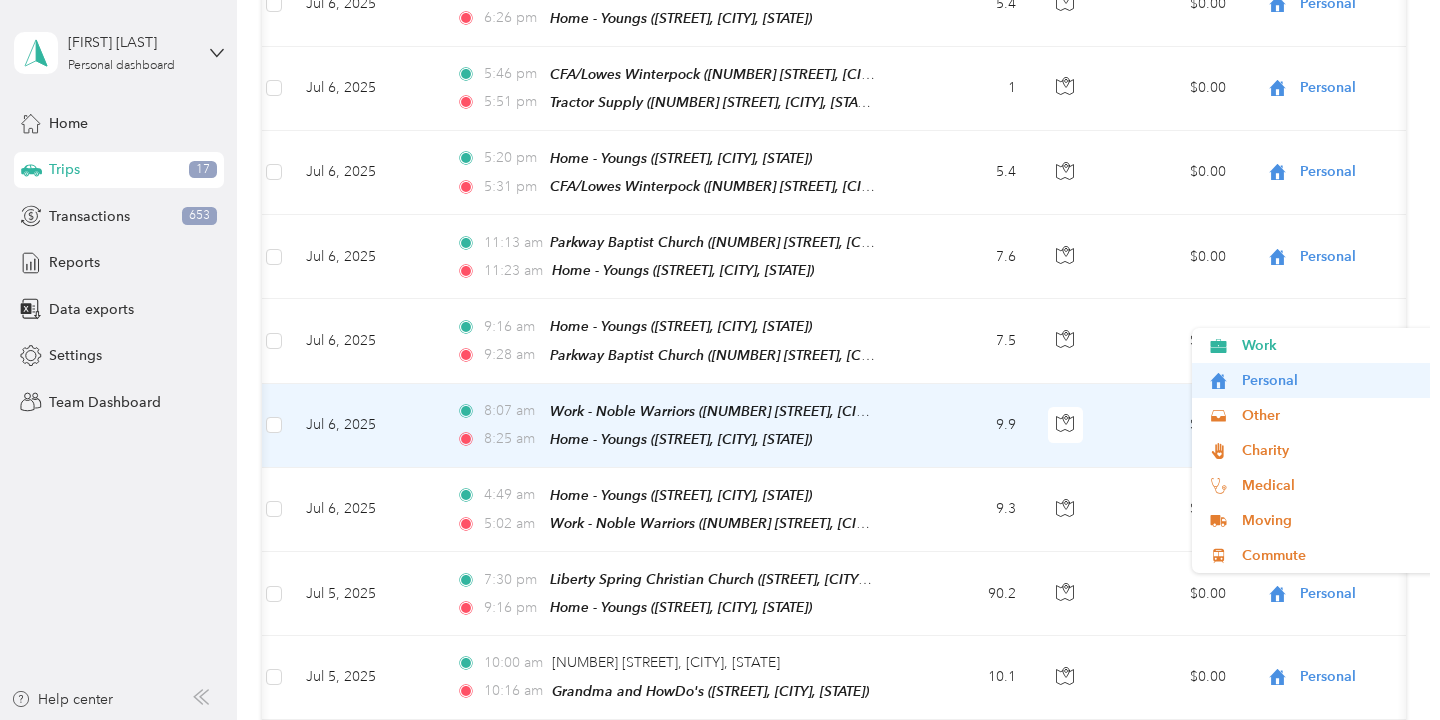 click on "Personal" at bounding box center (1334, 380) 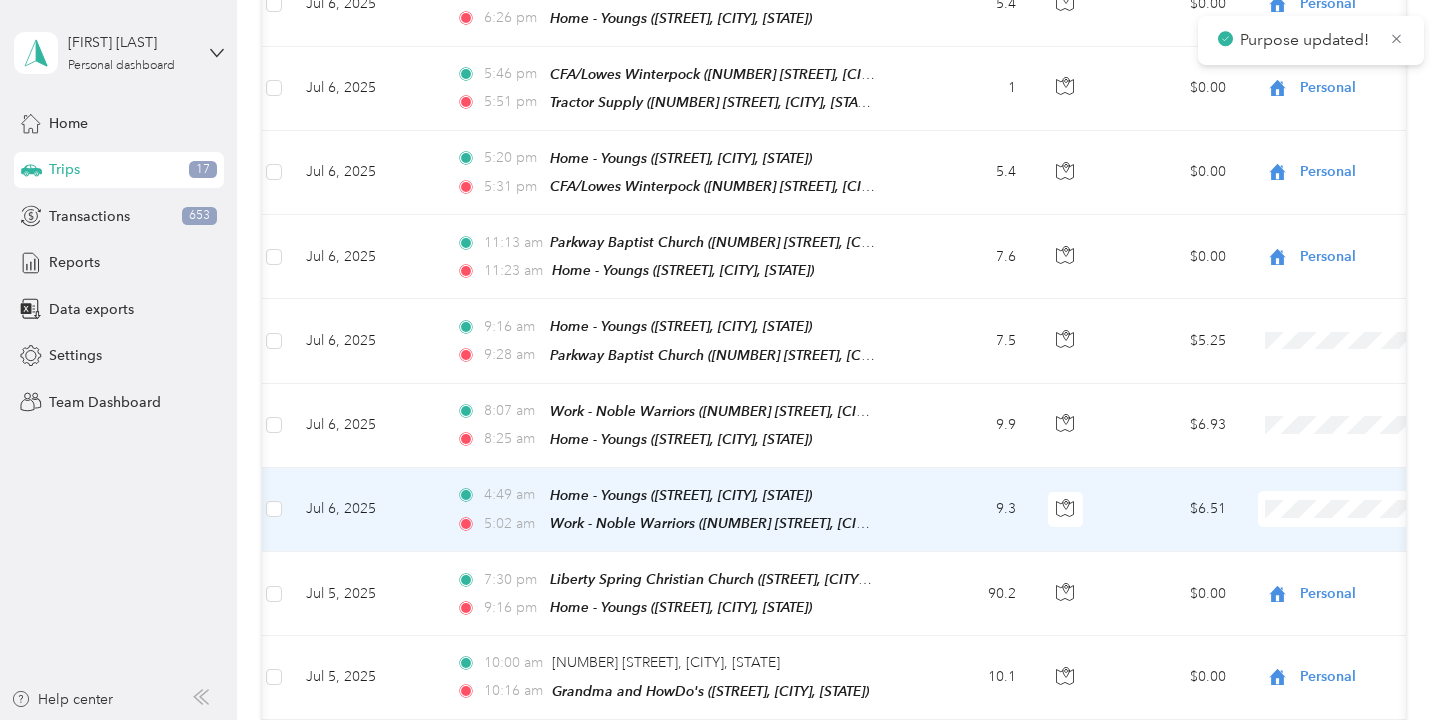 click on "Personal" at bounding box center (1316, 457) 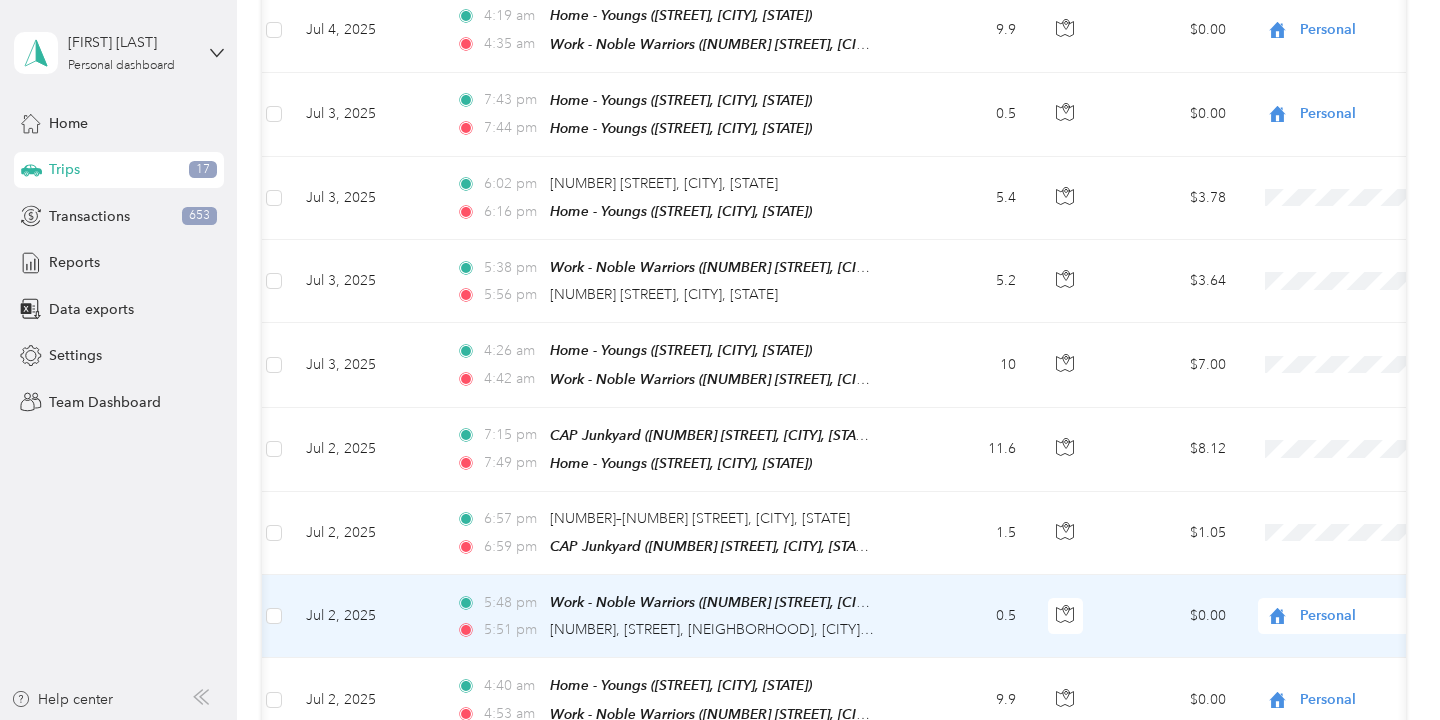 scroll, scrollTop: 13831, scrollLeft: 0, axis: vertical 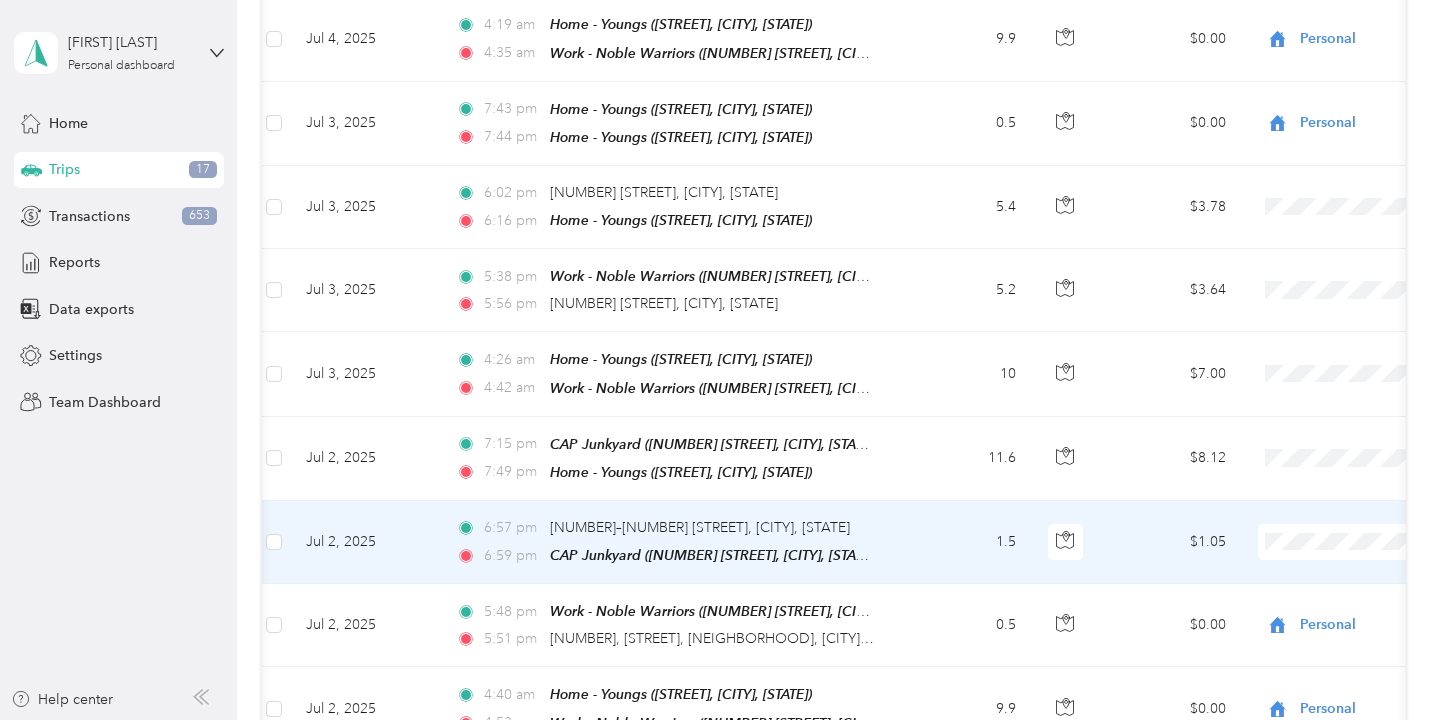 click on "Personal" at bounding box center [1334, 484] 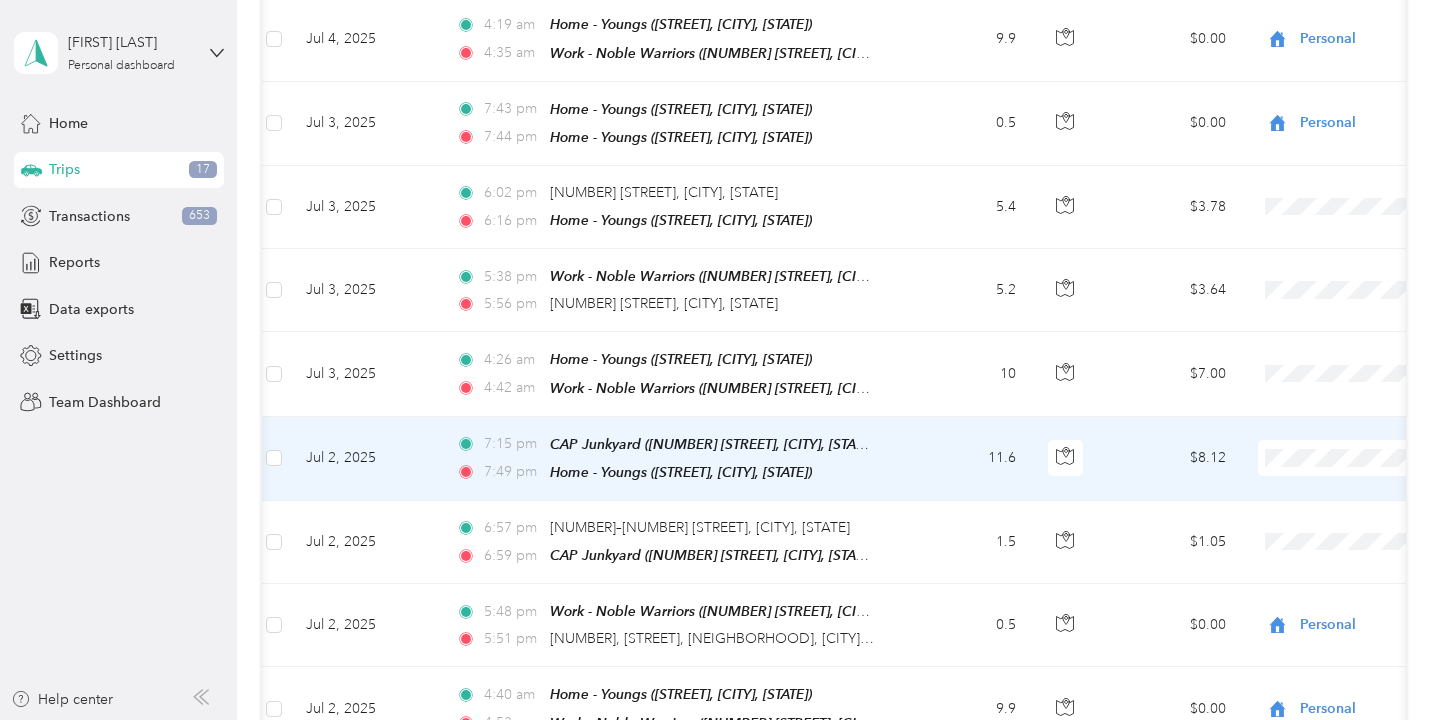click on "Personal" at bounding box center (1334, 401) 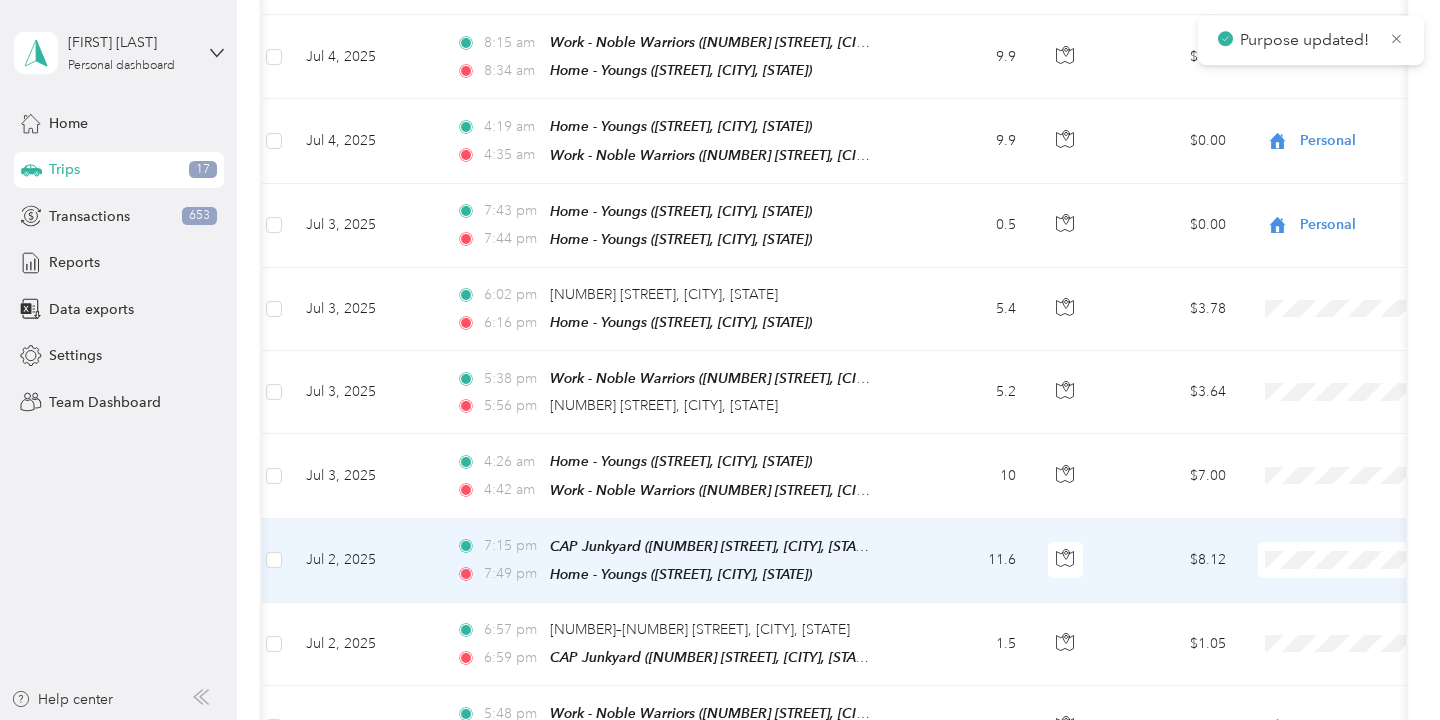 scroll, scrollTop: 13727, scrollLeft: 0, axis: vertical 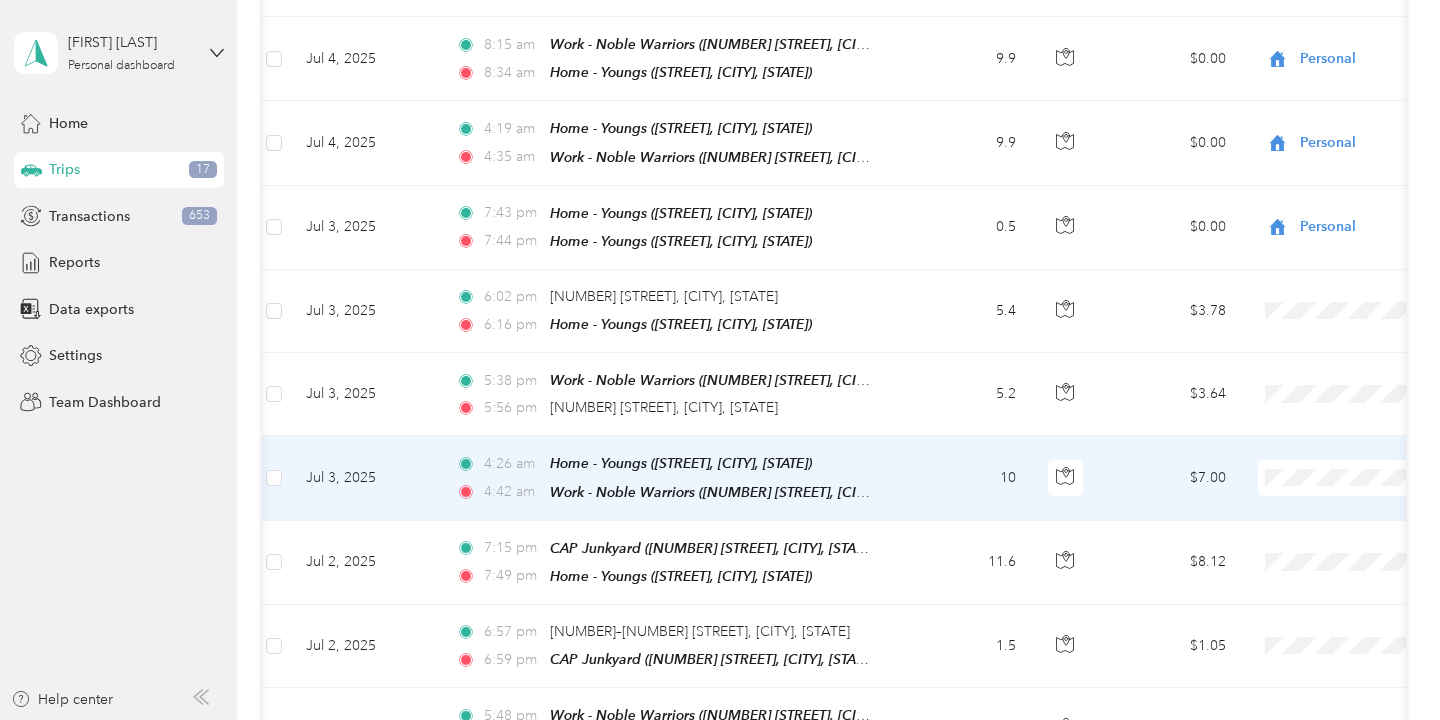 click on "Personal" at bounding box center [1334, 422] 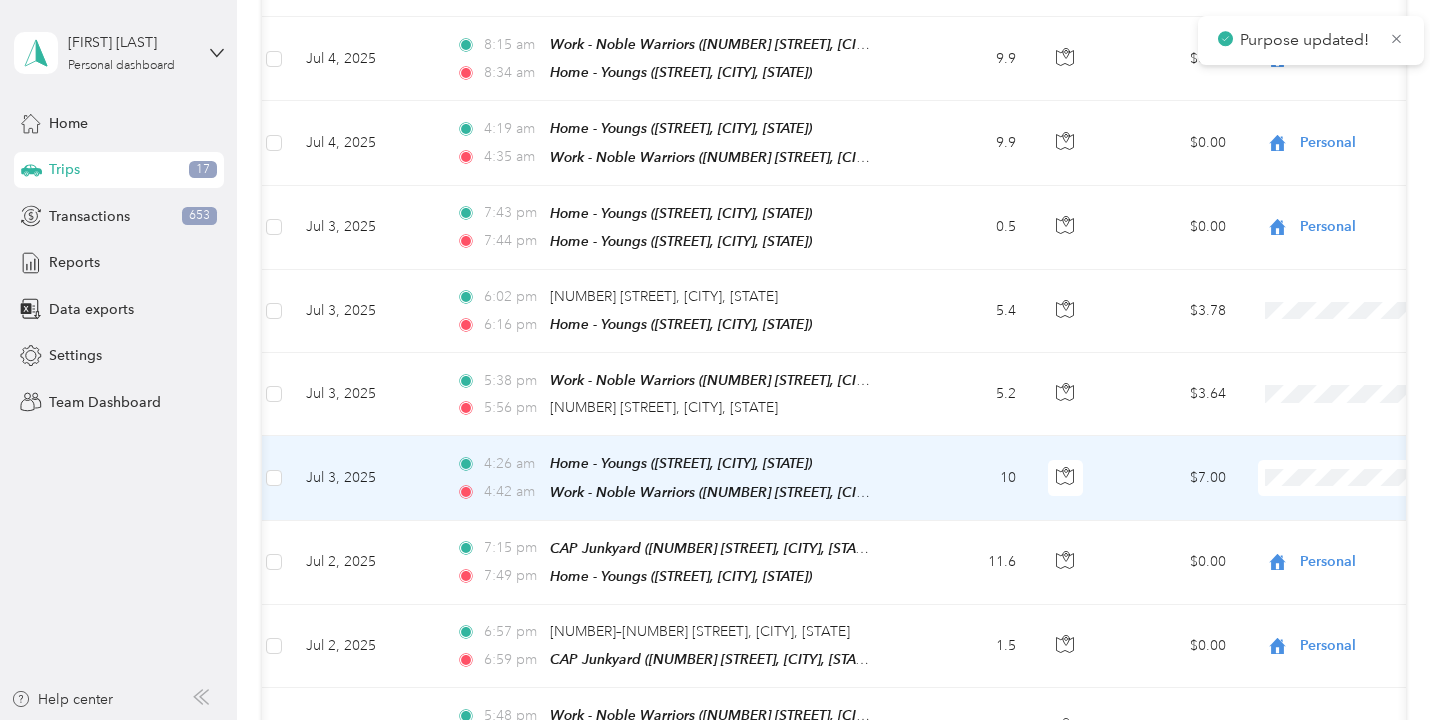 scroll, scrollTop: 13652, scrollLeft: 0, axis: vertical 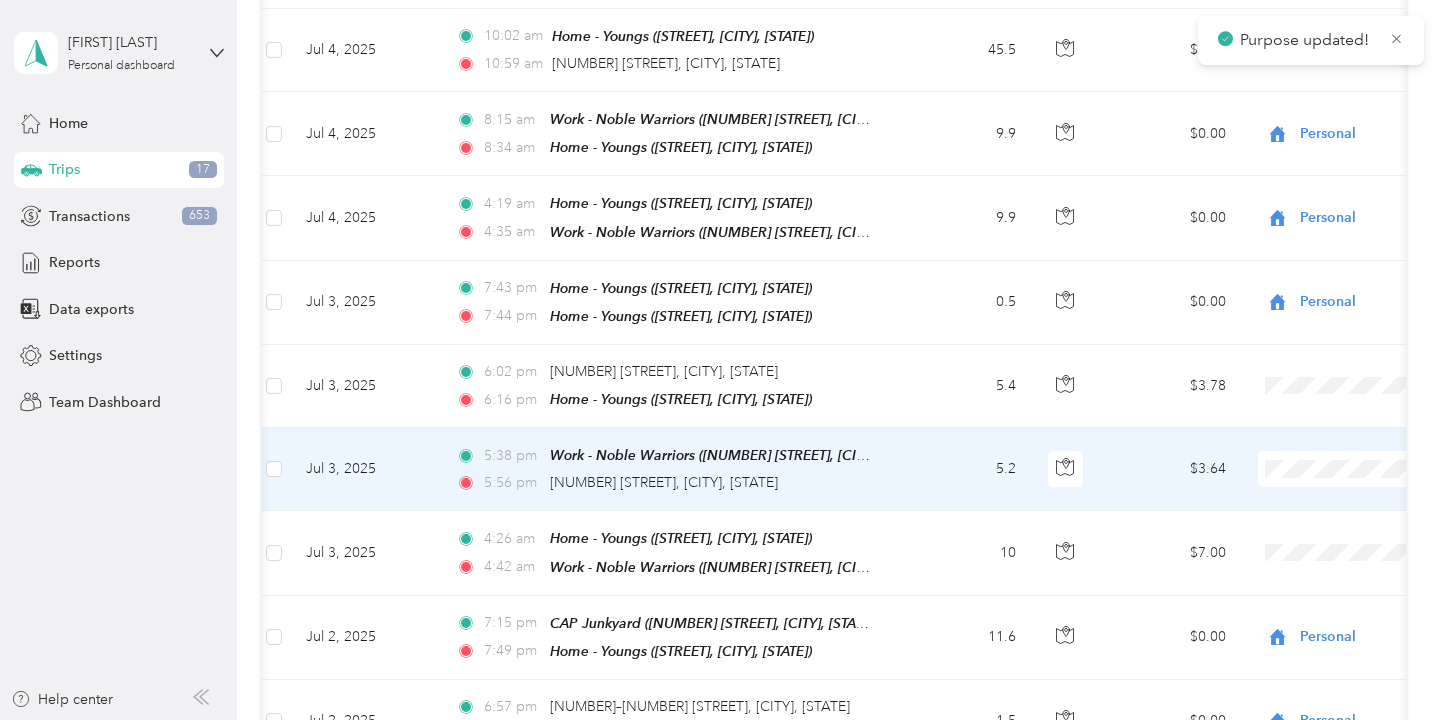 click on "Personal" at bounding box center [1334, 414] 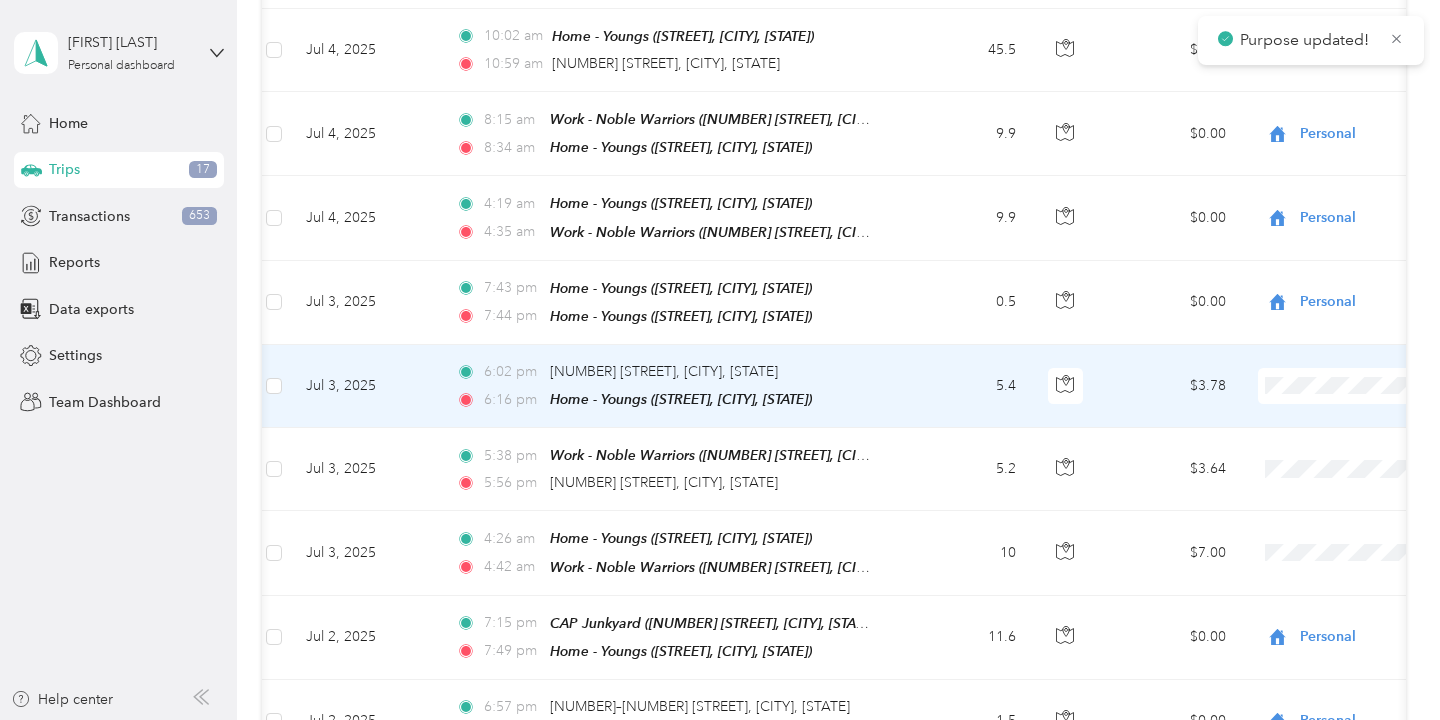 click on "Personal" at bounding box center (1316, 331) 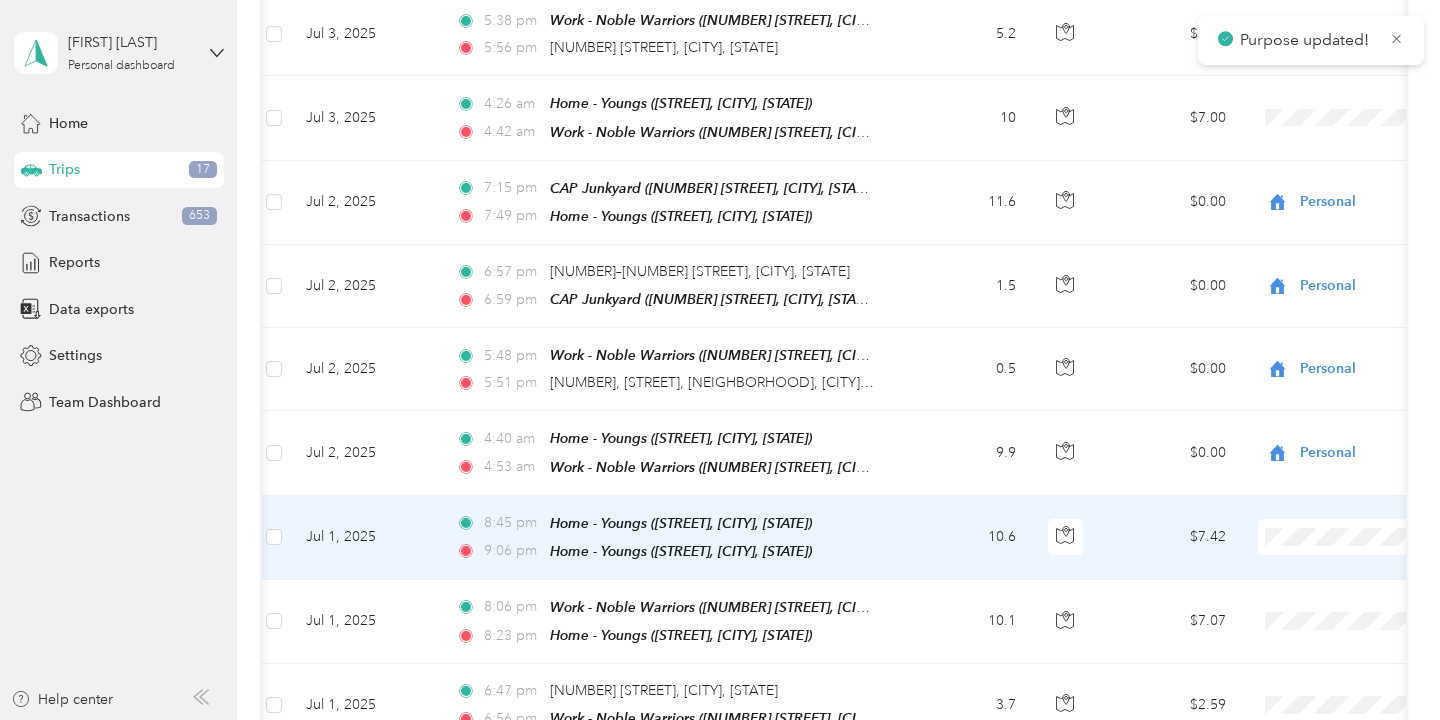 scroll, scrollTop: 14103, scrollLeft: 0, axis: vertical 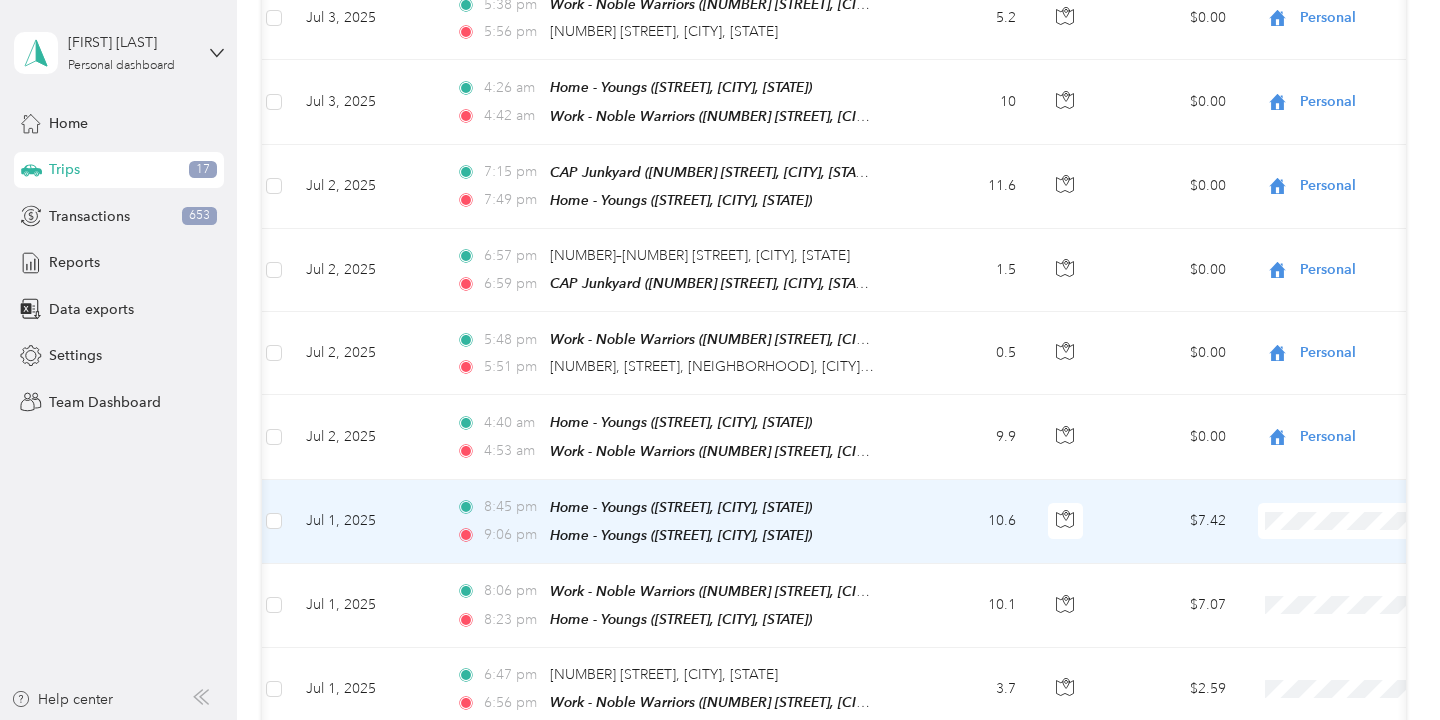 click on "Personal" at bounding box center [1334, 461] 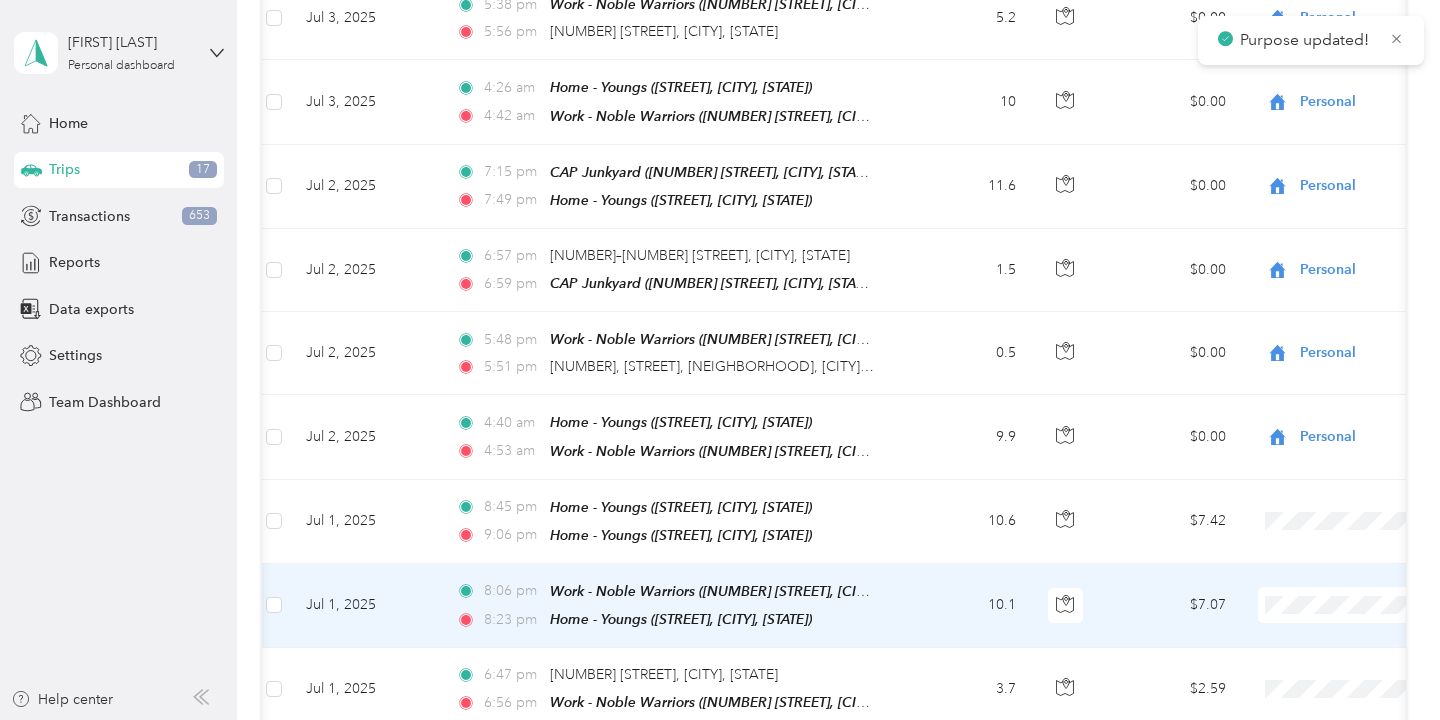 click on "Work Personal Other Charity Medical Moving Commute" at bounding box center [1316, 329] 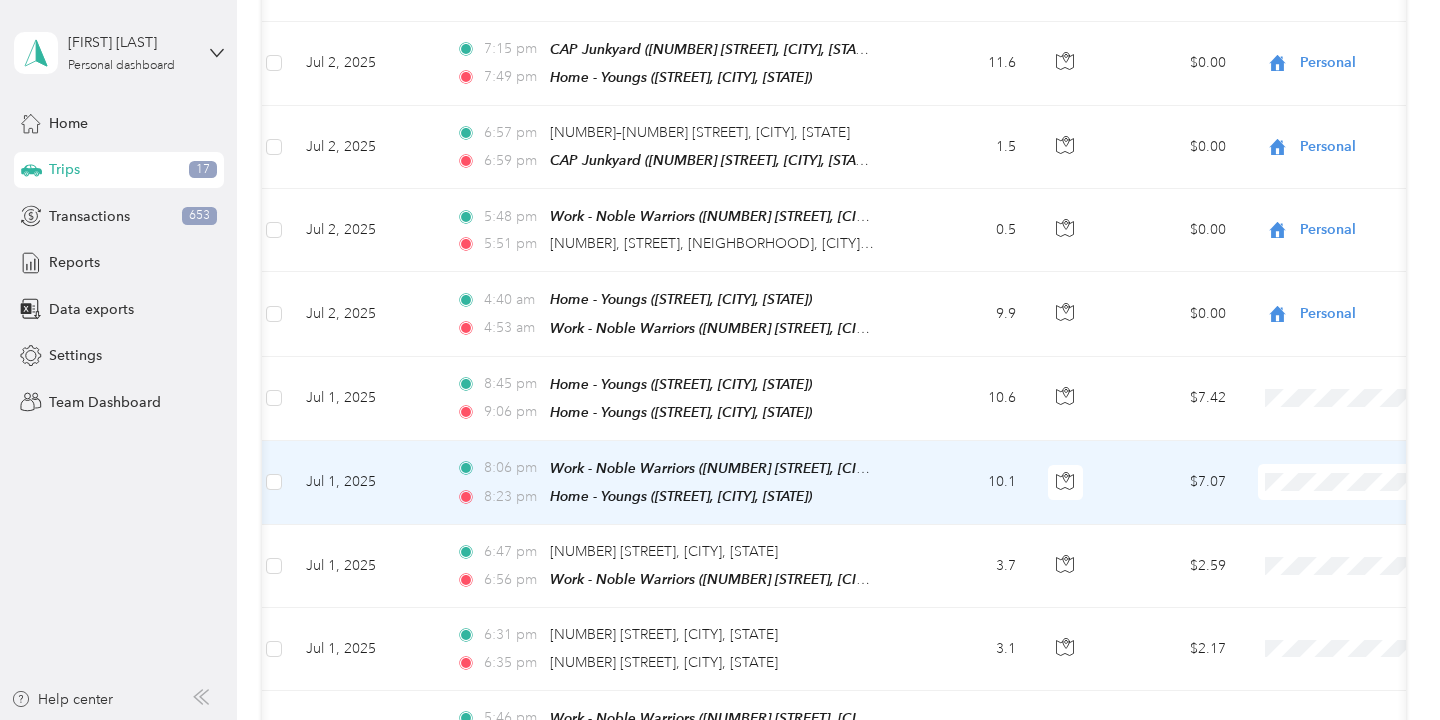 scroll, scrollTop: 14232, scrollLeft: 0, axis: vertical 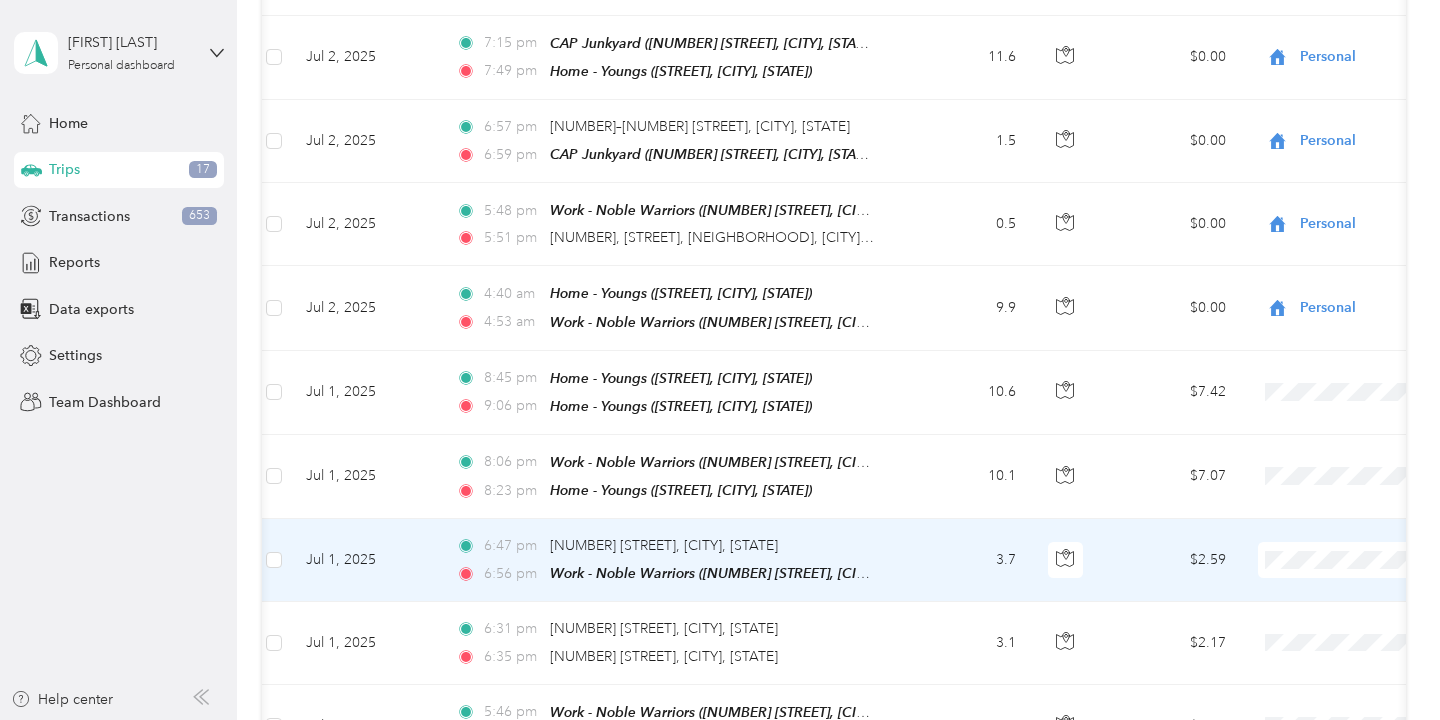 click on "3.7" at bounding box center (966, 560) 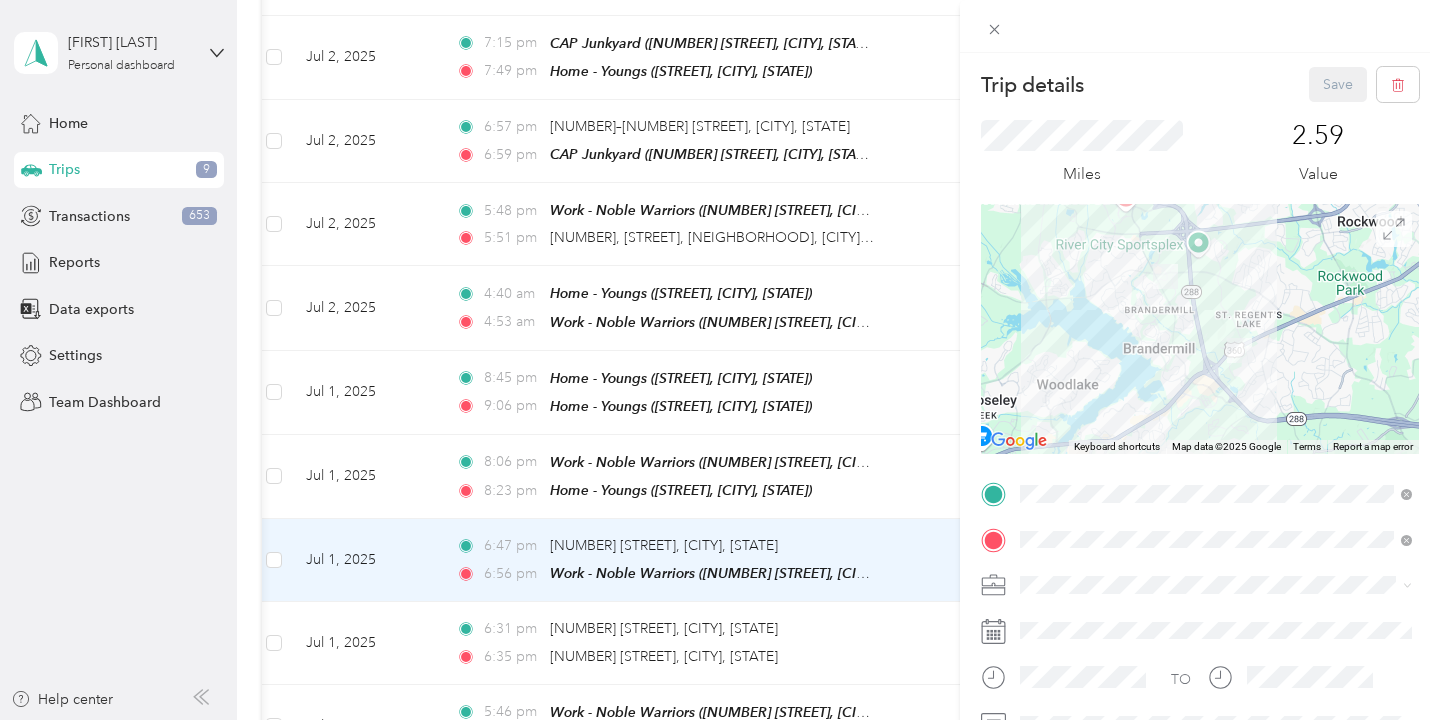 click 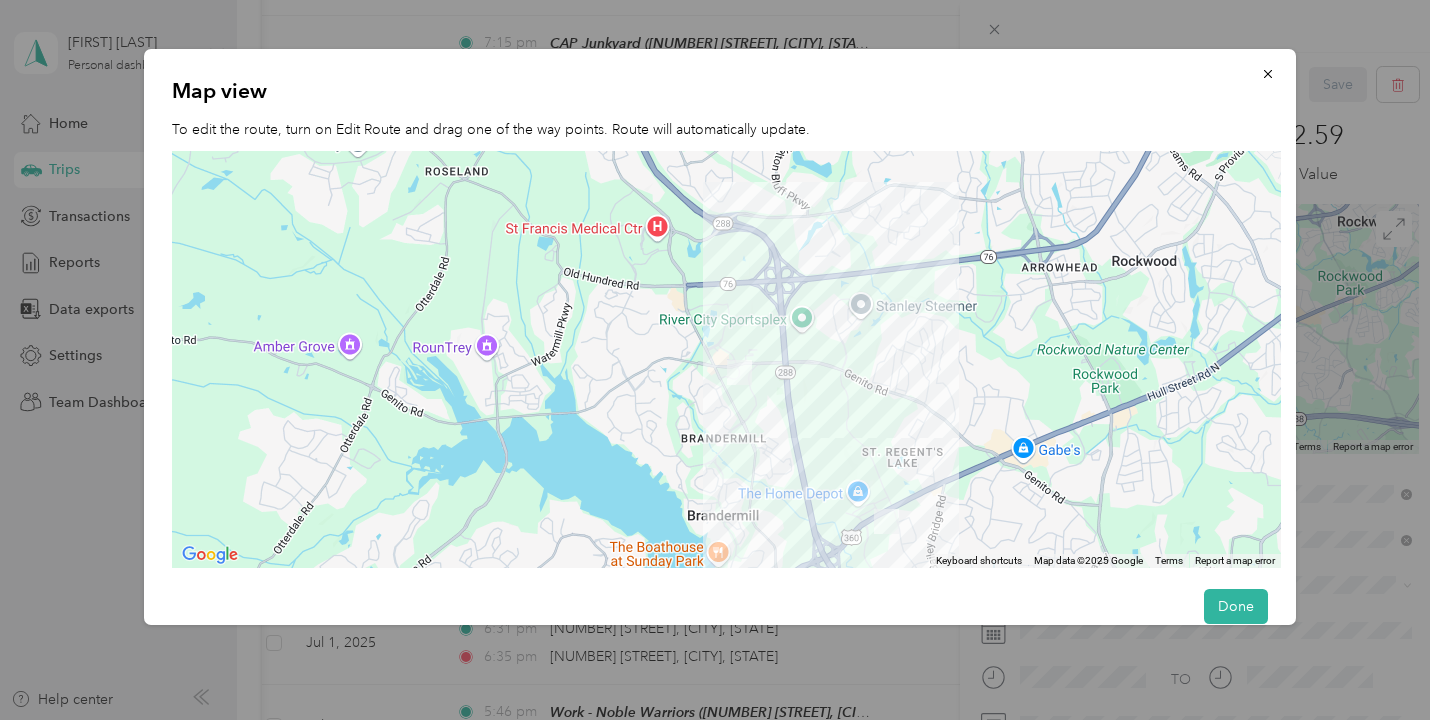 drag, startPoint x: 770, startPoint y: 349, endPoint x: 856, endPoint y: 477, distance: 154.20766 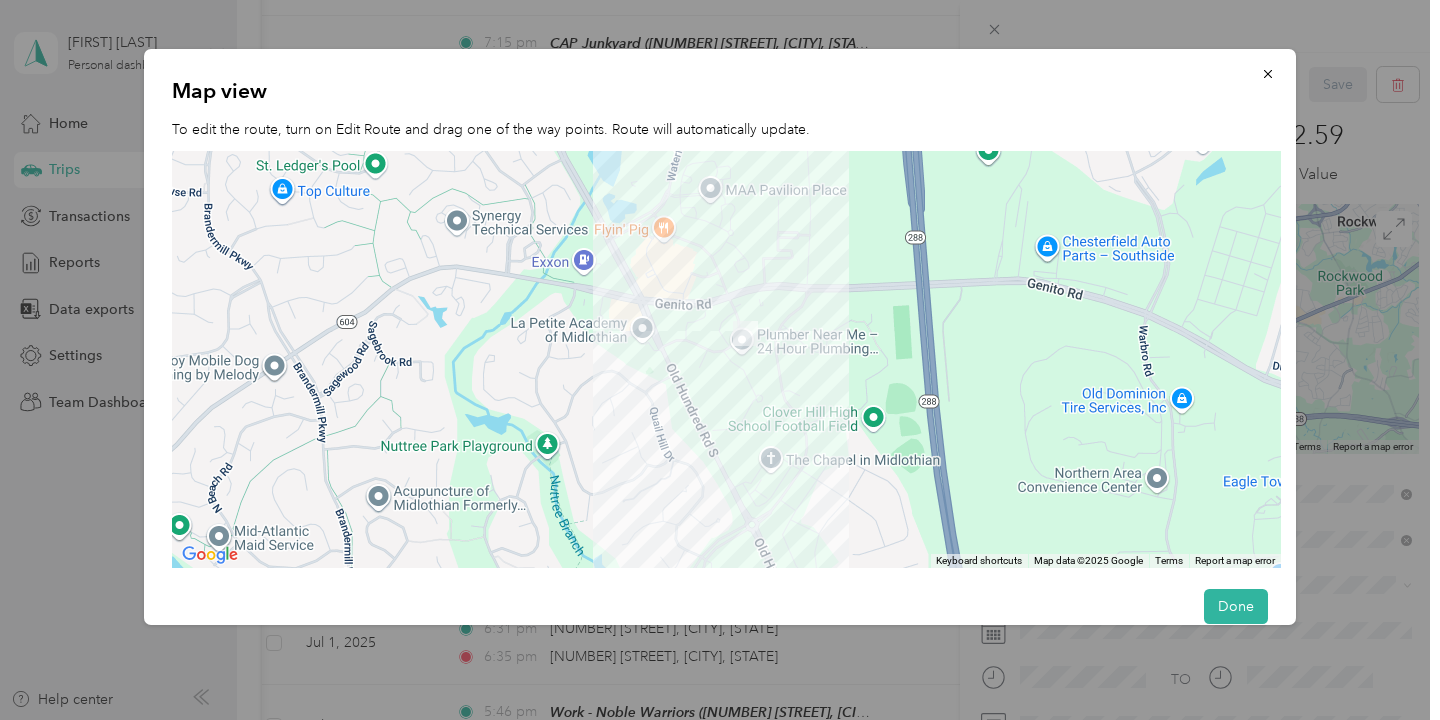 drag, startPoint x: 662, startPoint y: 340, endPoint x: 808, endPoint y: 411, distance: 162.34839 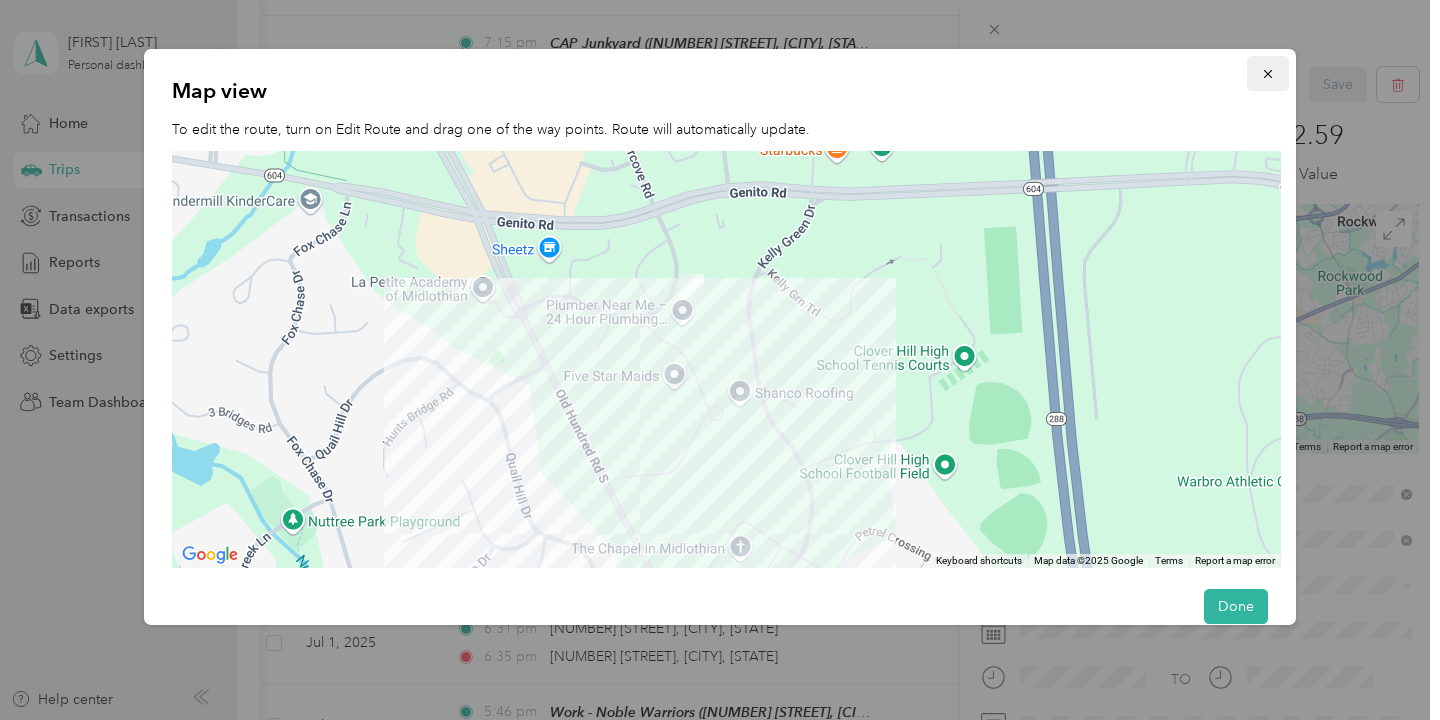 click 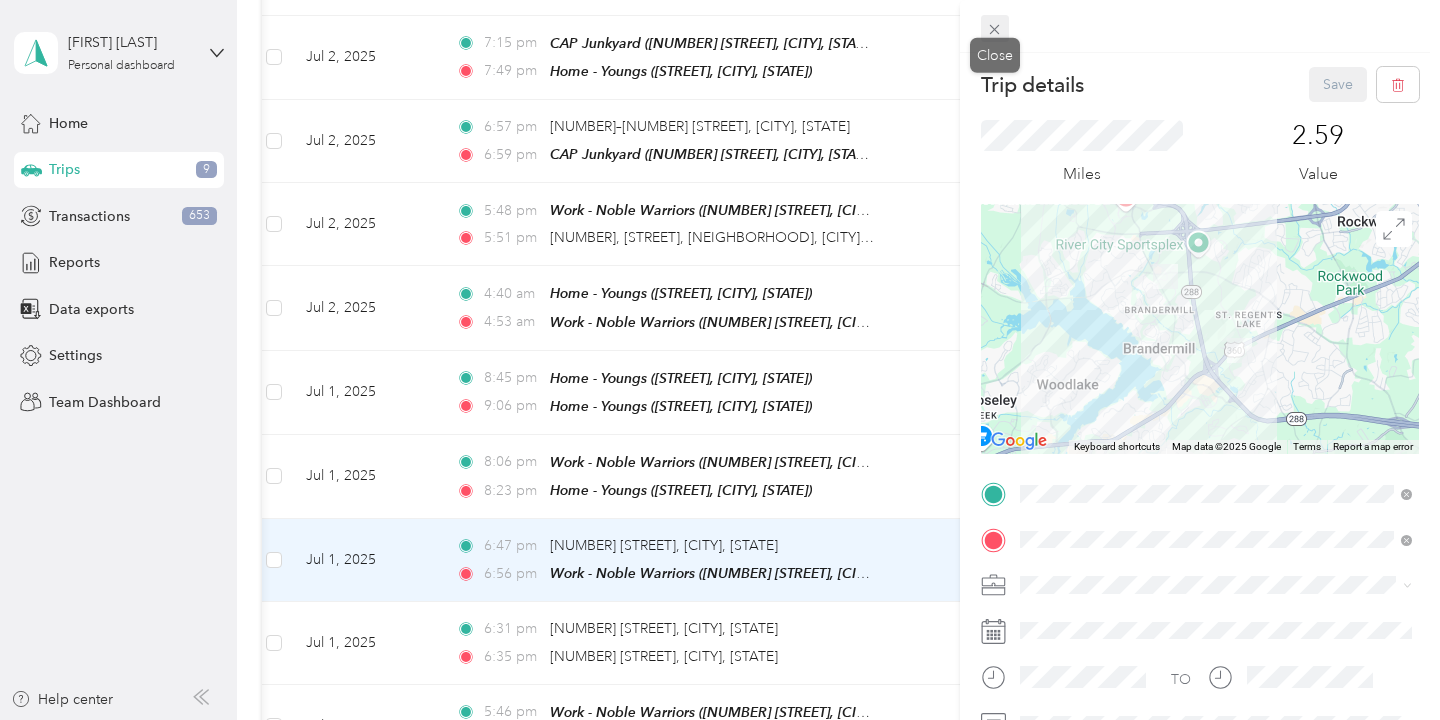 click 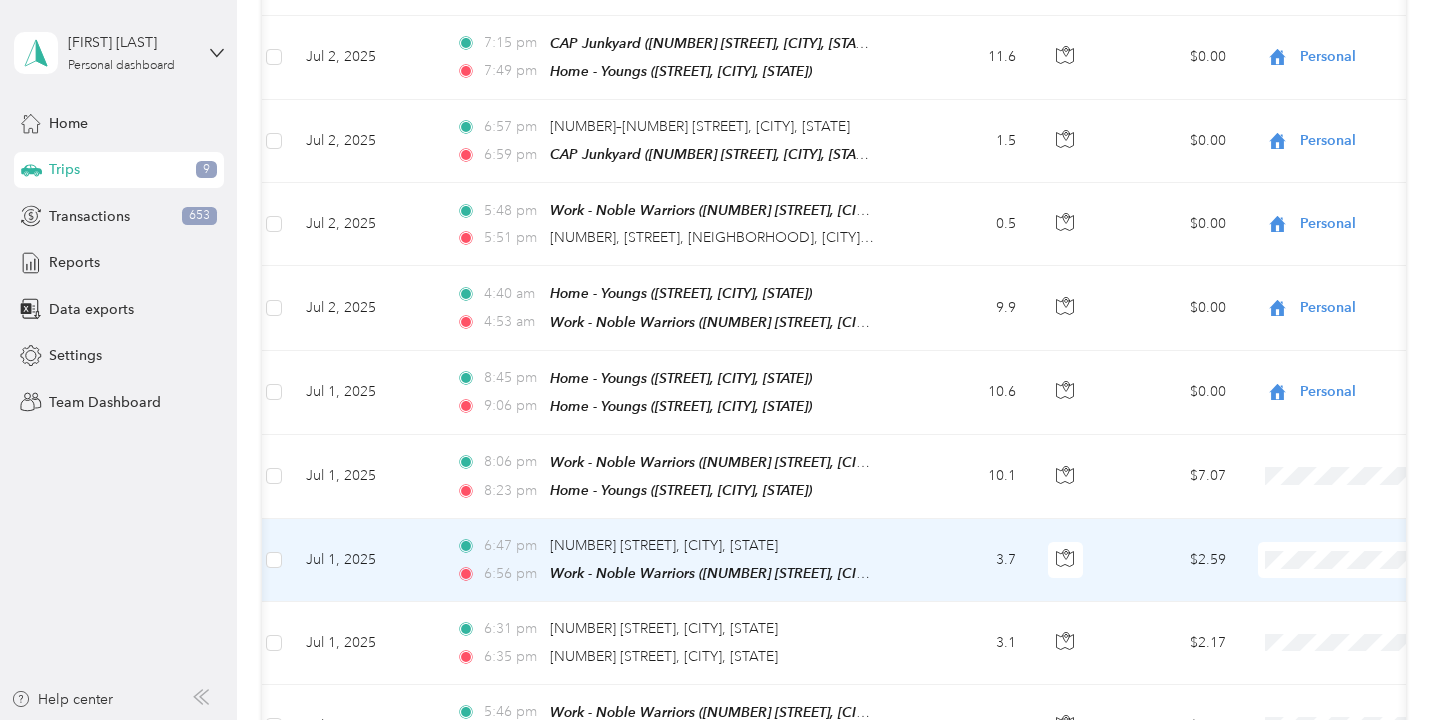 click on "3.7" at bounding box center (966, 560) 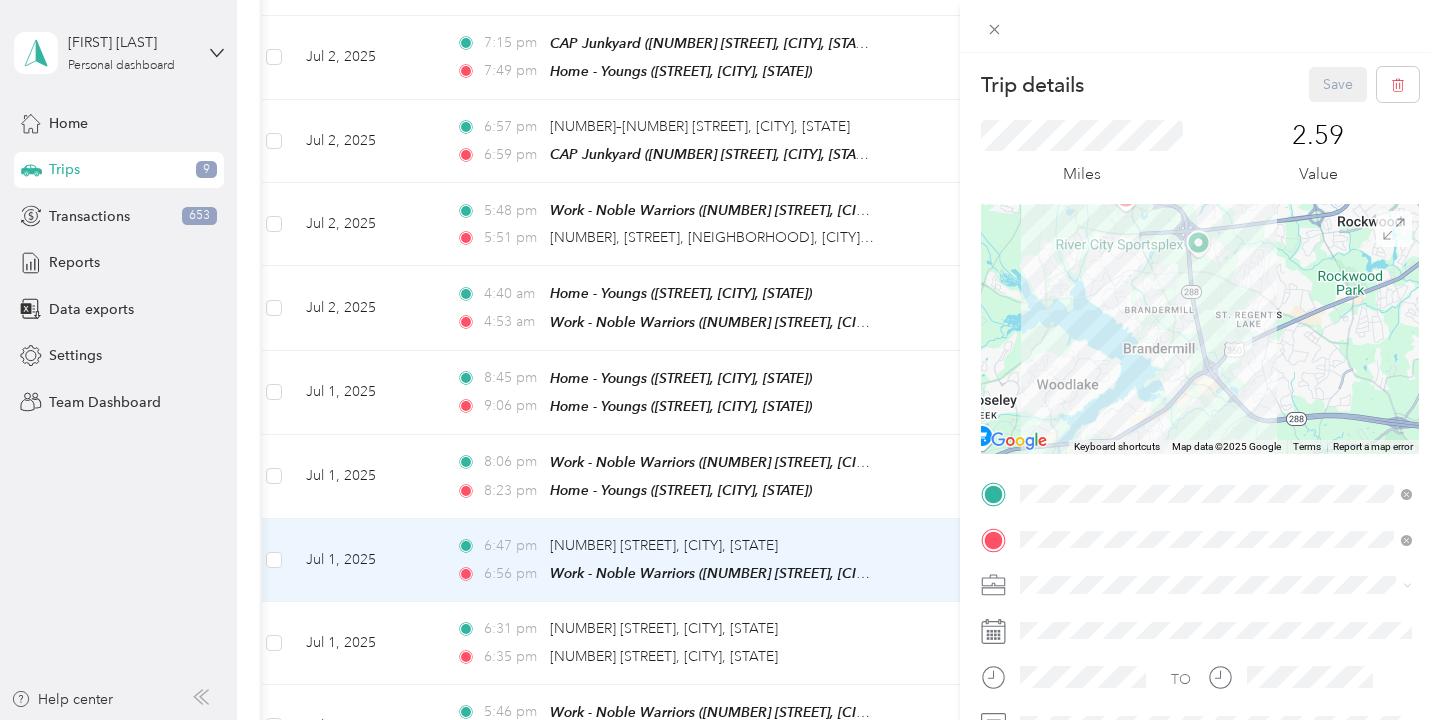 click 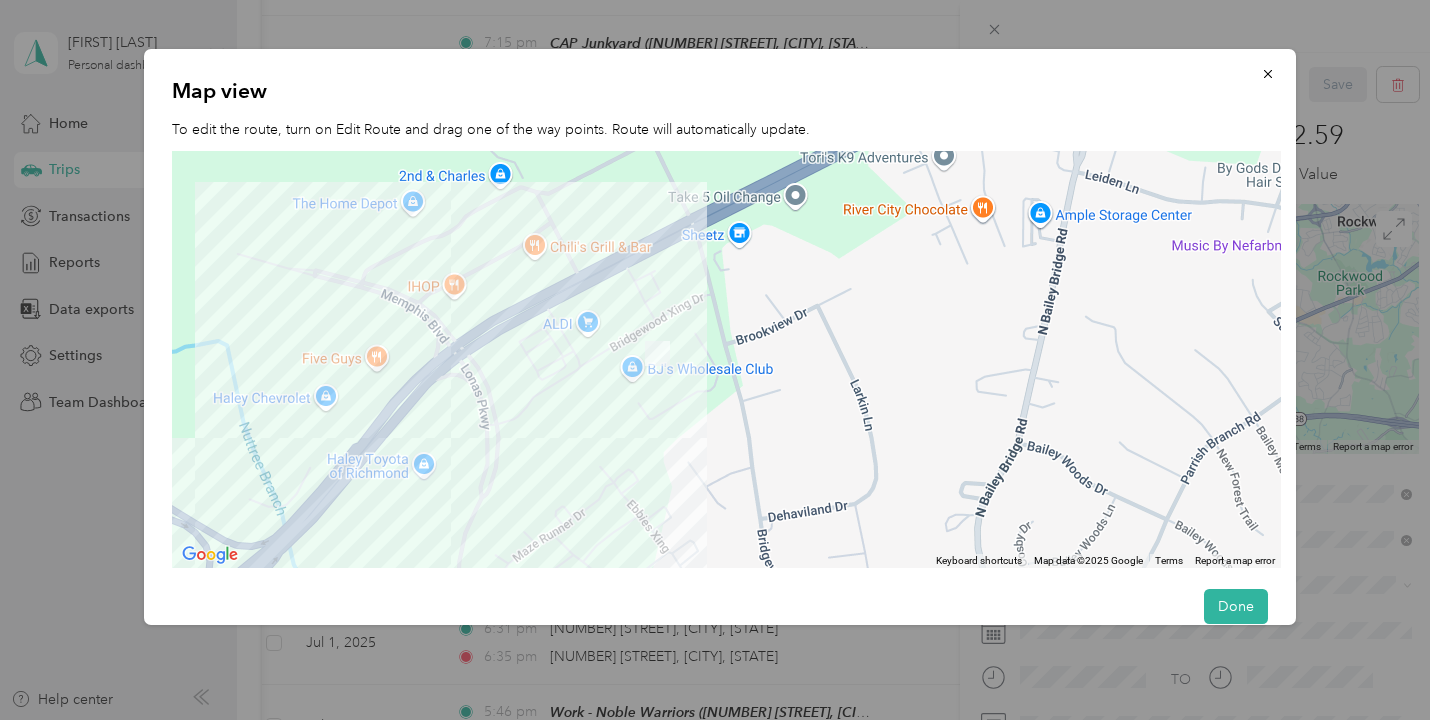 drag, startPoint x: 433, startPoint y: 394, endPoint x: 660, endPoint y: 398, distance: 227.03523 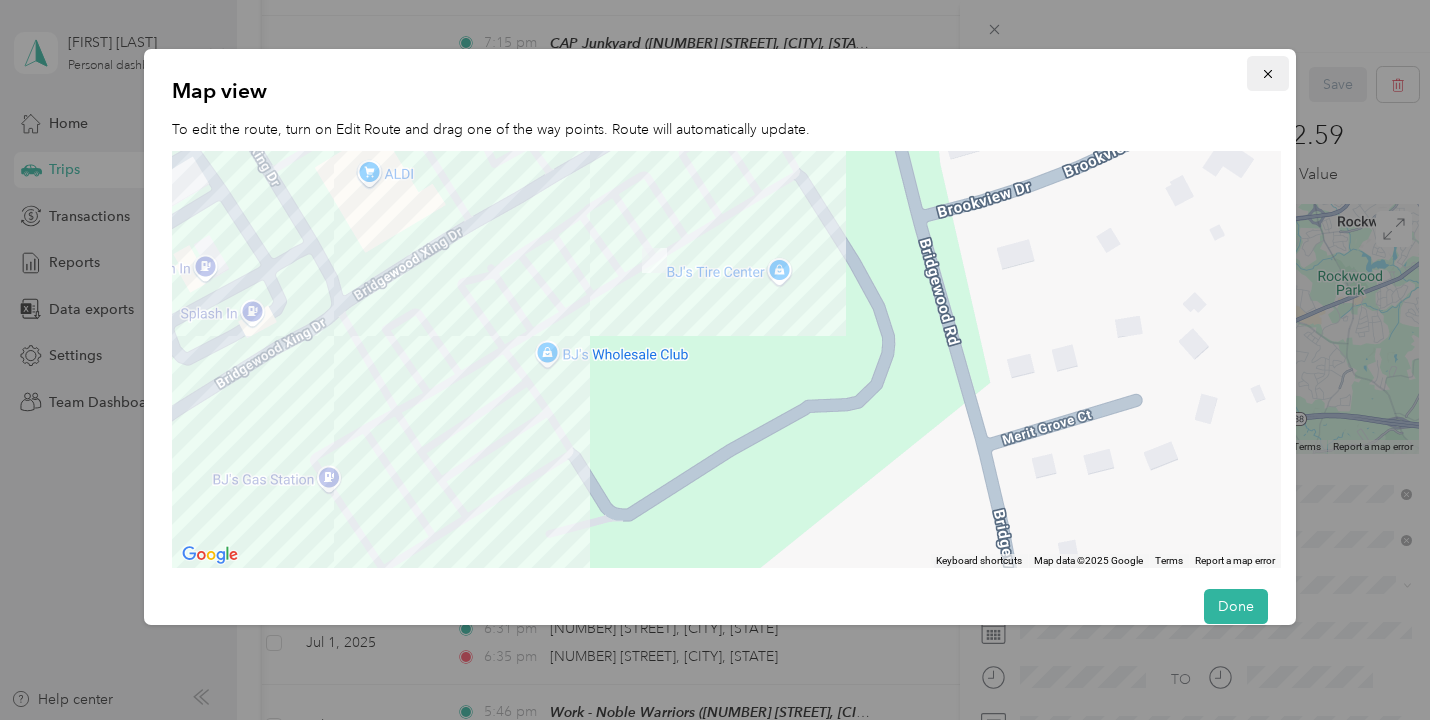 click 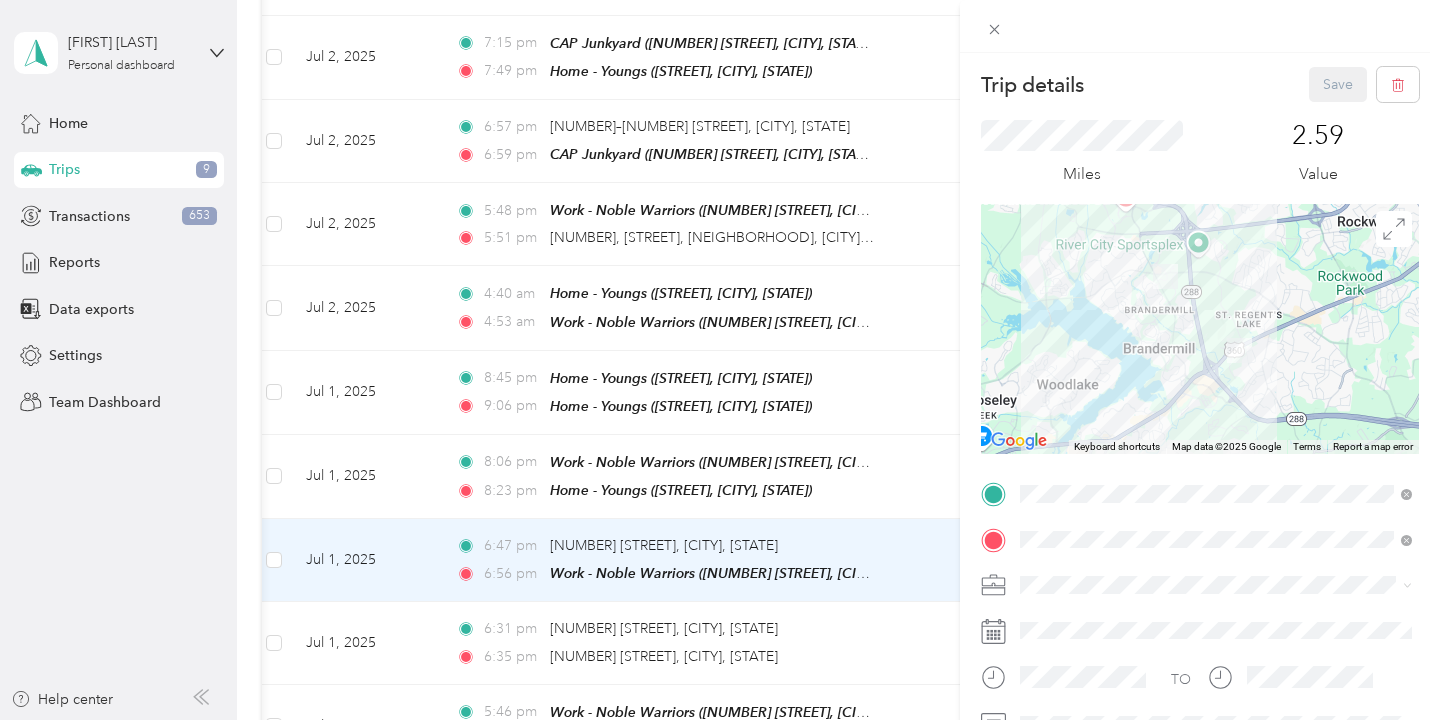 click on "Trip details Save This trip cannot be edited because it is either under review, approved, or paid. Contact your Team Manager to edit it. Miles [PRICE] Value  ← Move left → Move right ↑ Move up ↓ Move down + Zoom in - Zoom out Home Jump left by 75% End Jump right by 75% Page Up Jump up by 75% Page Down Jump down by 75% Keyboard shortcuts Map Data Map data ©2025 Google Map data ©2025 Google 2 km  Click to toggle between metric and imperial units Terms Report a map error TO Add photo" at bounding box center [720, 360] 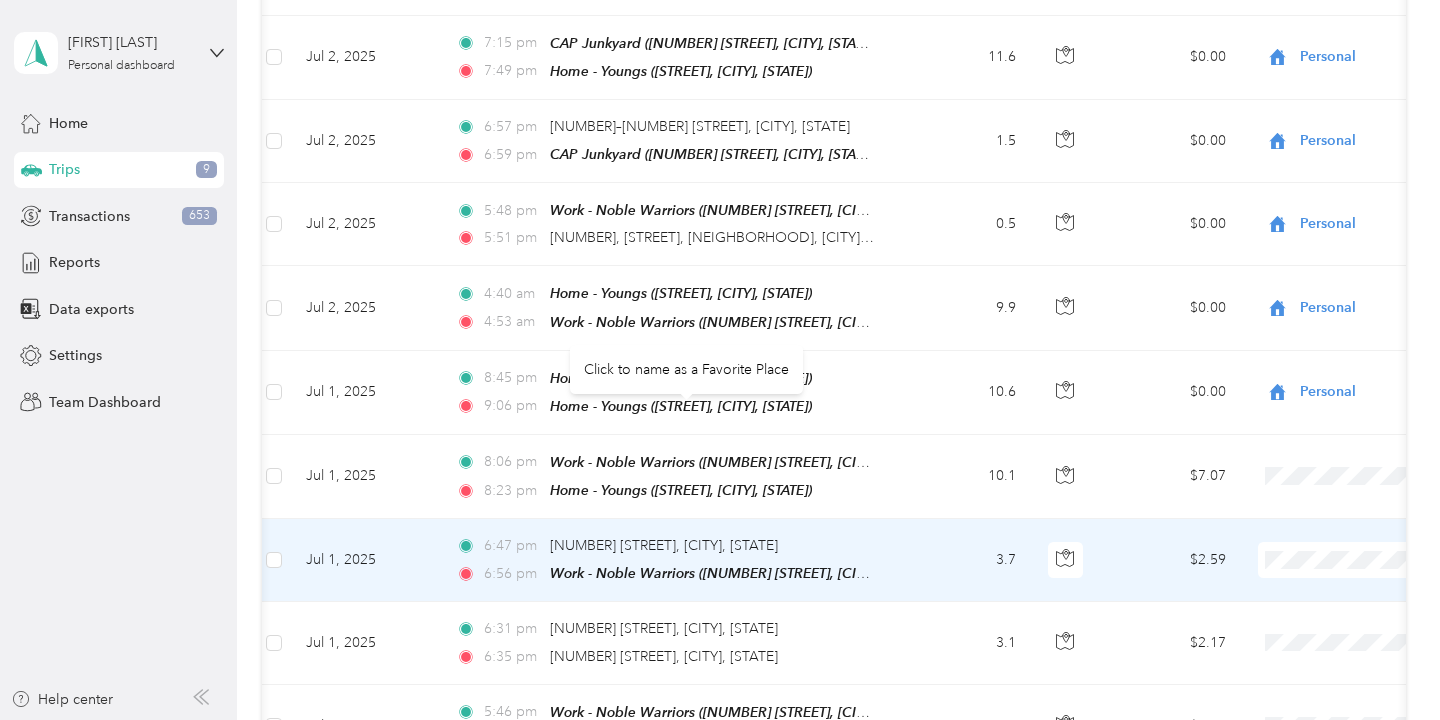 click on "[NUMBER] [STREET], [CITY], [STATE]" at bounding box center [664, 545] 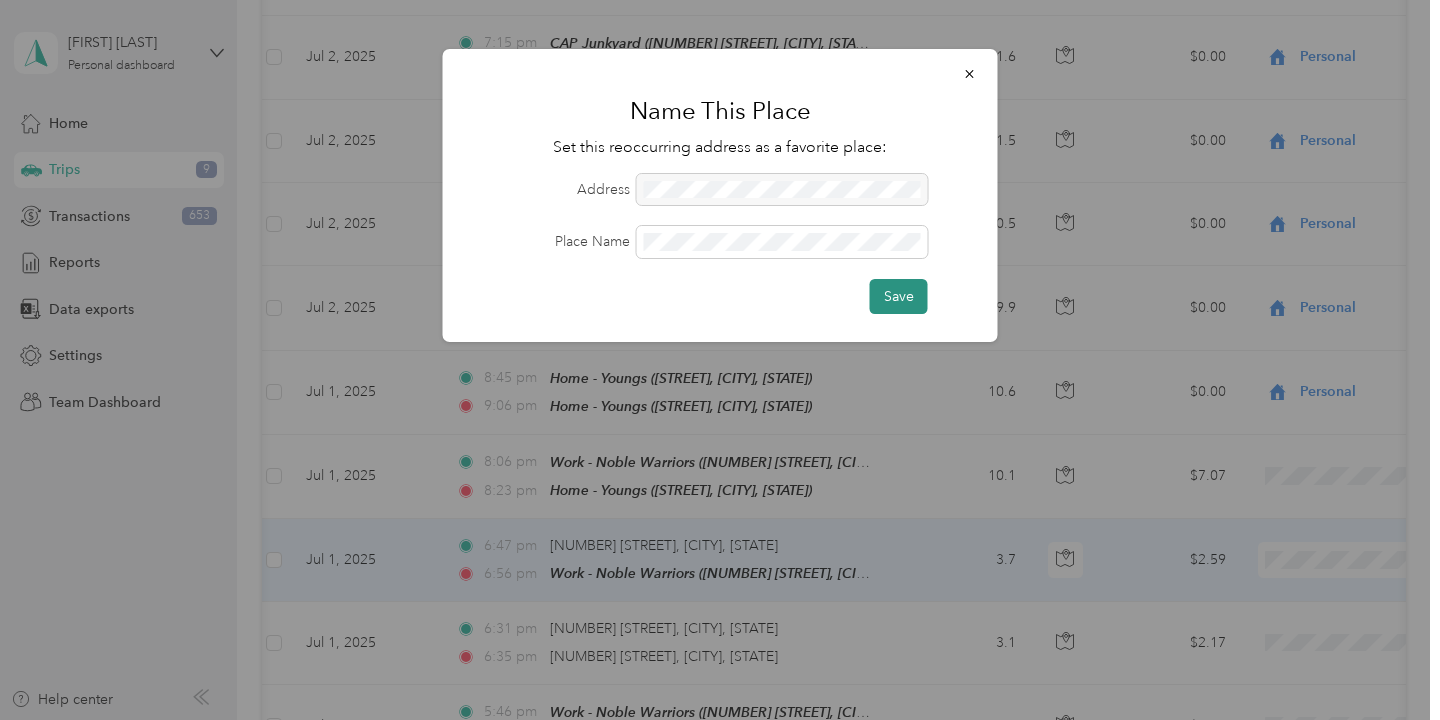 click on "Save" at bounding box center [899, 296] 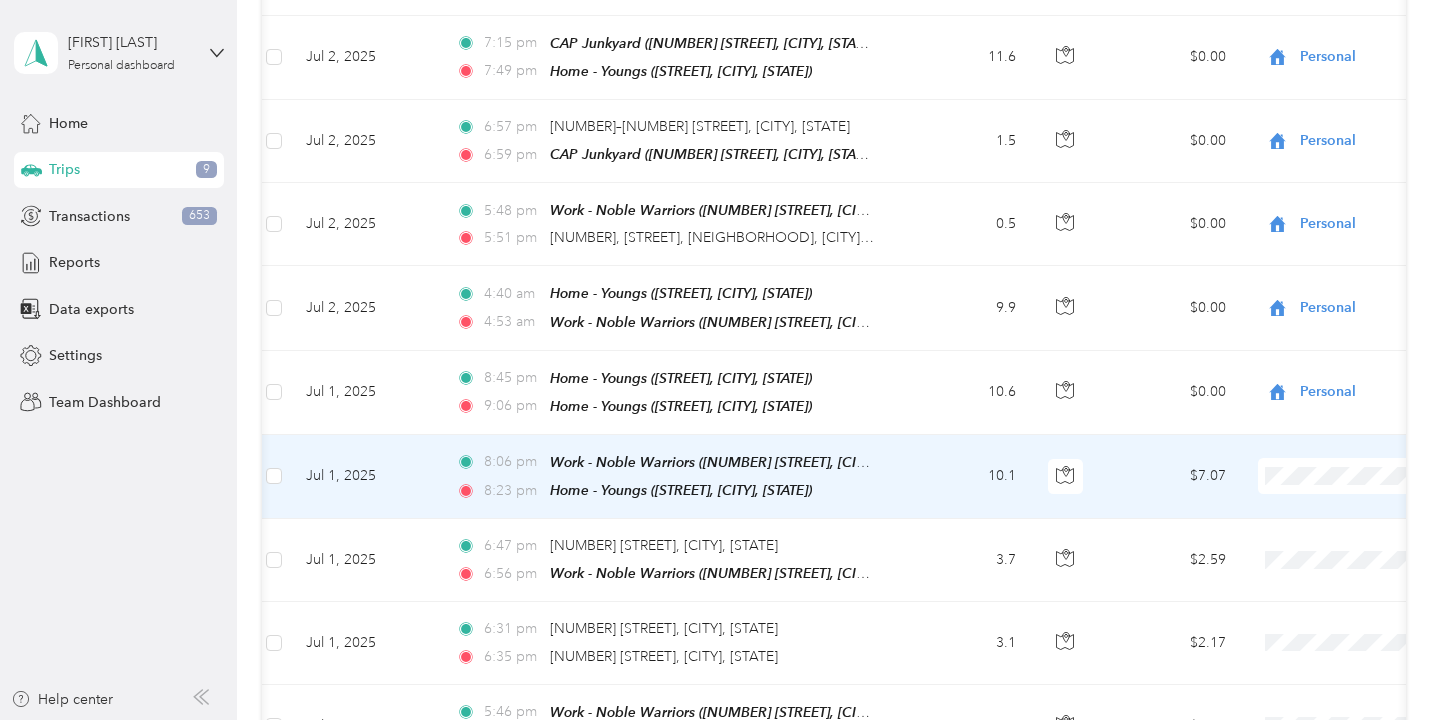 click on "Personal" at bounding box center (1334, 414) 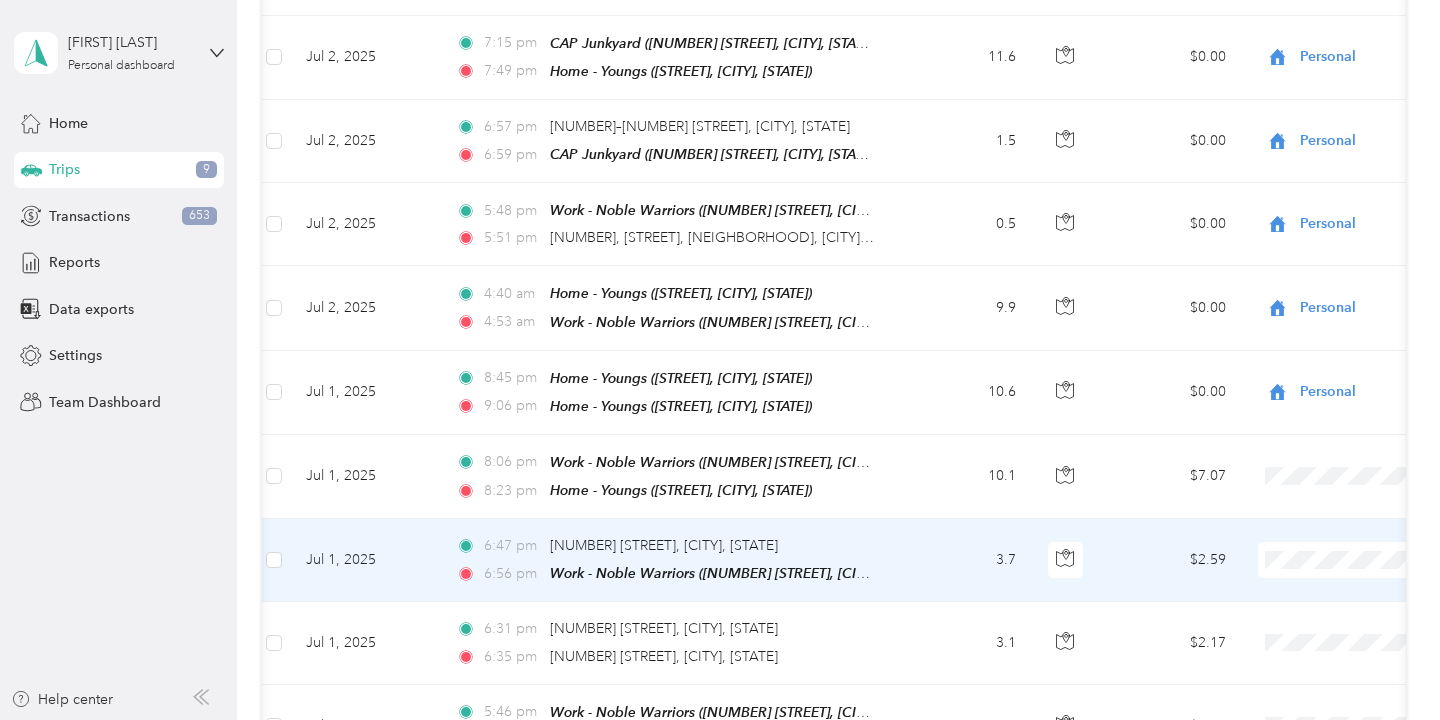 click on "Personal" at bounding box center [1334, 498] 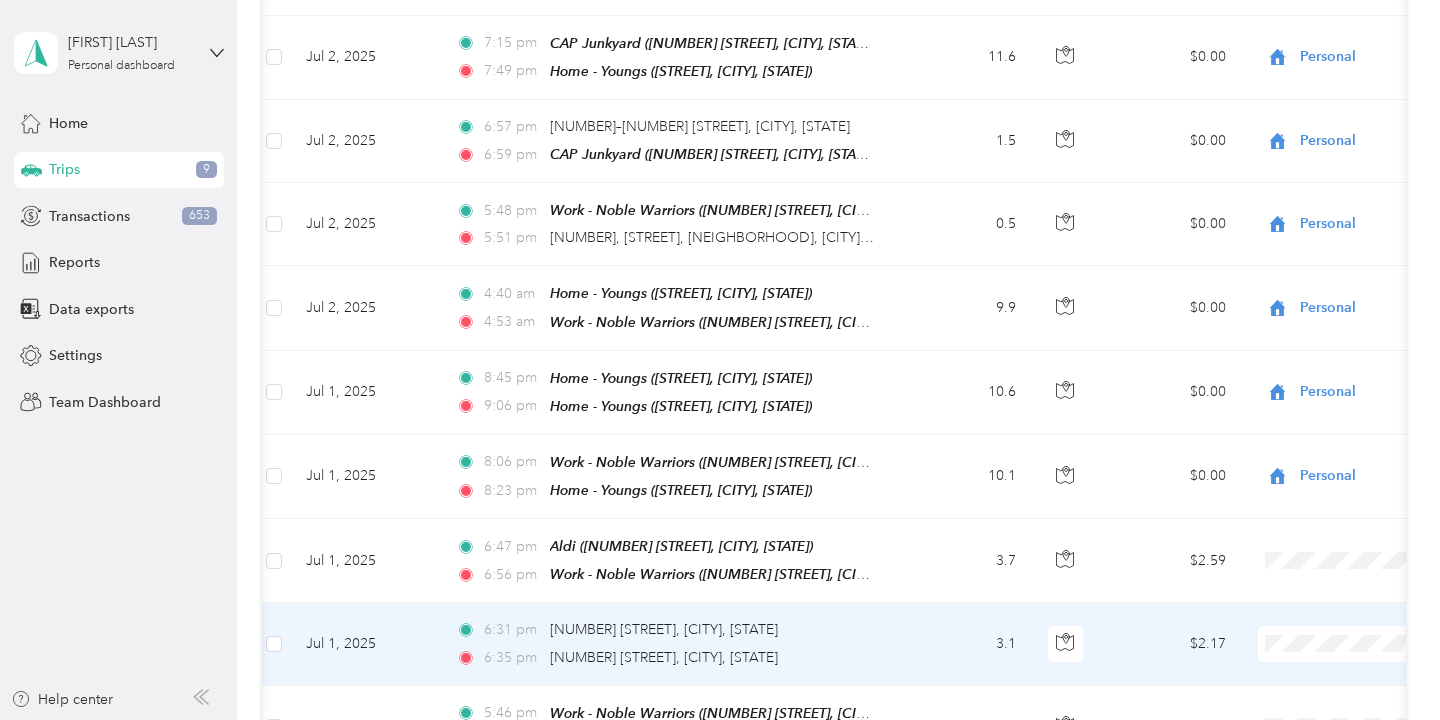 click on "Personal" at bounding box center [1316, 296] 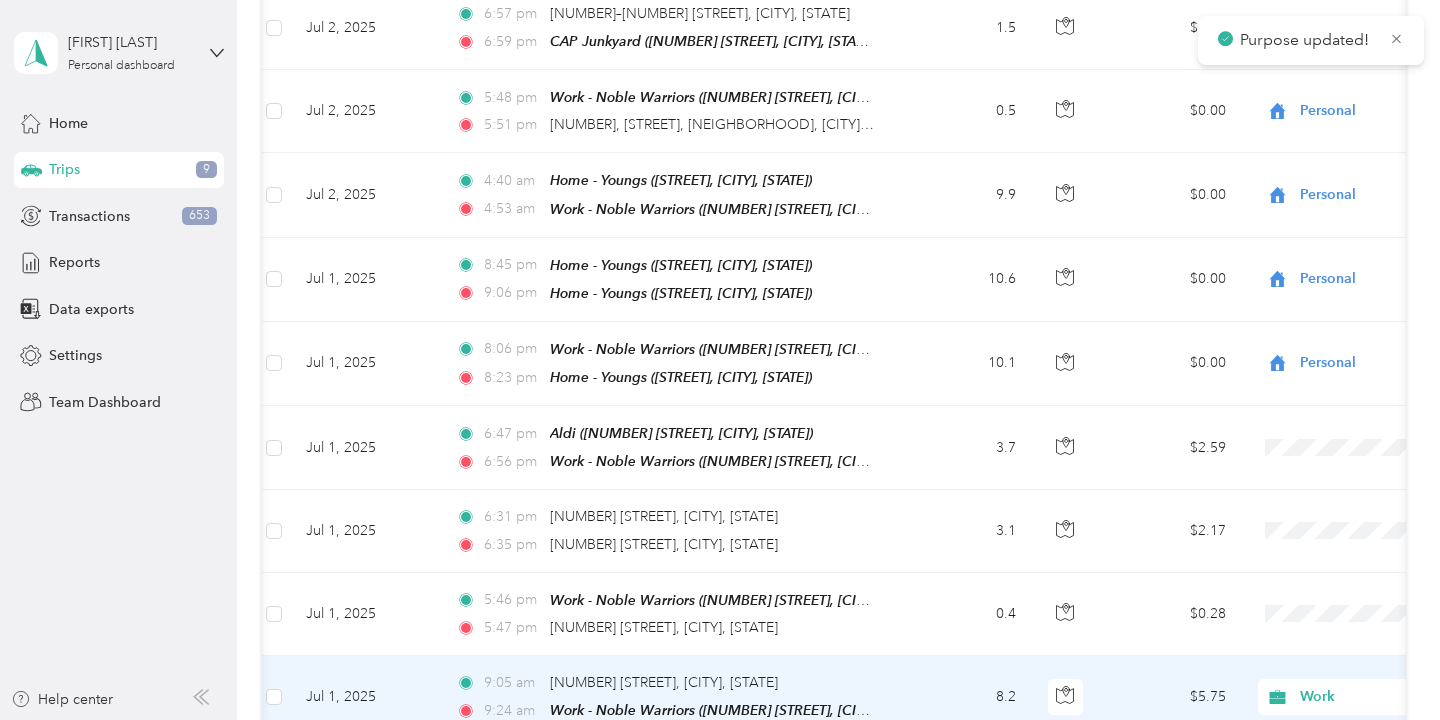 scroll, scrollTop: 14347, scrollLeft: 0, axis: vertical 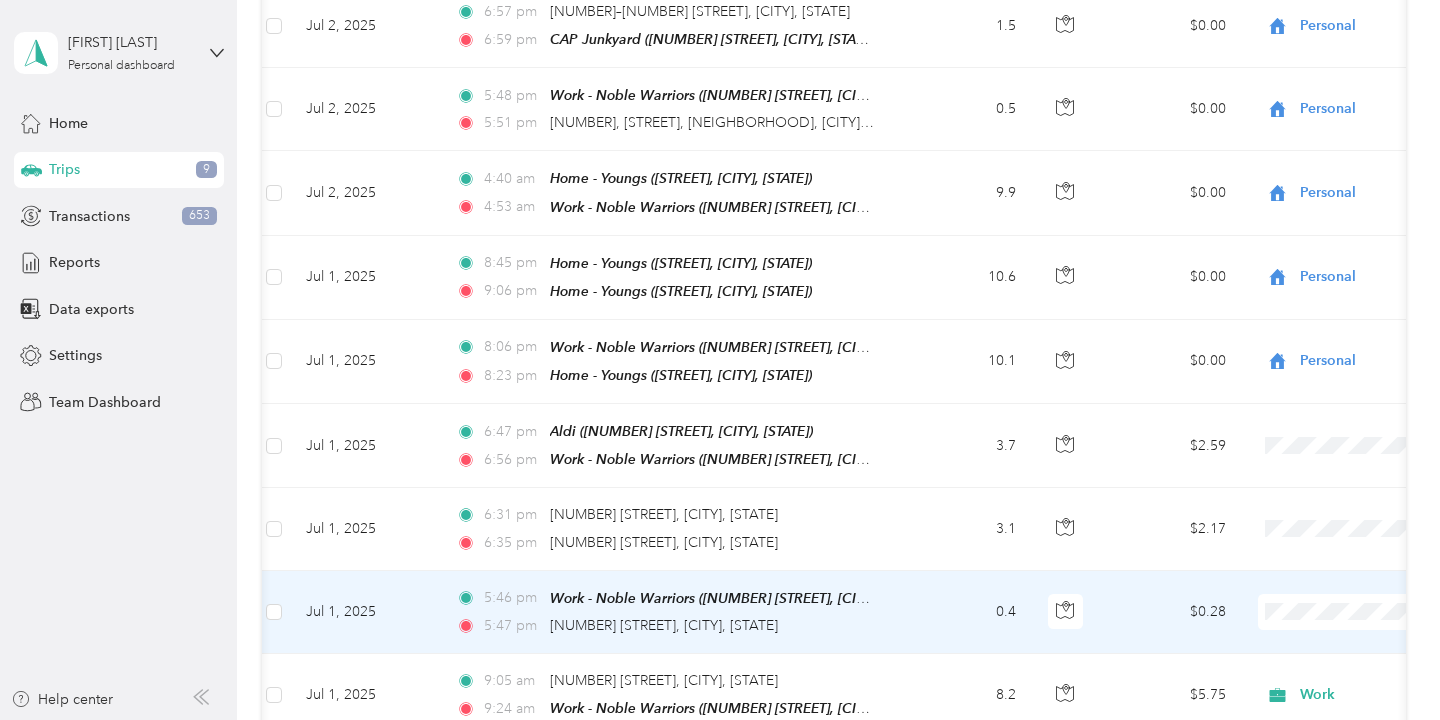 click on "Work Personal Other Charity Medical Moving Commute" at bounding box center (1316, 333) 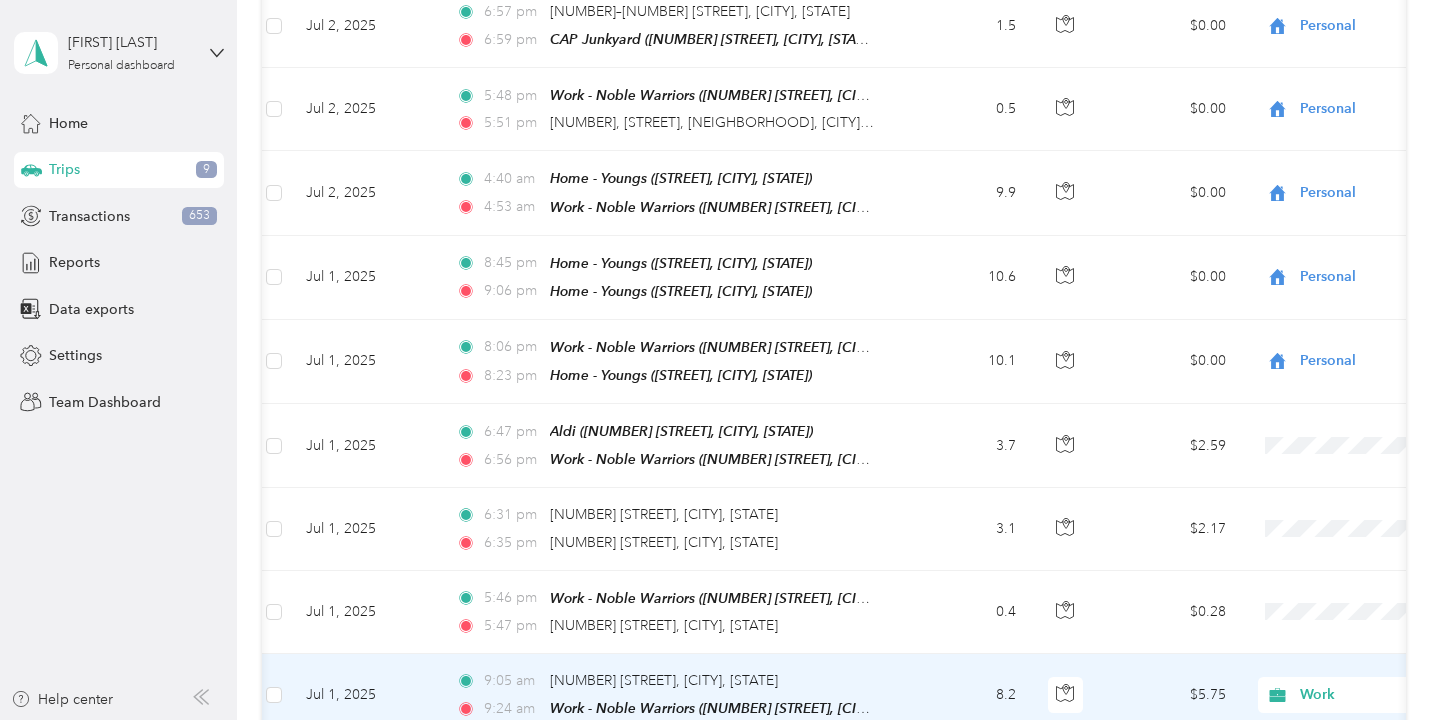 click on "$5.75" at bounding box center (1172, 695) 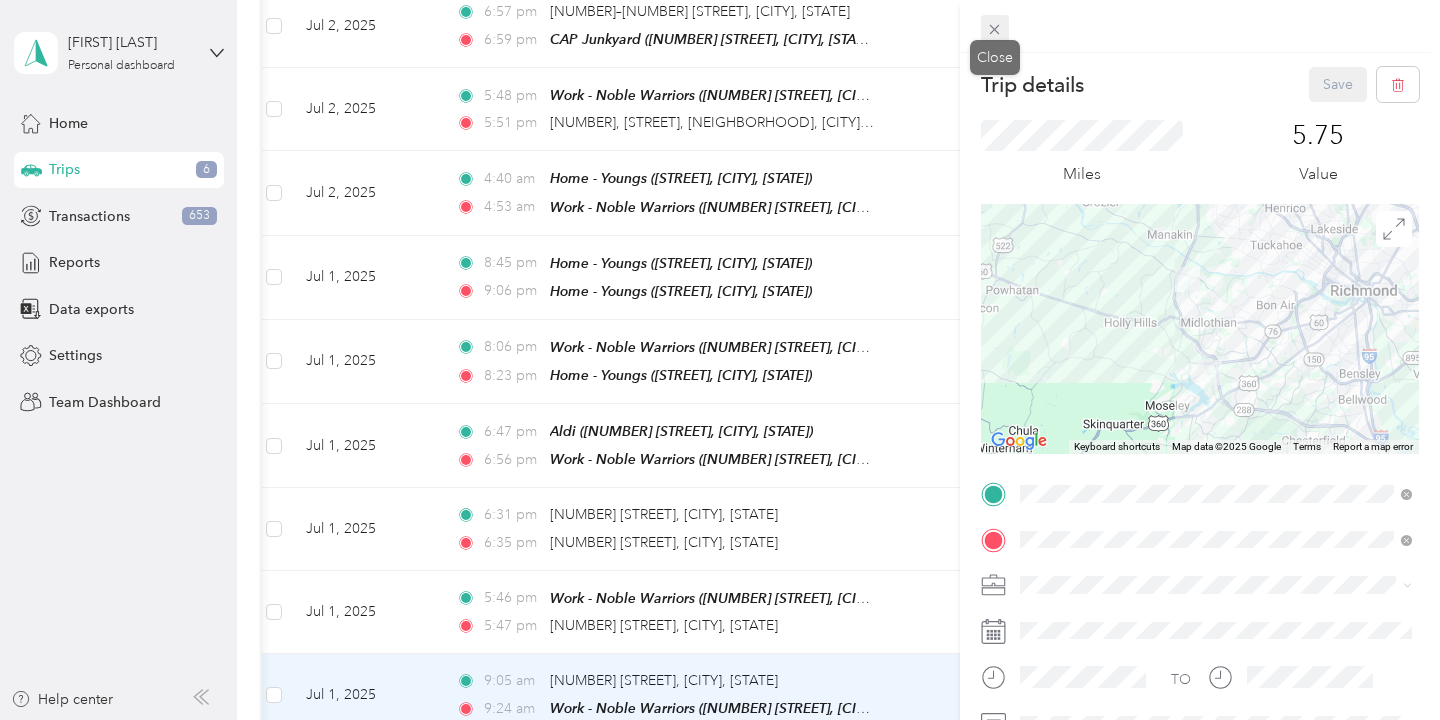 click 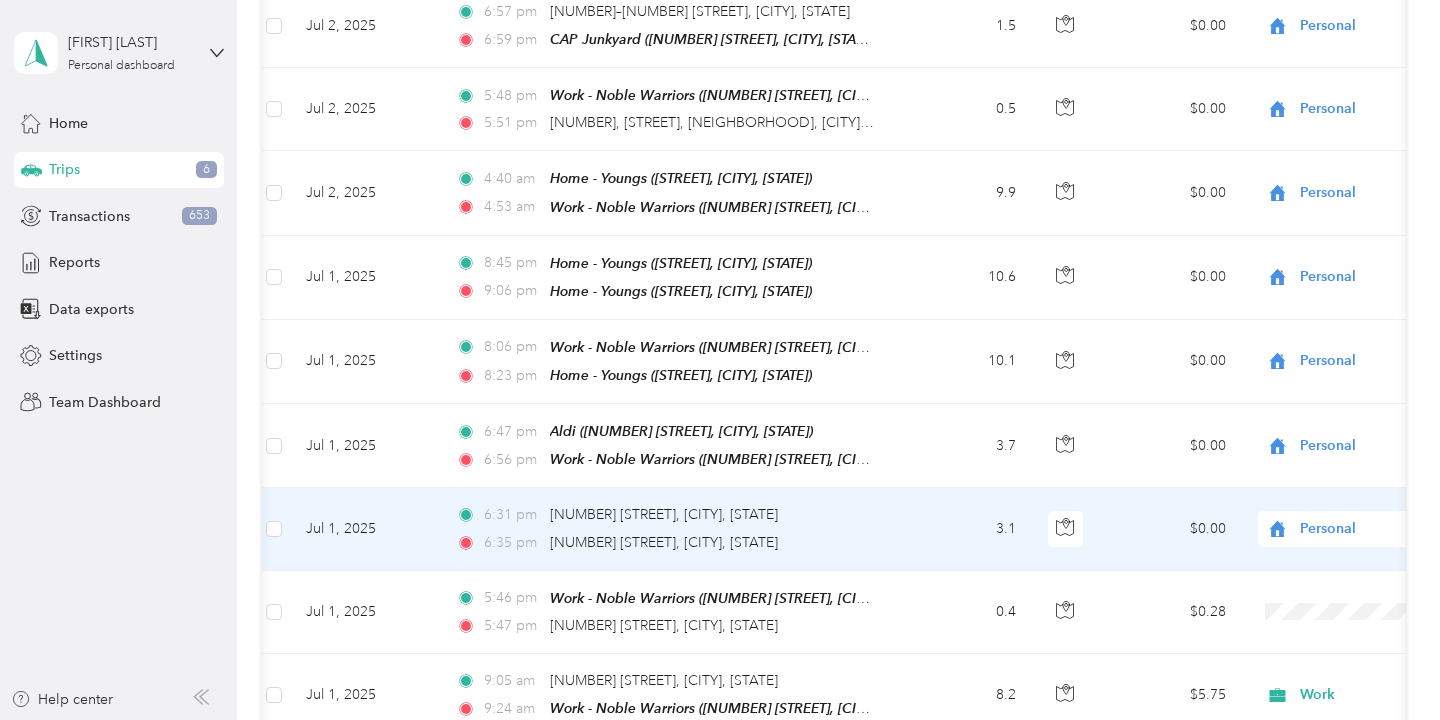scroll, scrollTop: 14352, scrollLeft: 0, axis: vertical 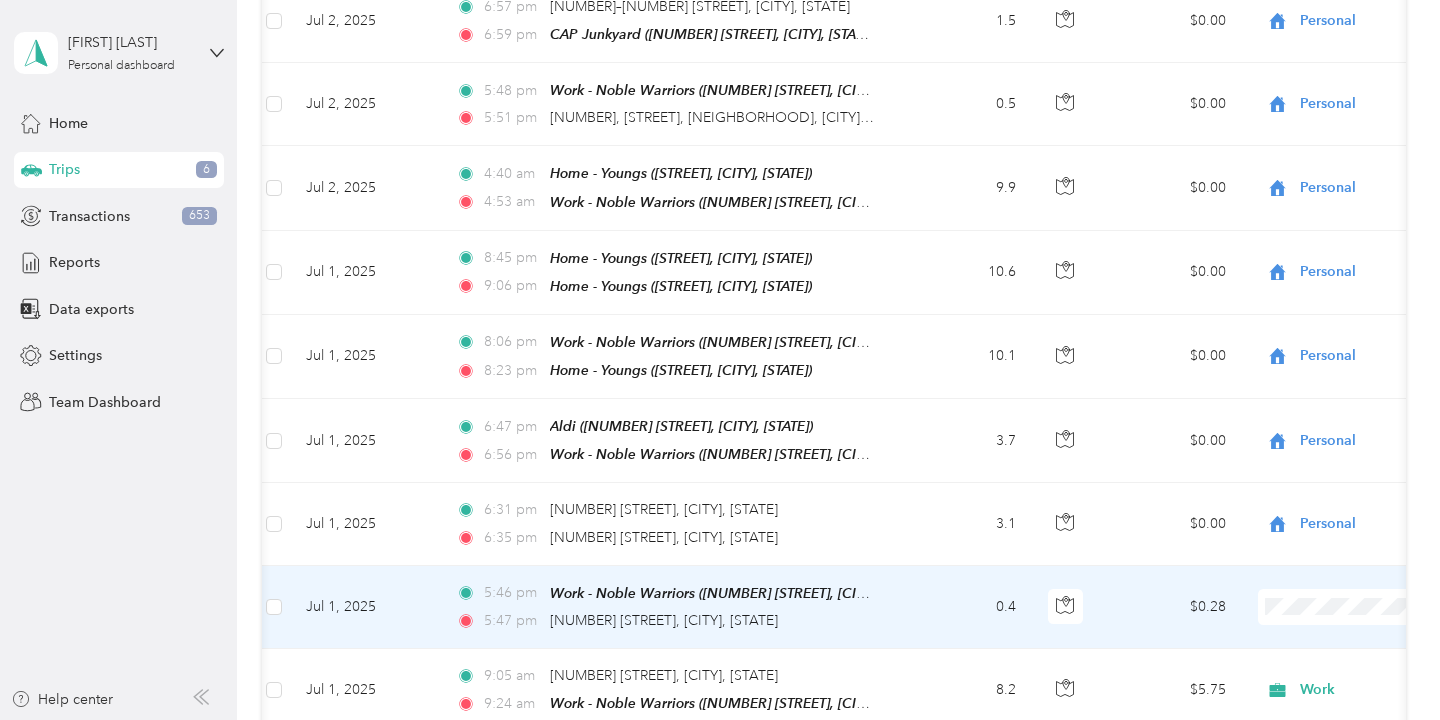 click on "Personal" at bounding box center (1316, 259) 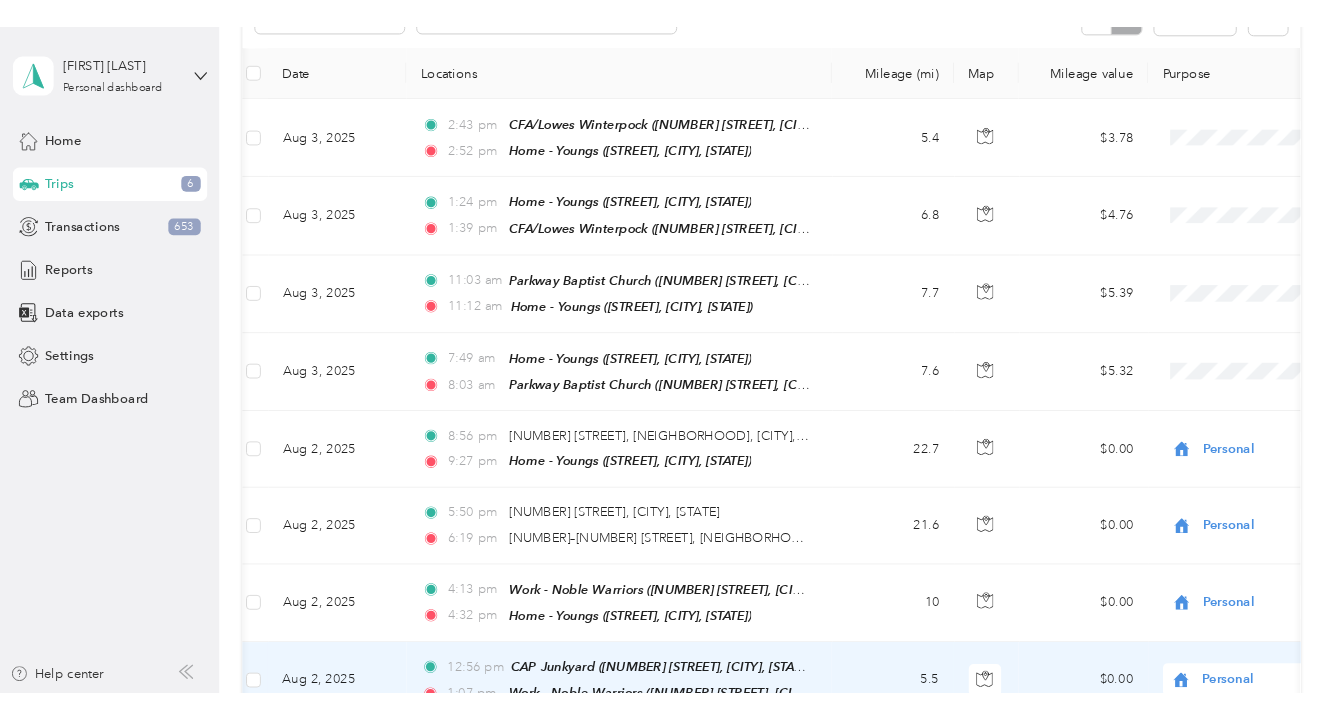scroll, scrollTop: 287, scrollLeft: 0, axis: vertical 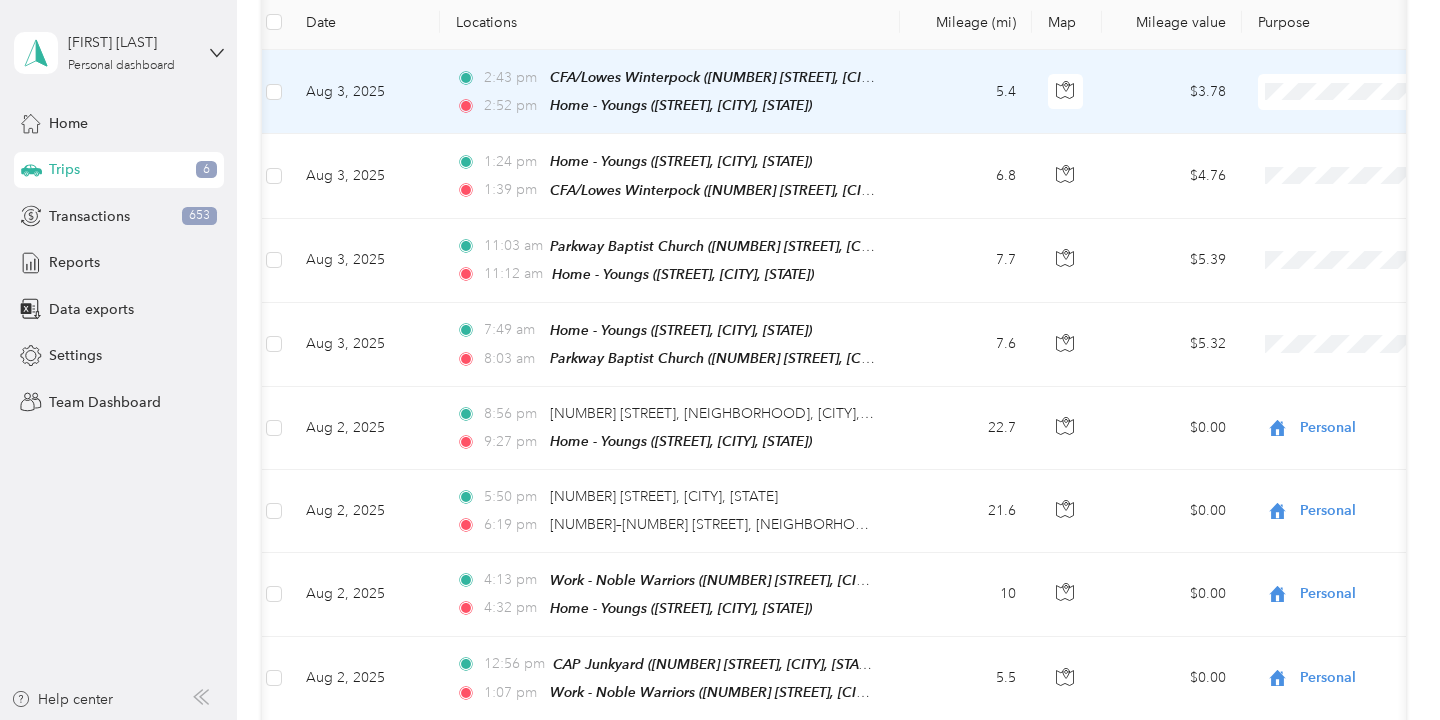 click on "Personal" at bounding box center (1334, 163) 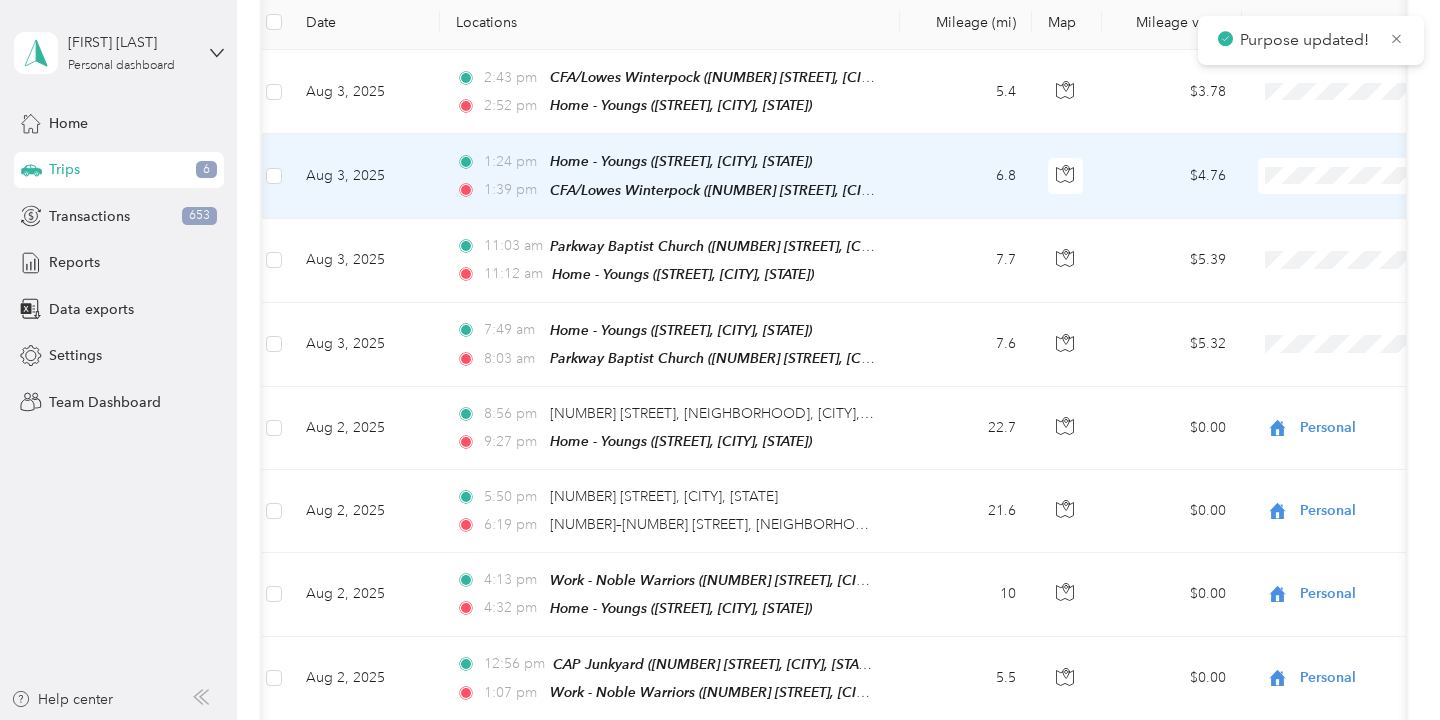 click on "Personal" at bounding box center [1316, 246] 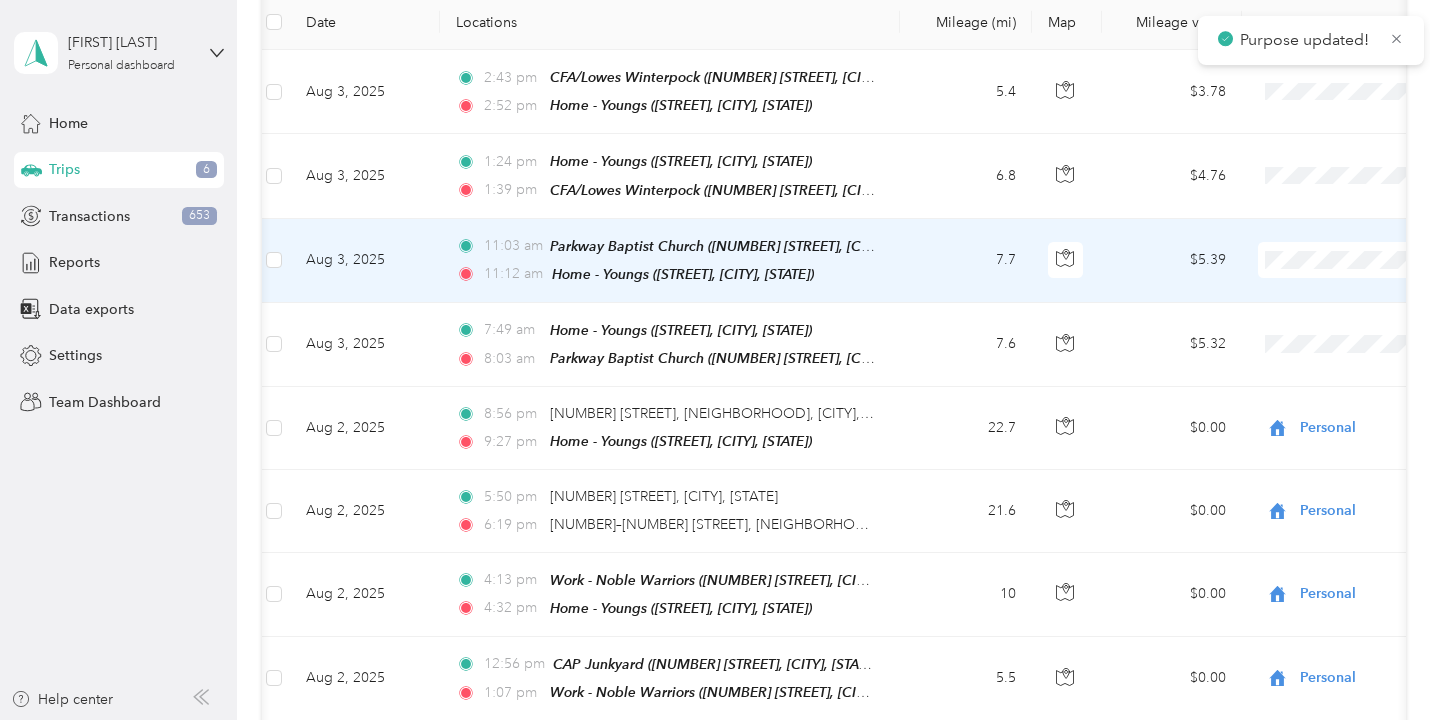 click on "Personal" at bounding box center [1334, 330] 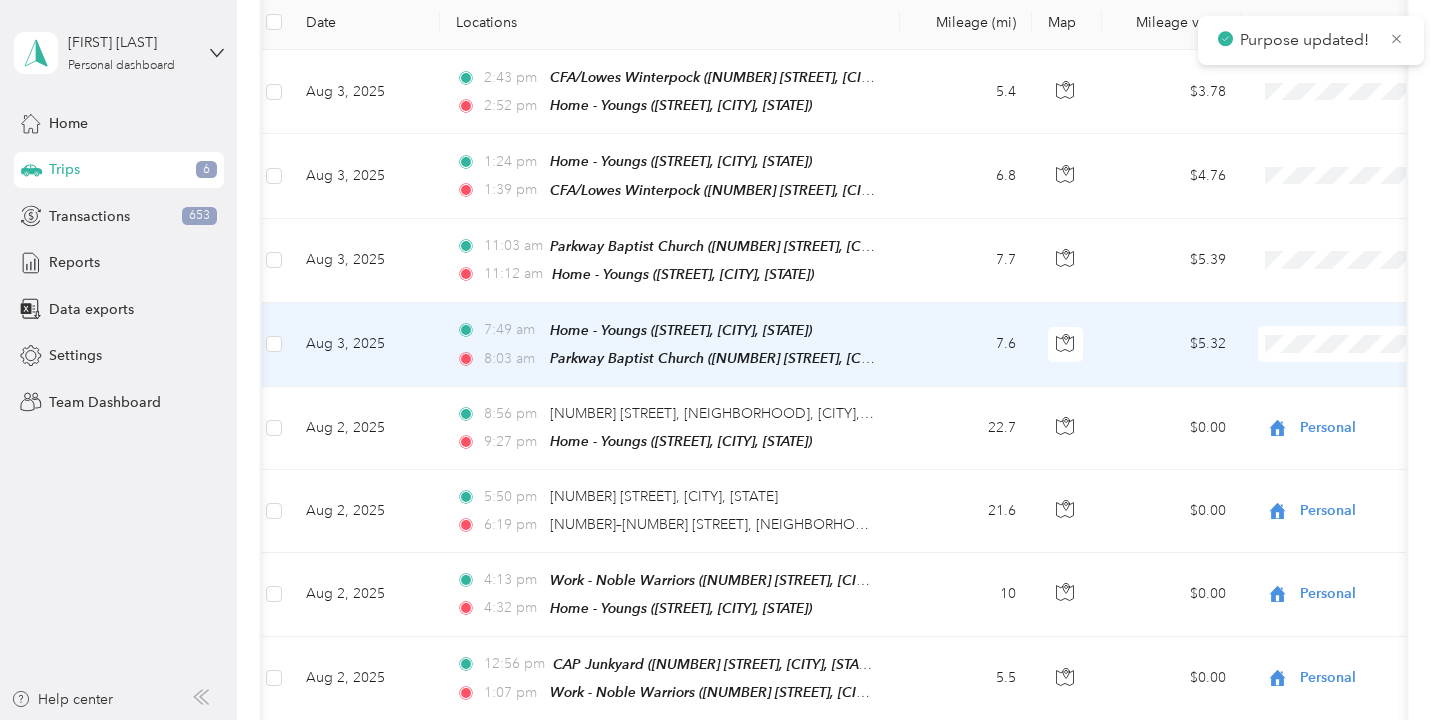 click on "Personal" at bounding box center (1334, 411) 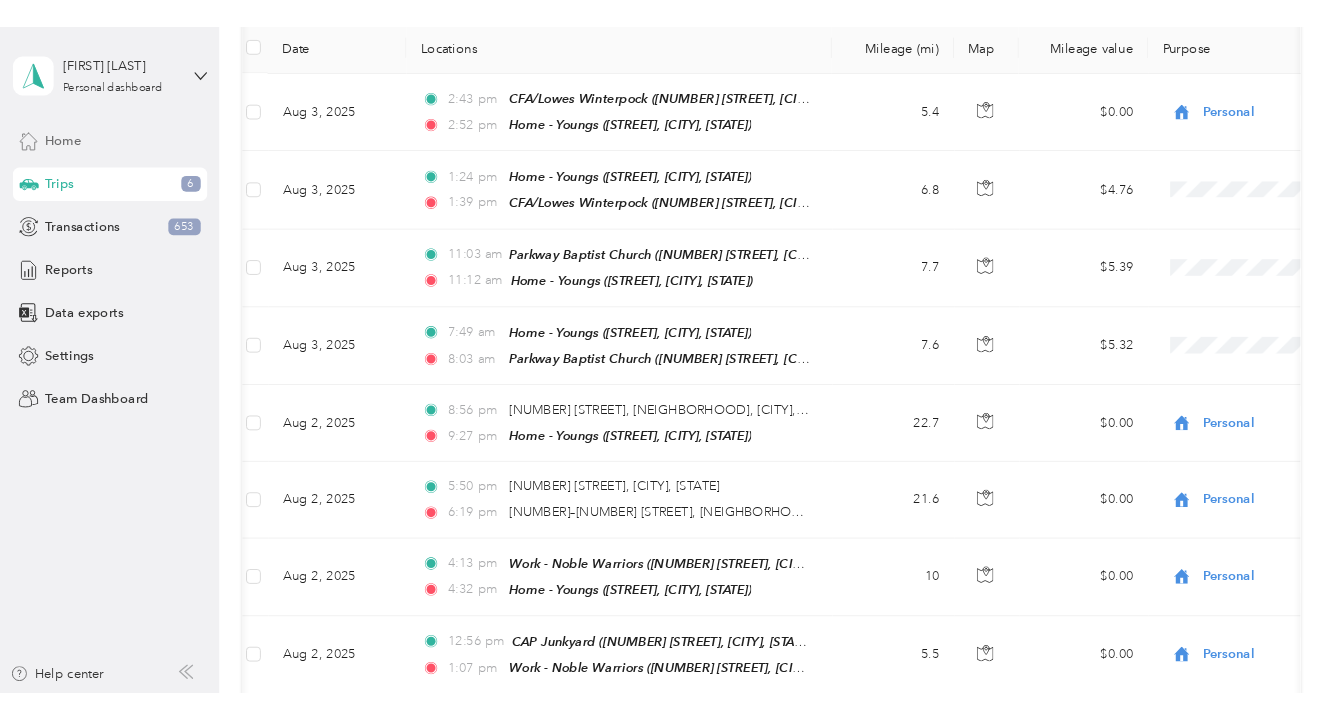 scroll, scrollTop: 455, scrollLeft: 0, axis: vertical 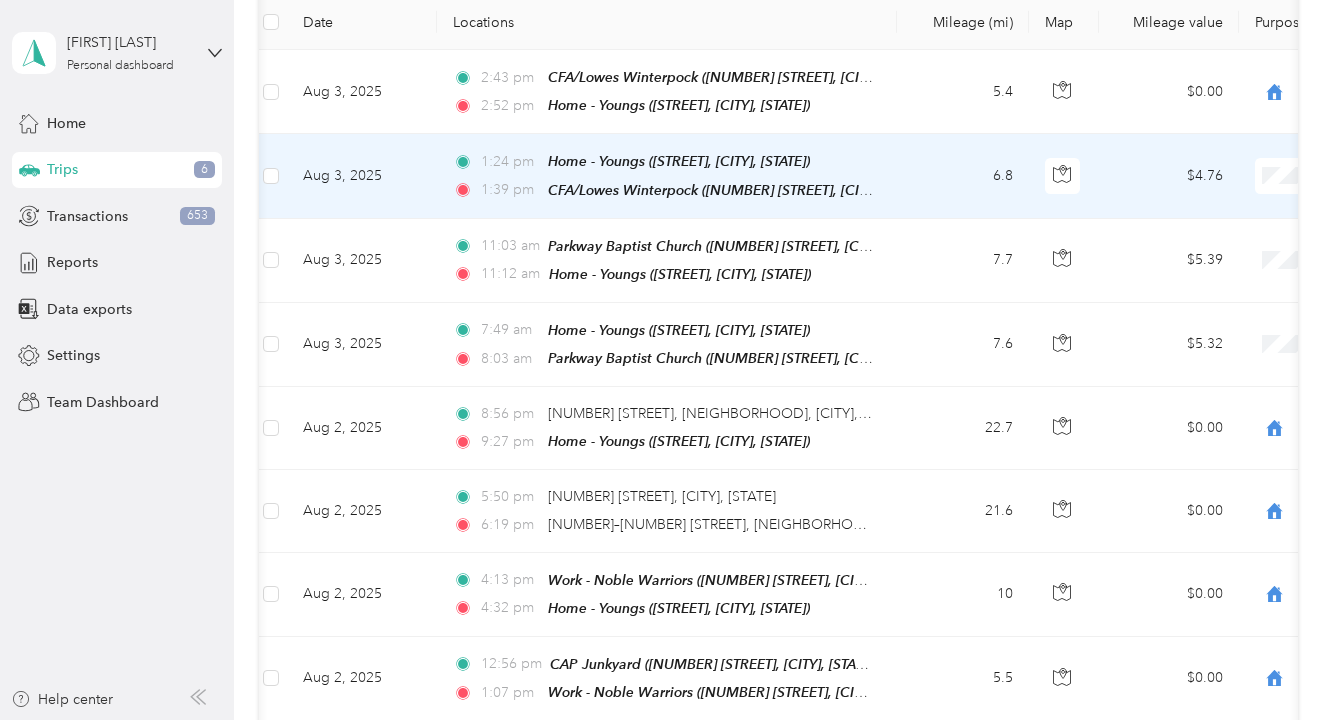 click on "Personal" at bounding box center (1226, 246) 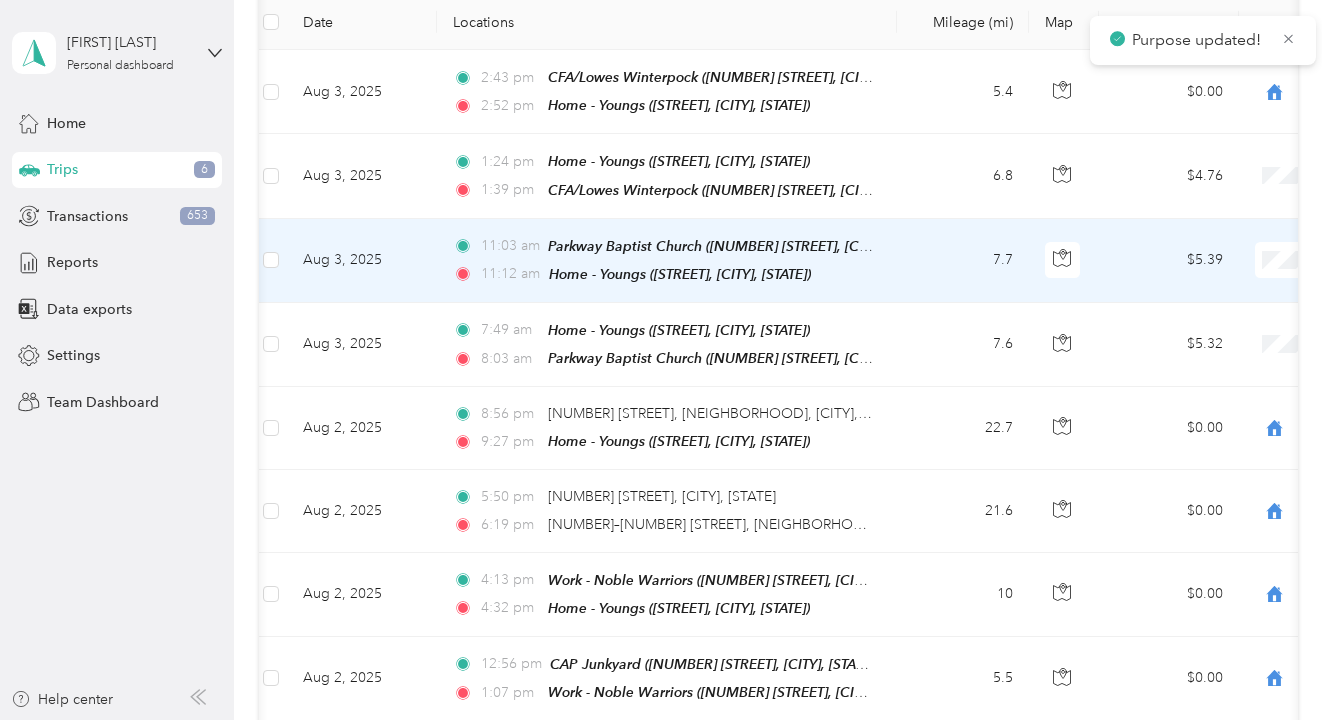 click on "Personal" at bounding box center (1226, 330) 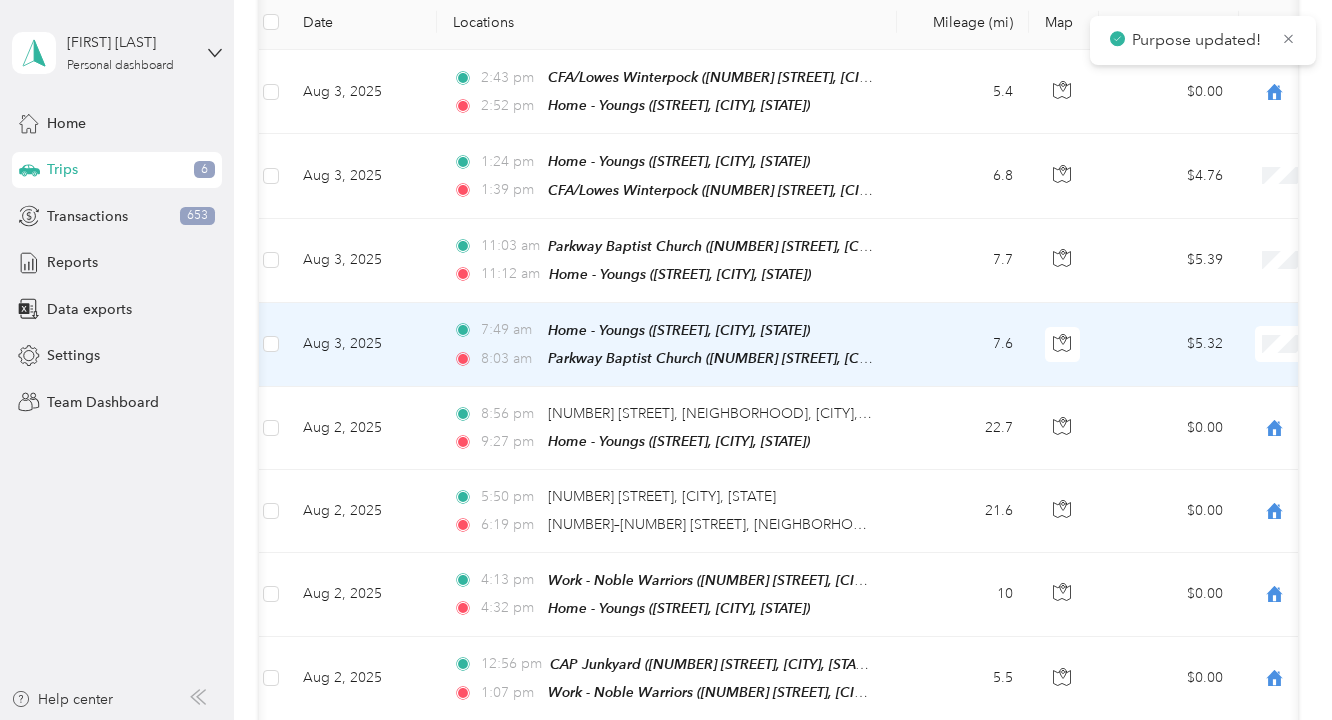 click on "Personal" at bounding box center [1226, 408] 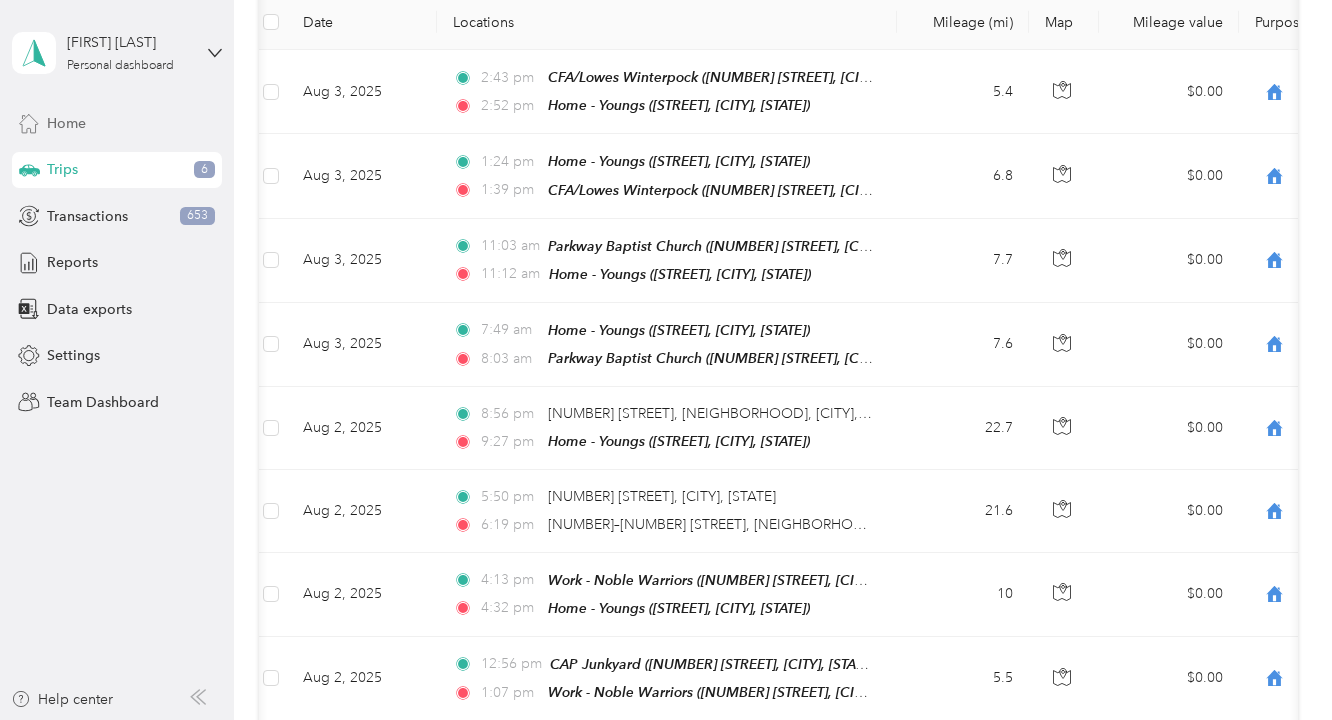 click on "Home" at bounding box center [117, 123] 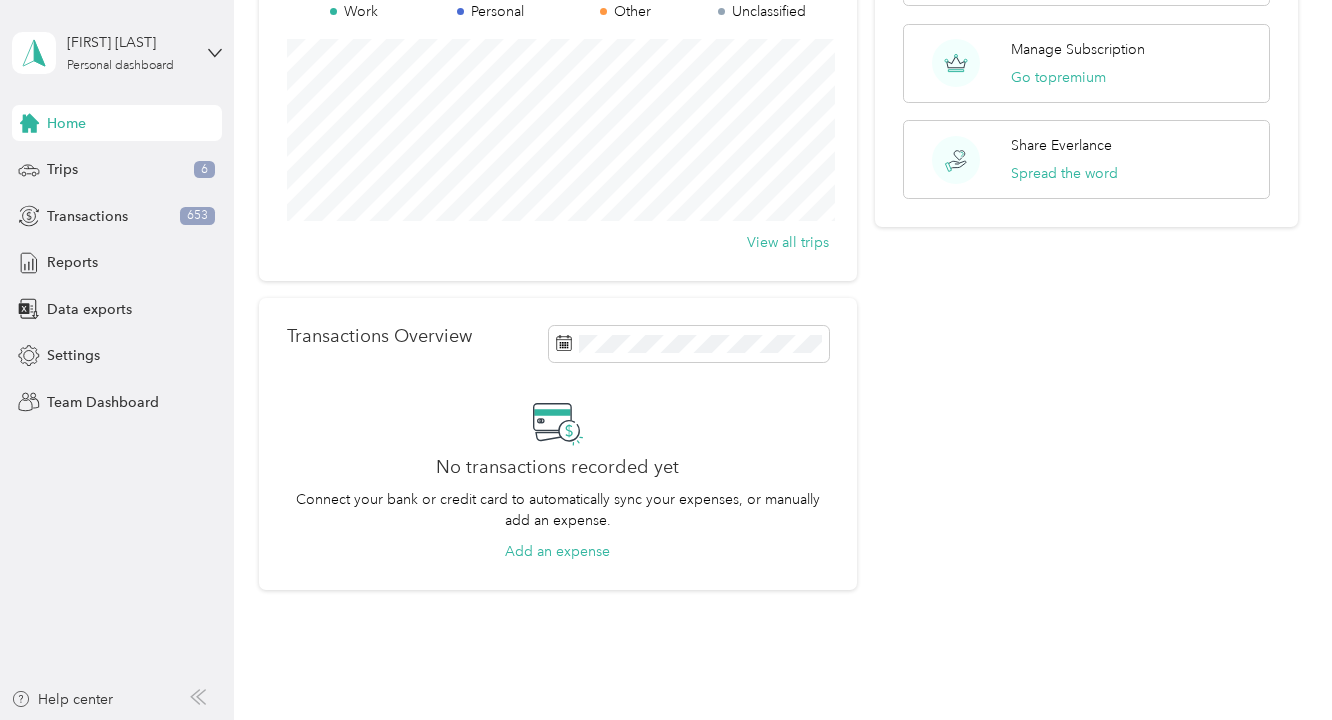 scroll, scrollTop: 297, scrollLeft: 0, axis: vertical 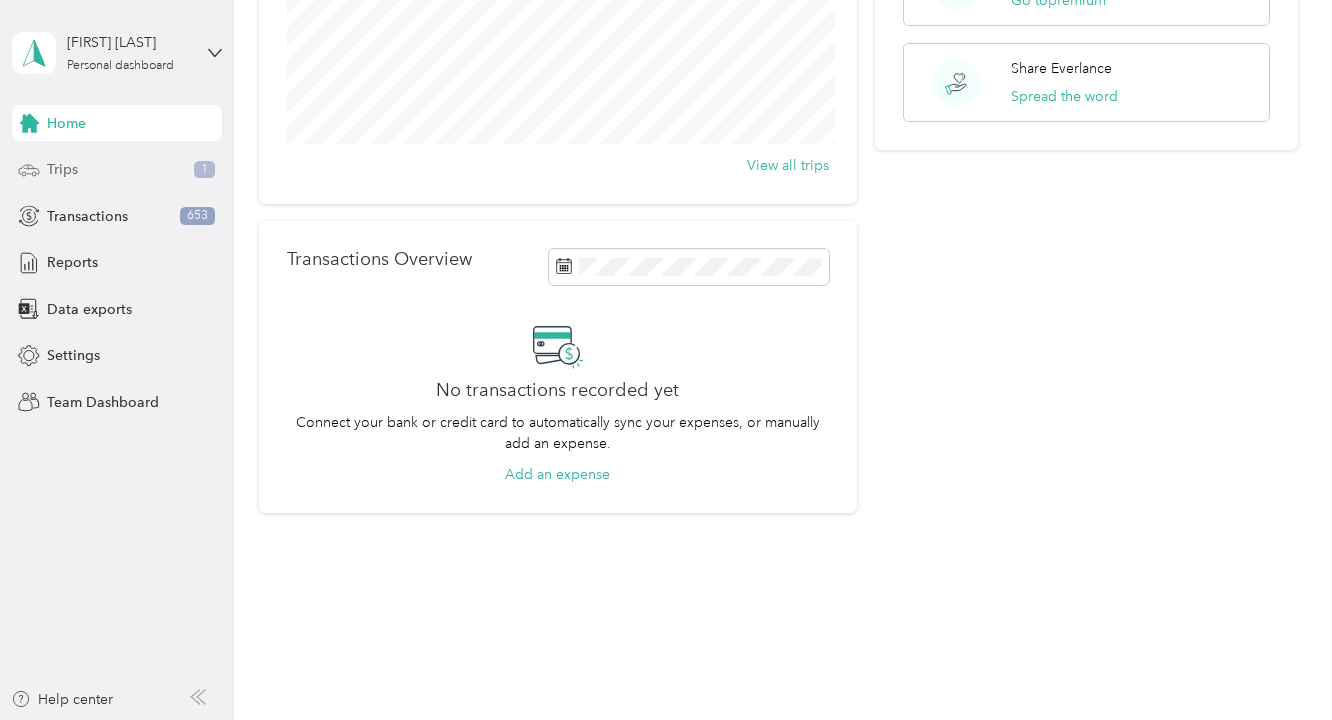 click on "Trips 1" at bounding box center (117, 170) 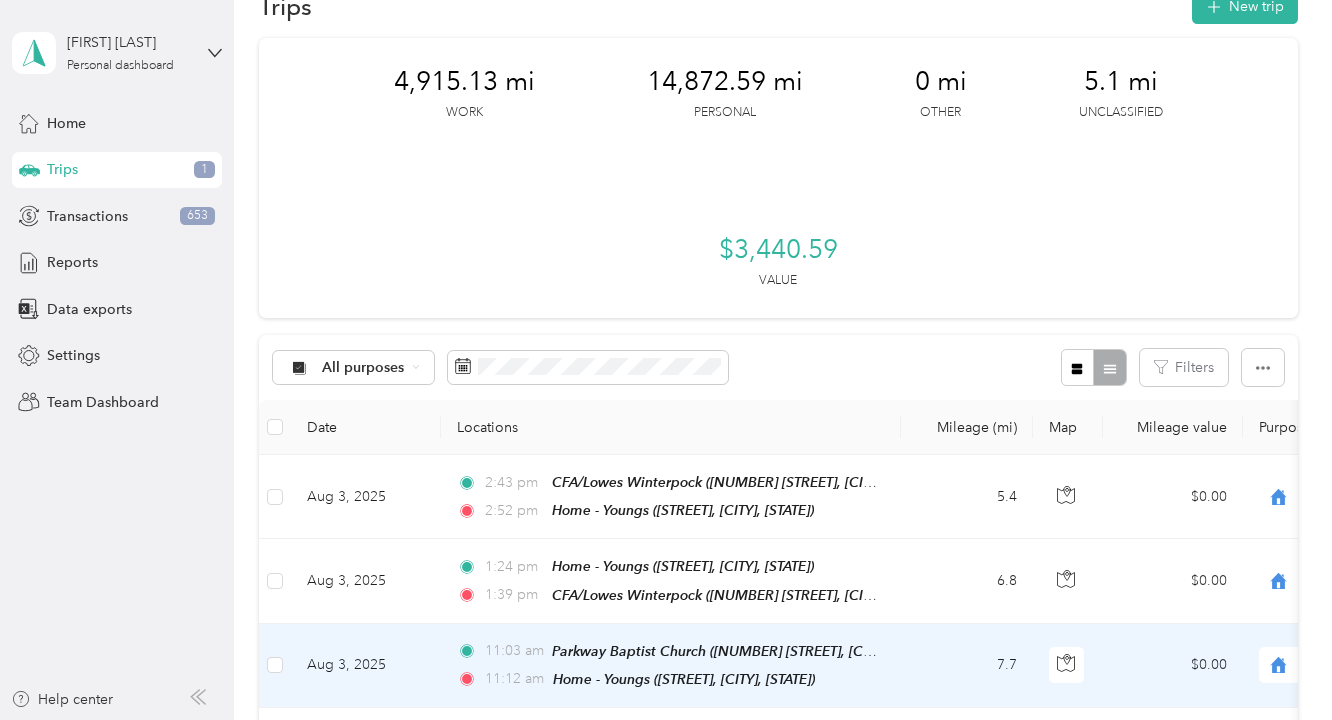 scroll, scrollTop: 0, scrollLeft: 0, axis: both 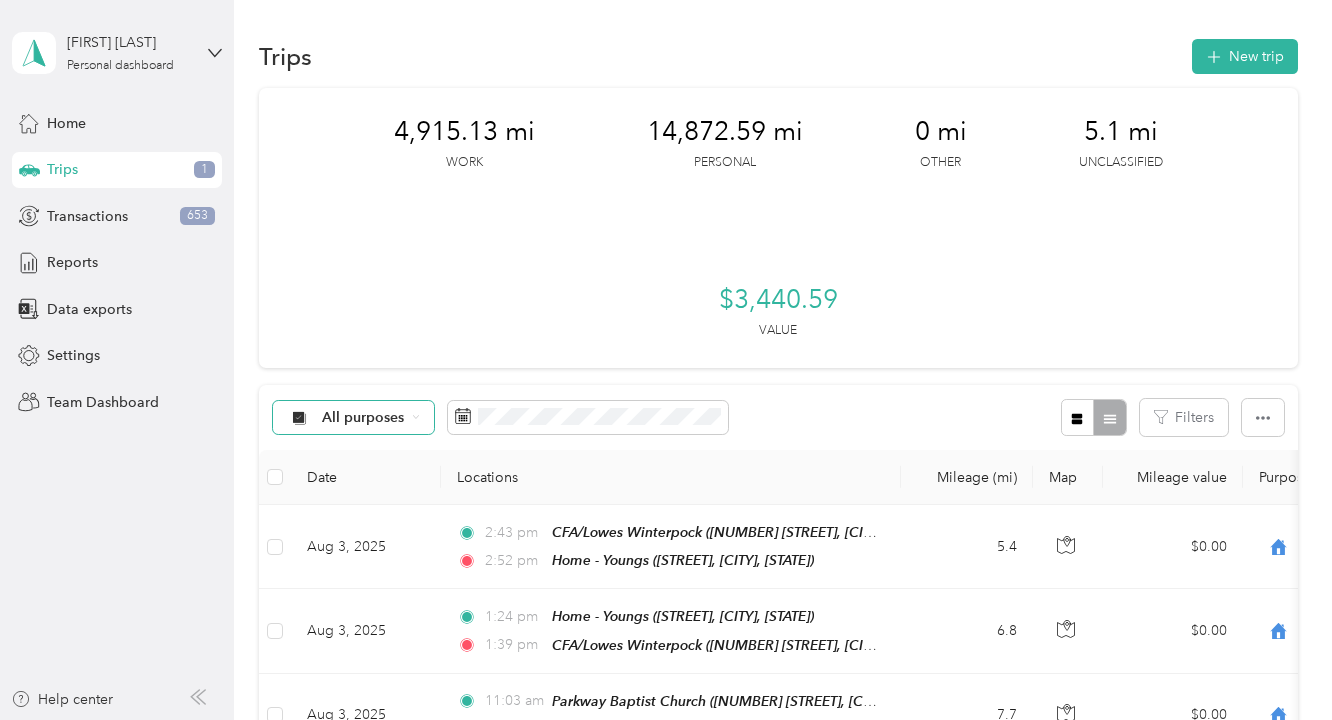 click 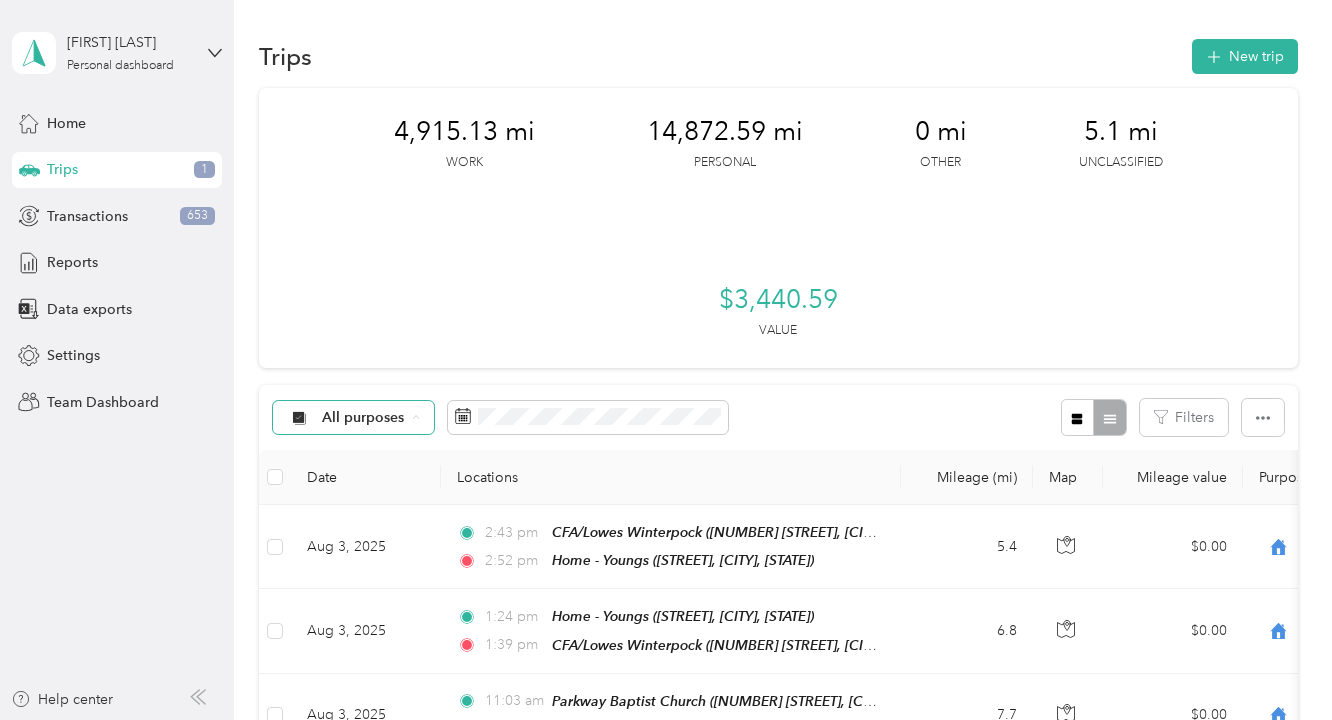 click on "Unclassified" at bounding box center [353, 488] 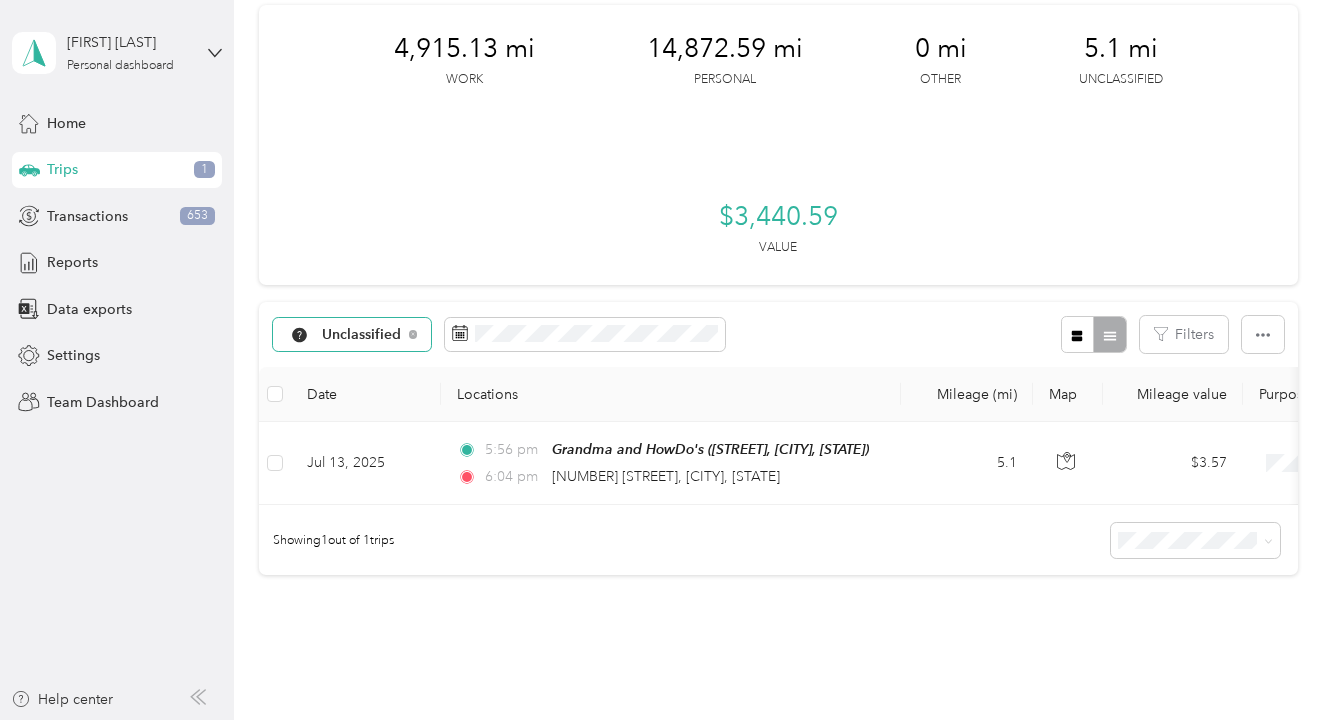 scroll, scrollTop: 84, scrollLeft: 0, axis: vertical 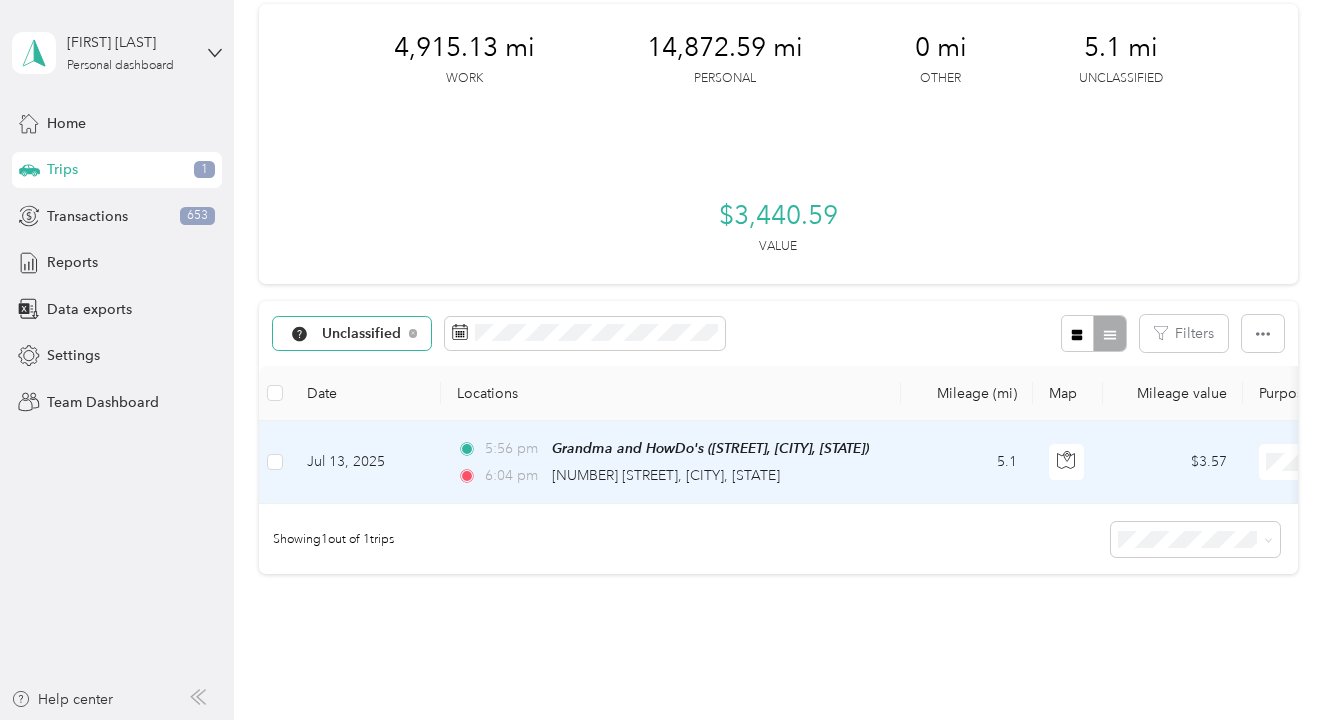 click on "Personal" at bounding box center [1226, 249] 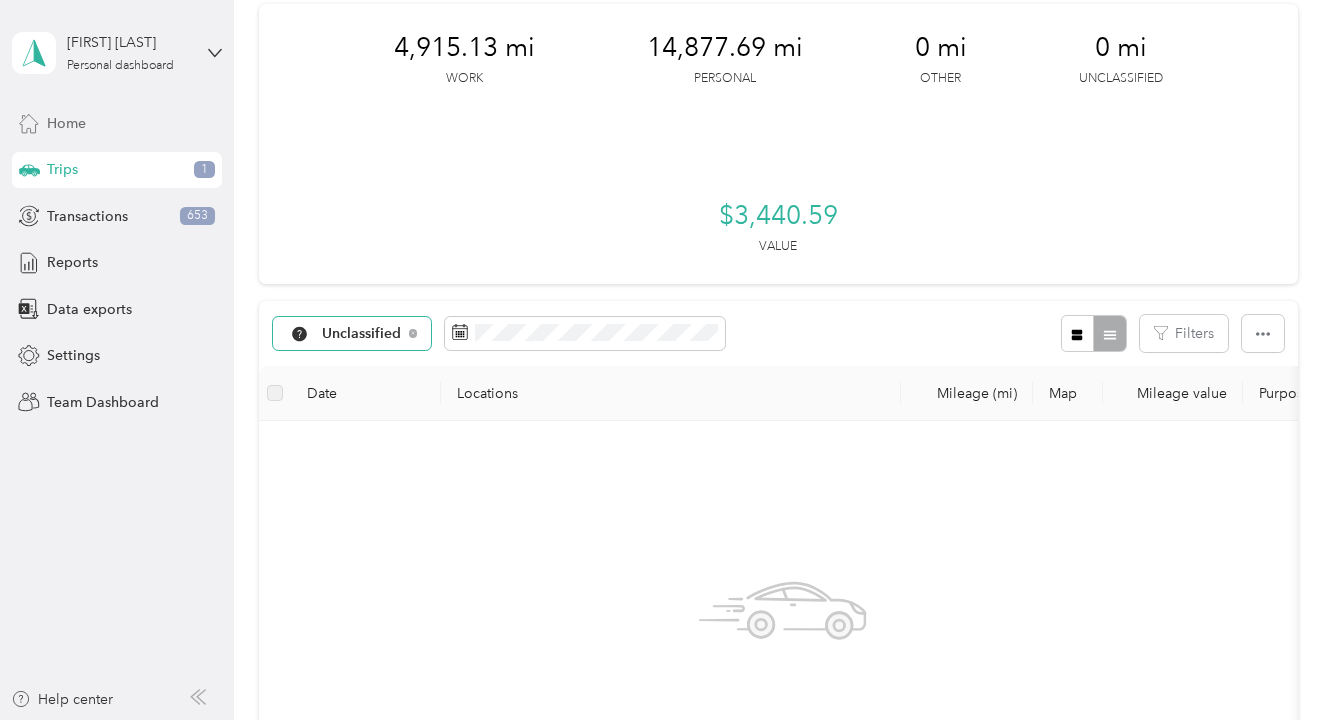 click on "Home" at bounding box center [117, 123] 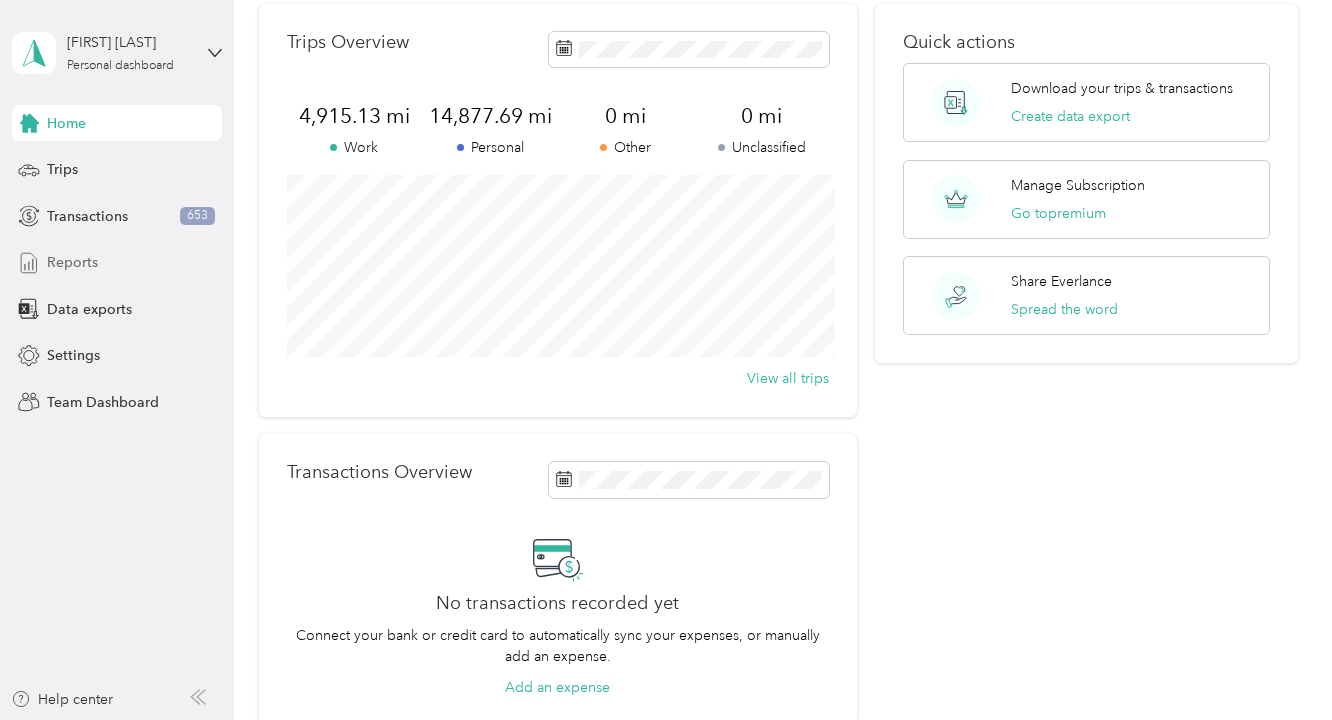 click on "Reports" at bounding box center [117, 263] 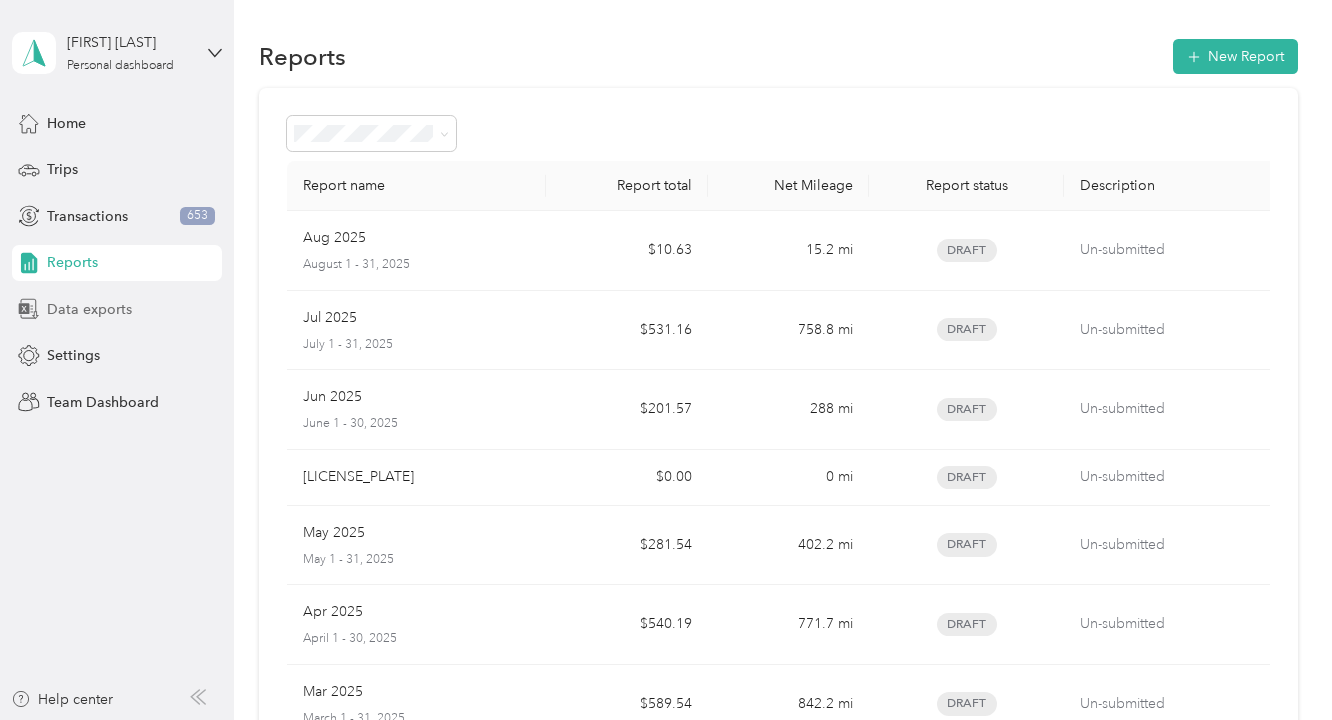 click on "Data exports" at bounding box center (117, 309) 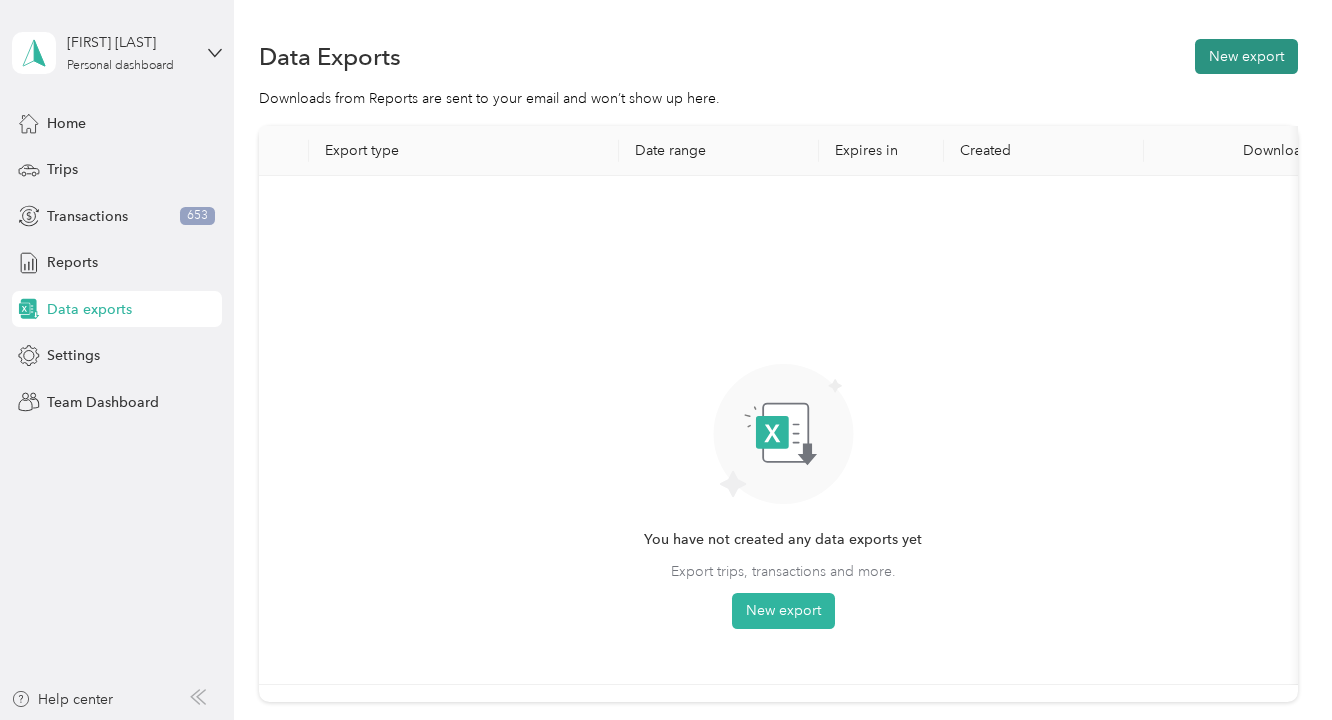 click on "New export" at bounding box center [1246, 56] 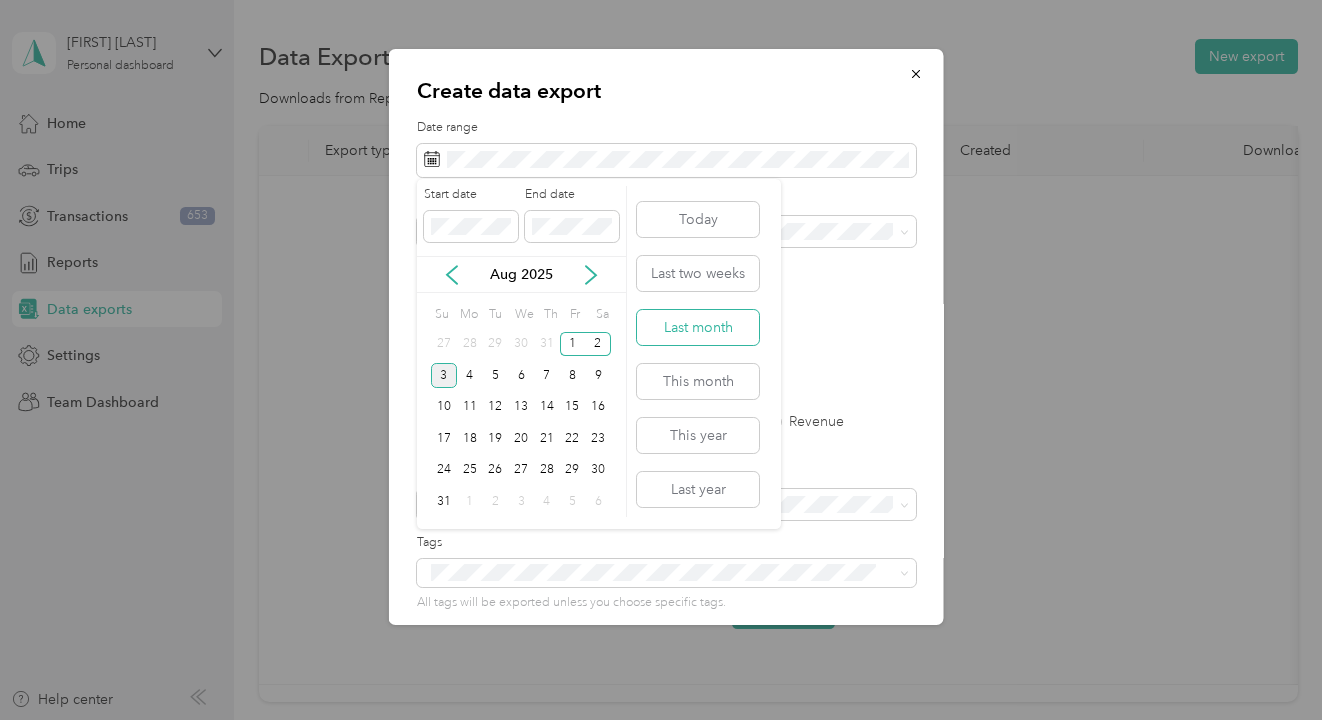 click on "Last month" at bounding box center [698, 327] 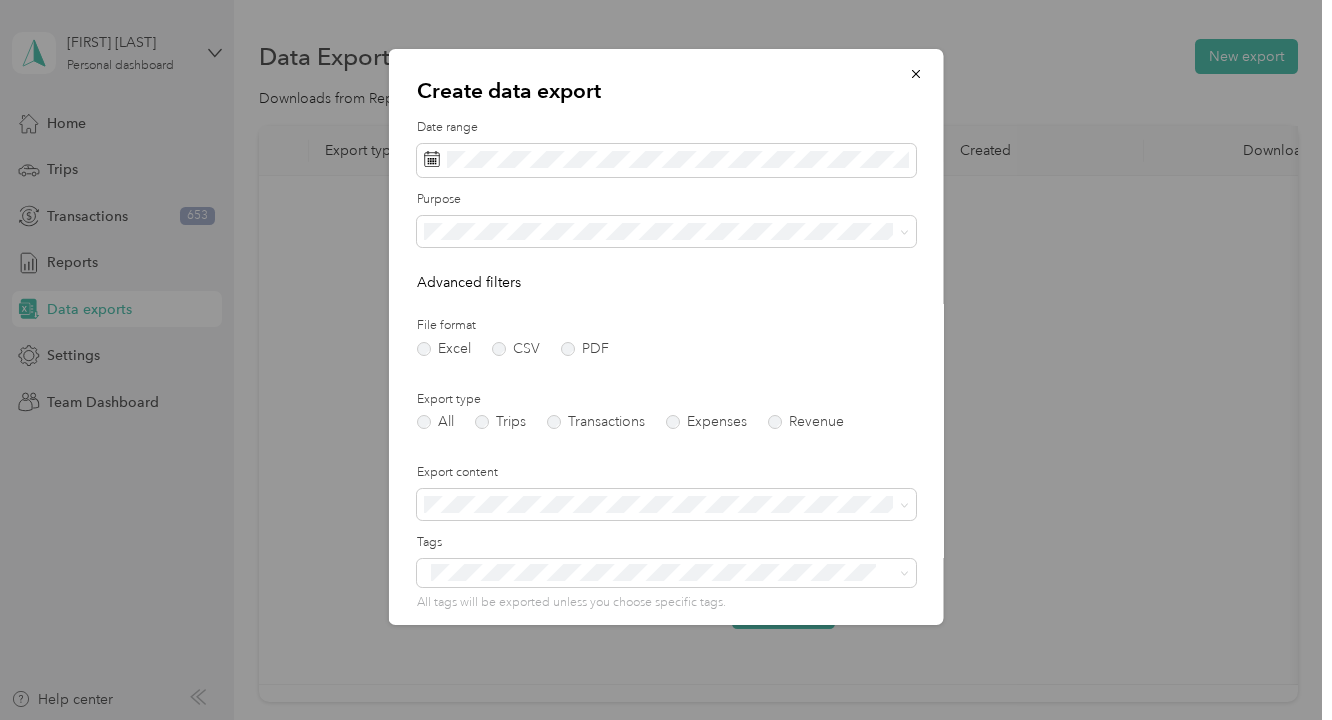 click on "Work" at bounding box center [666, 301] 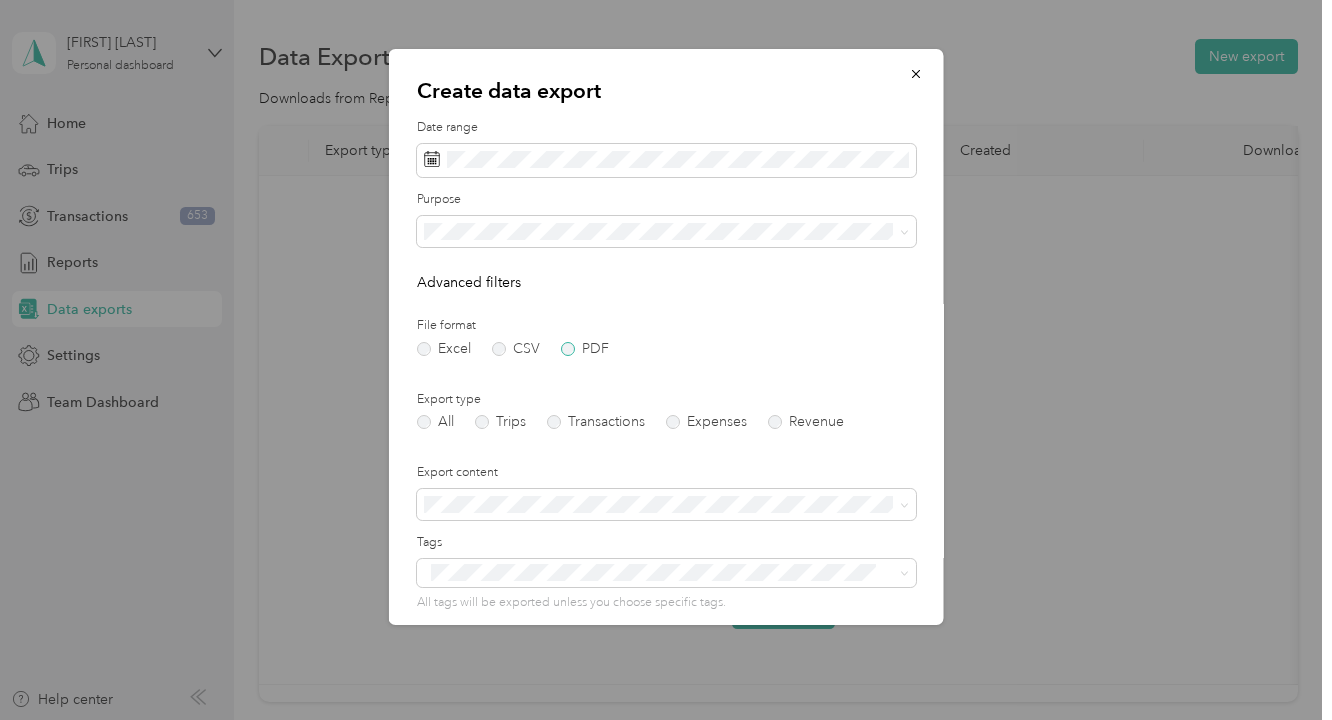 click on "PDF" at bounding box center [585, 349] 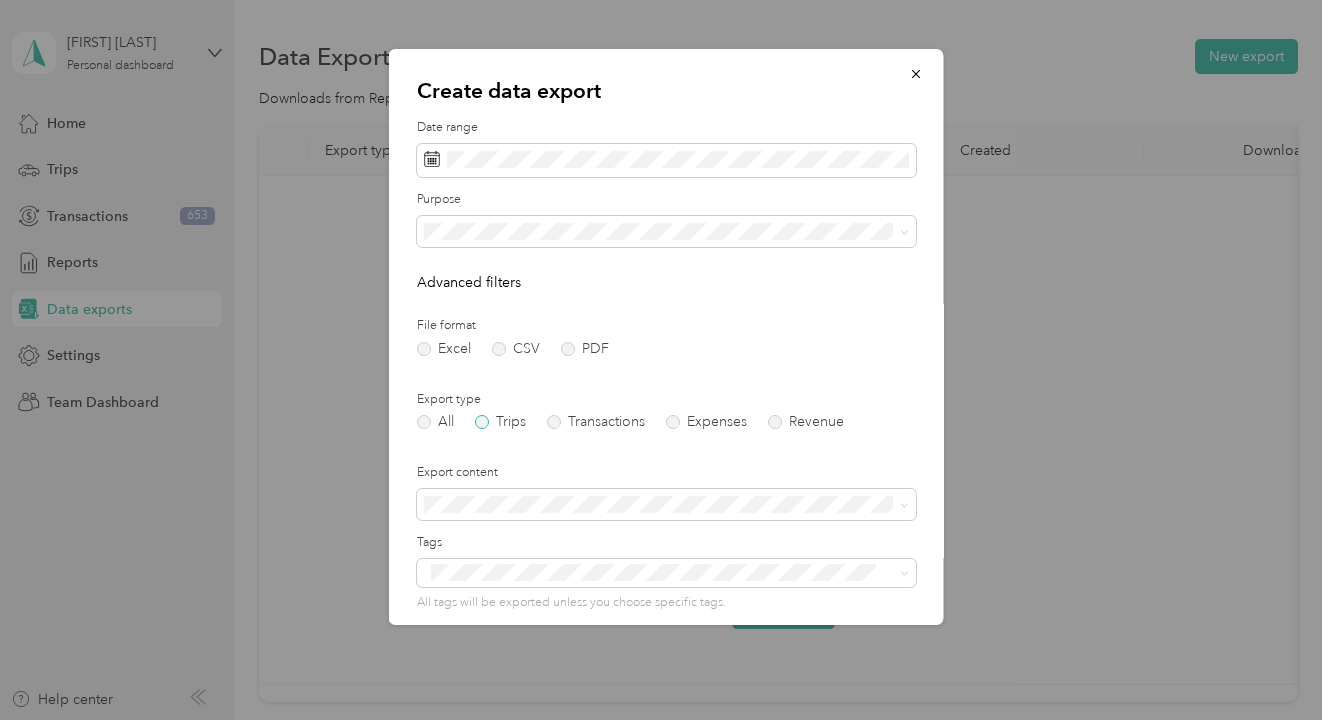 click on "Trips" at bounding box center (500, 422) 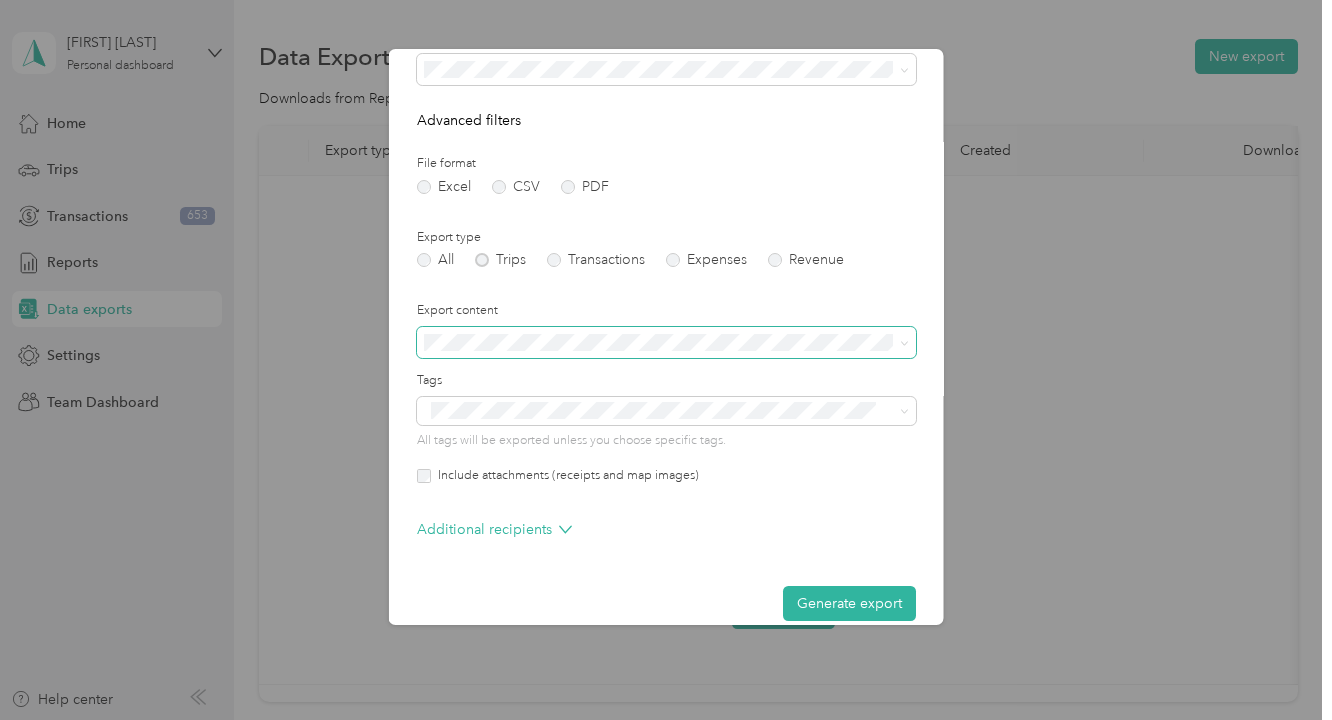 scroll, scrollTop: 174, scrollLeft: 0, axis: vertical 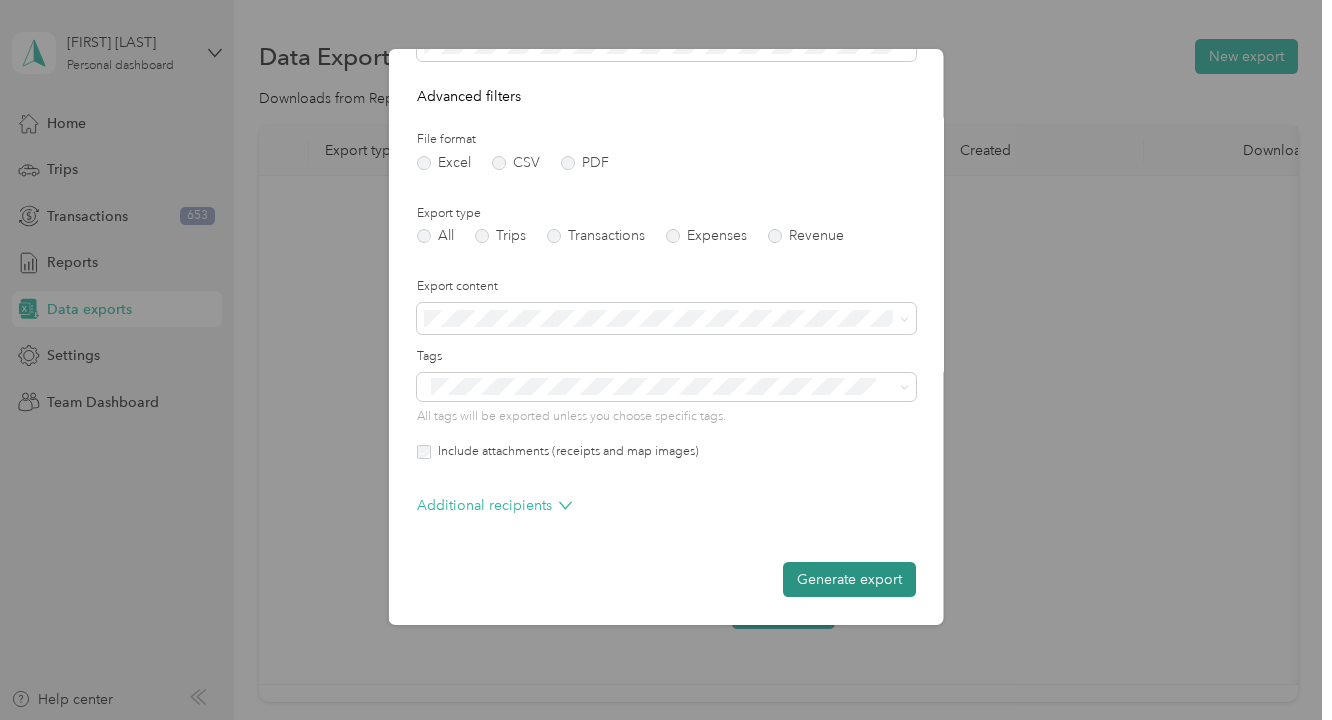 click on "Generate export" at bounding box center [849, 579] 